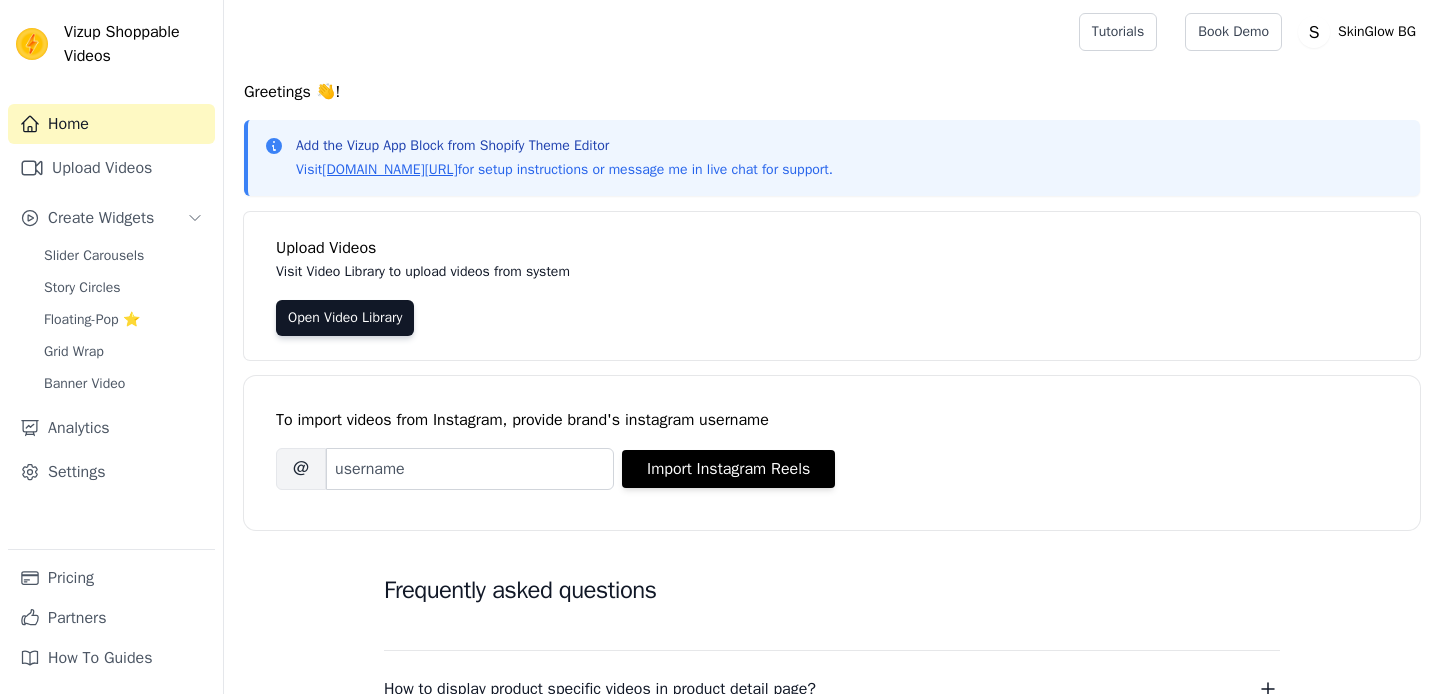 scroll, scrollTop: 0, scrollLeft: 0, axis: both 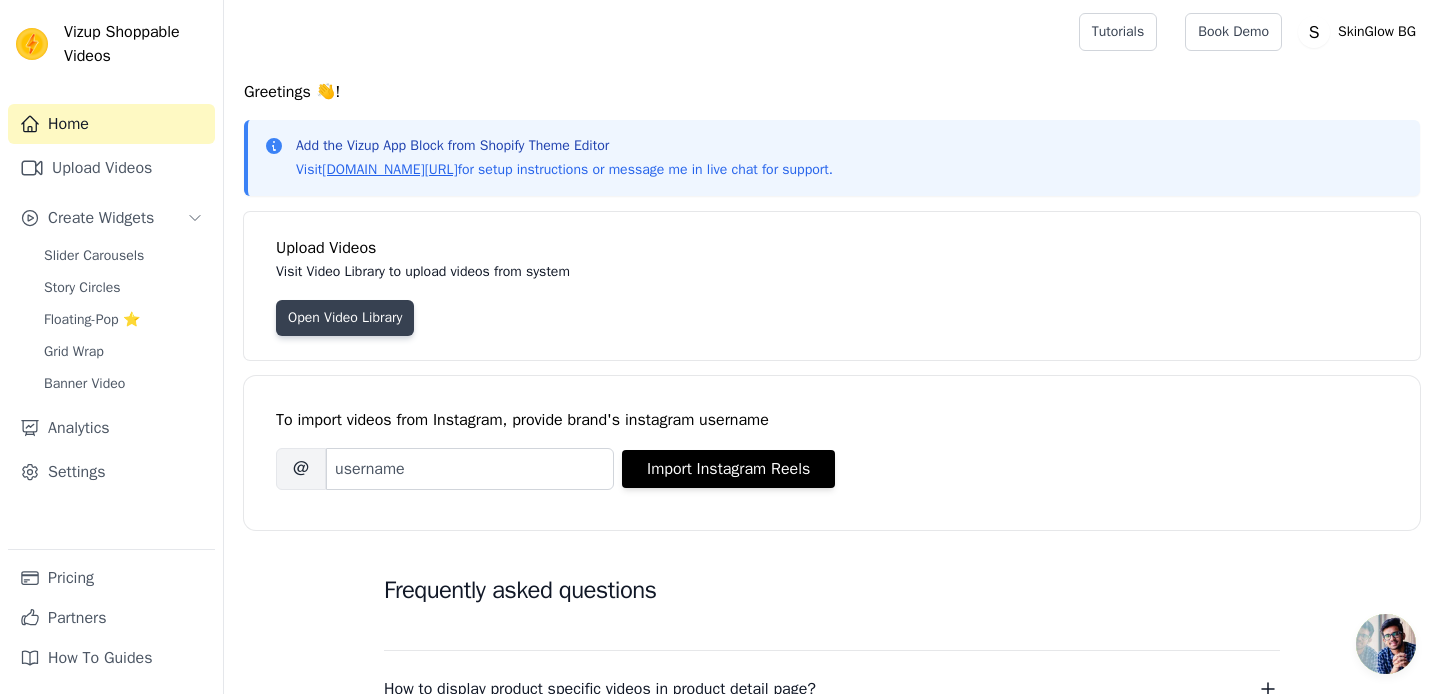 click on "Open Video Library" at bounding box center [345, 318] 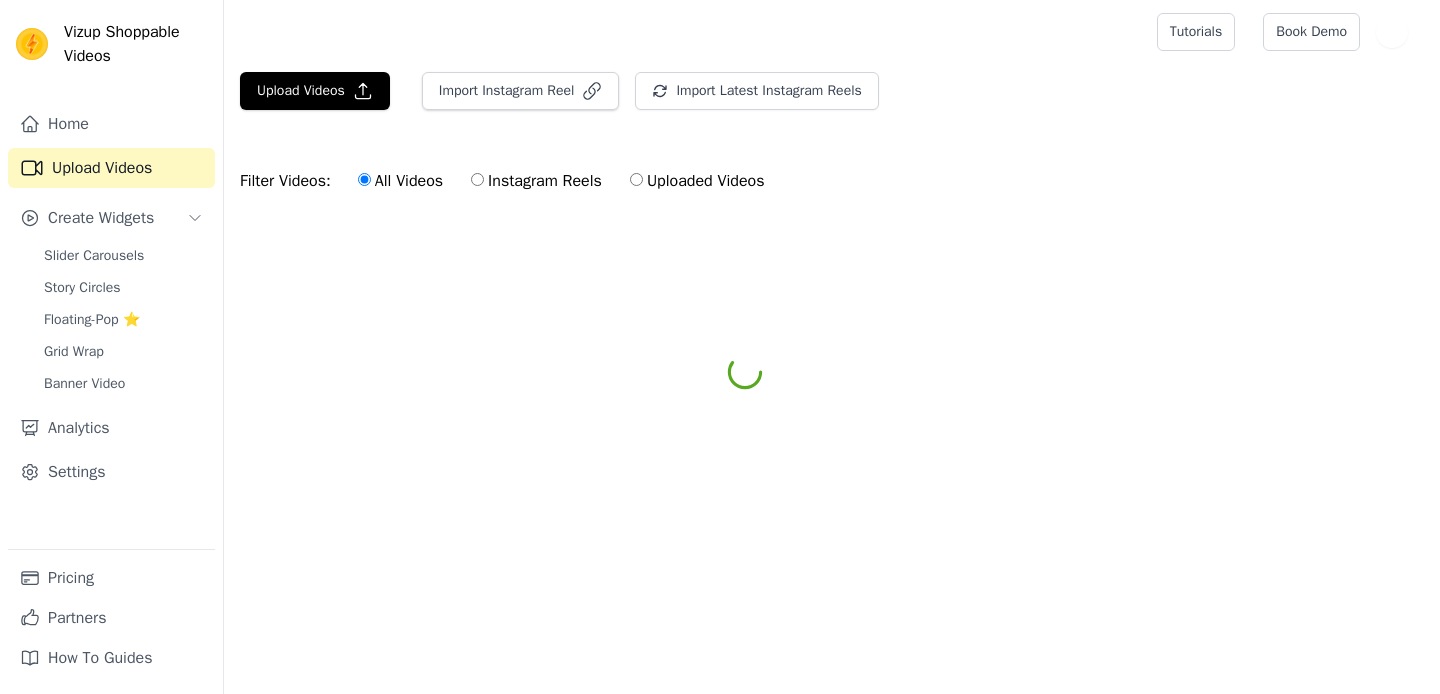 scroll, scrollTop: 0, scrollLeft: 0, axis: both 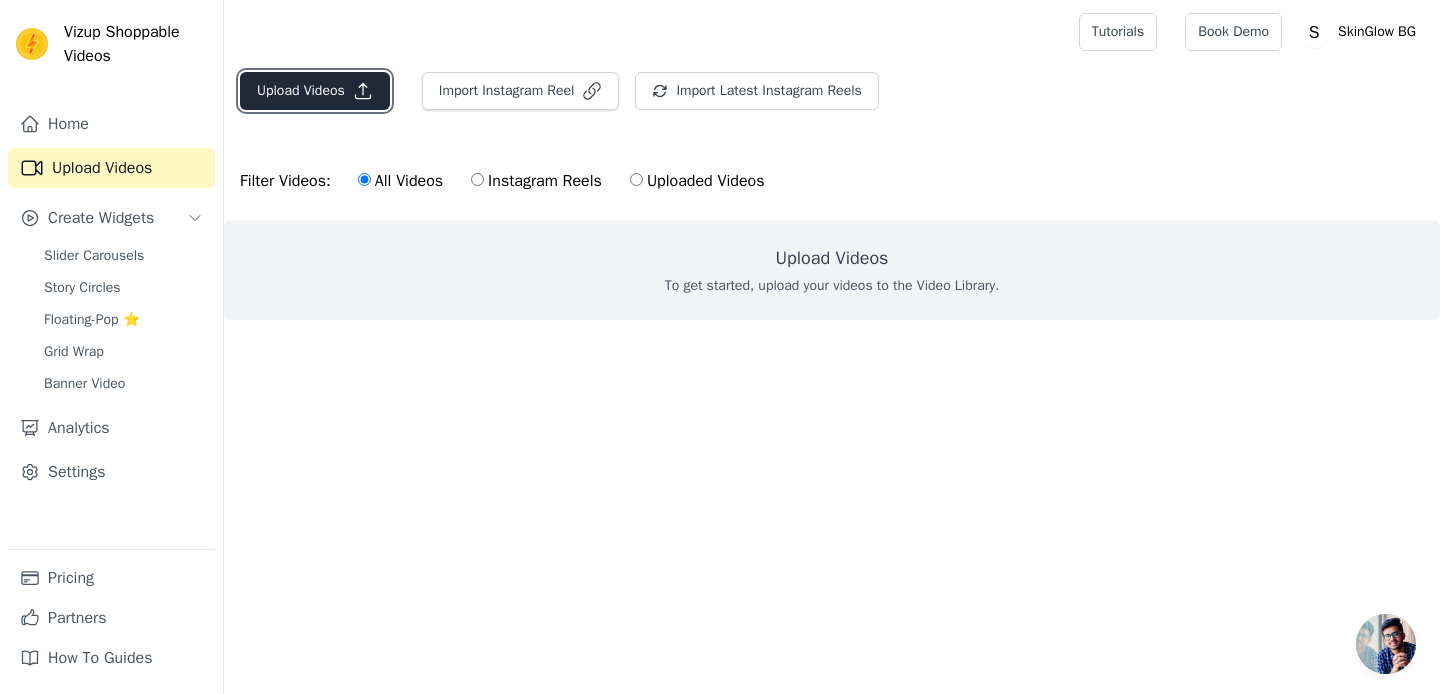 click on "Upload Videos" at bounding box center [315, 91] 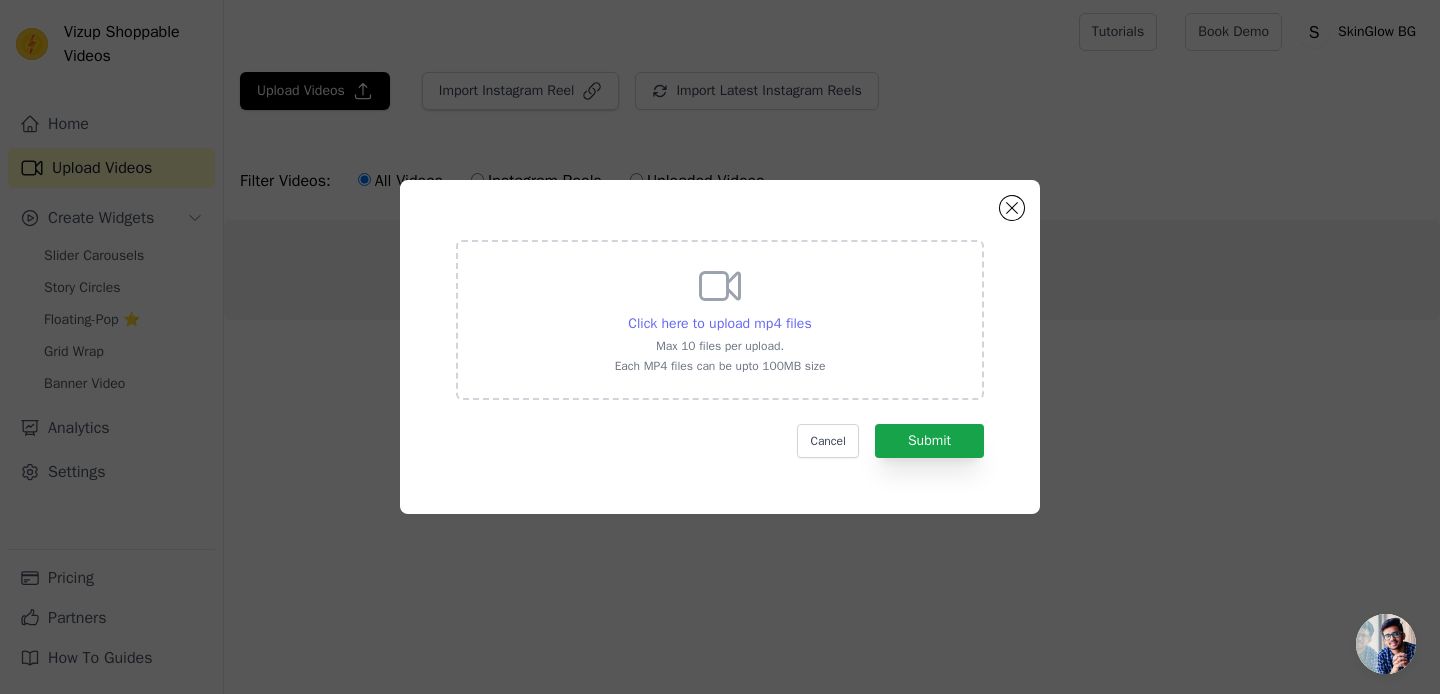 click on "Click here to upload mp4 files" at bounding box center (719, 323) 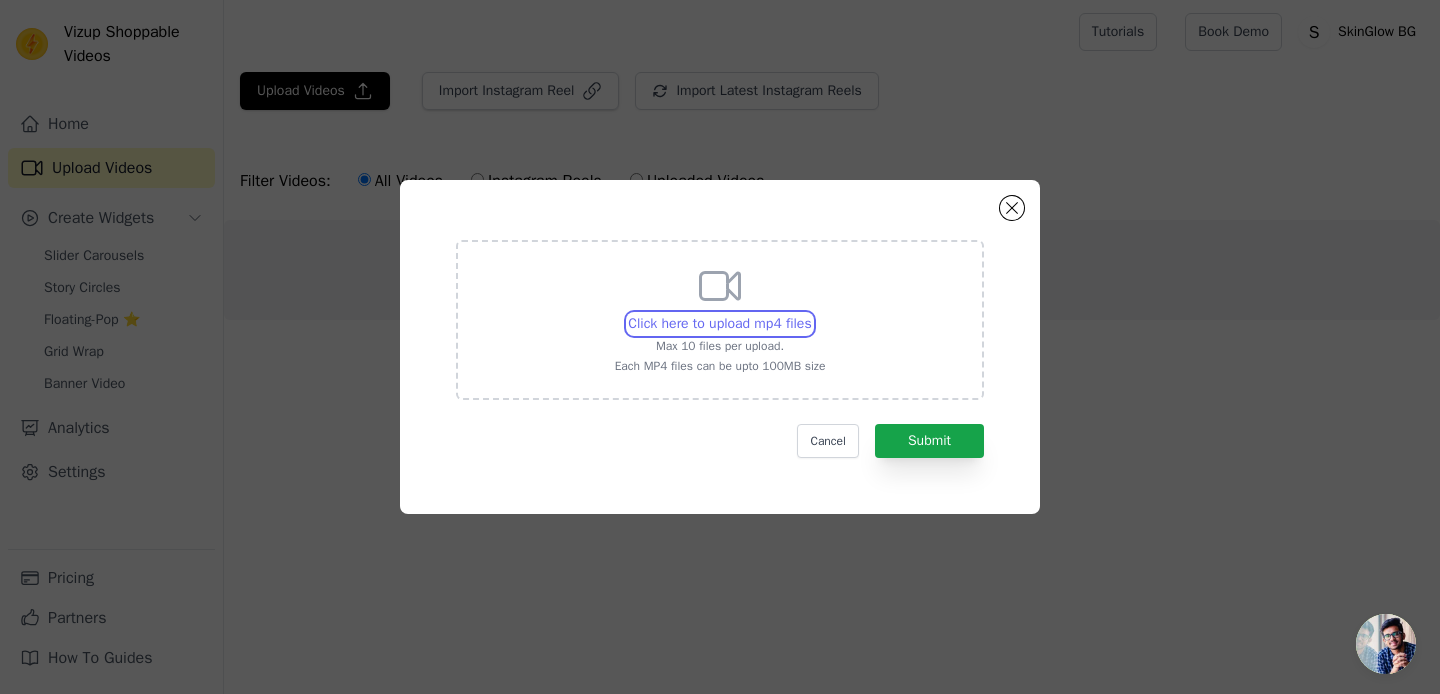 click on "Click here to upload mp4 files     Max 10 files per upload.   Each MP4 files can be upto 100MB size" at bounding box center (811, 313) 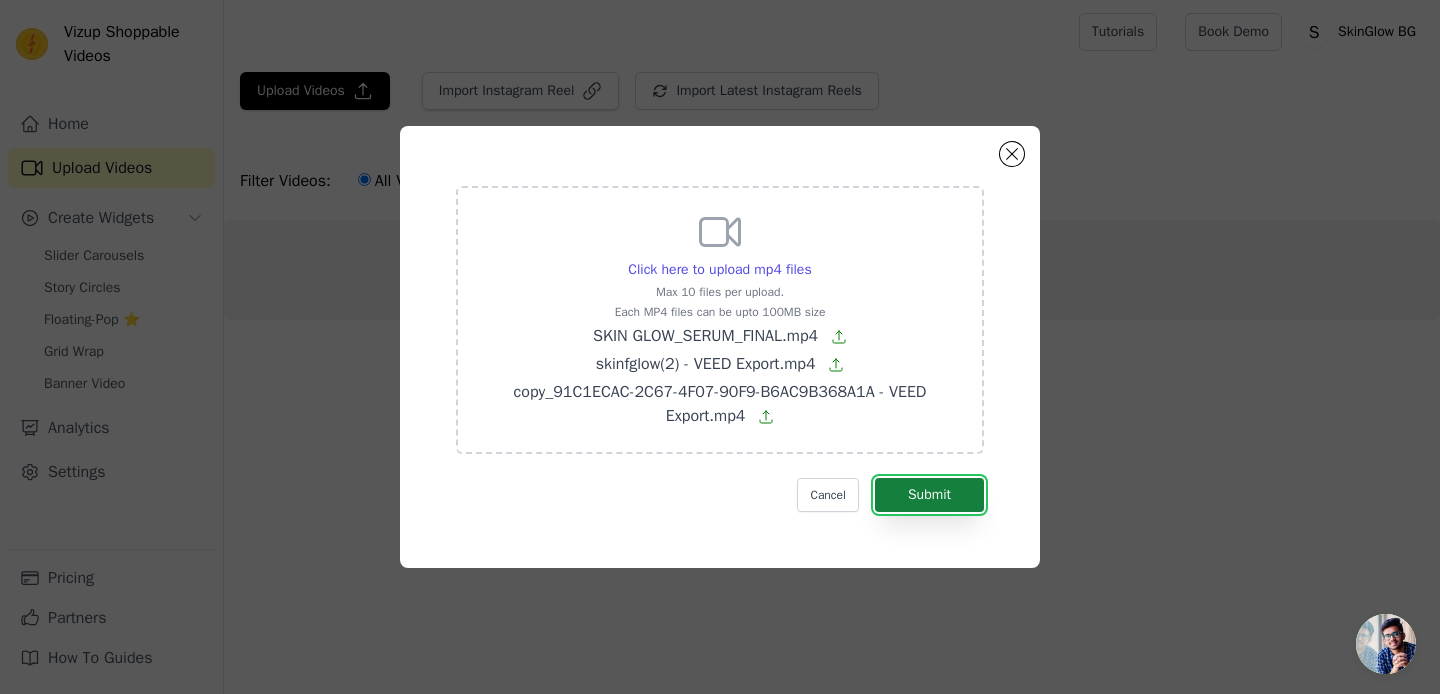 click on "Submit" at bounding box center (929, 495) 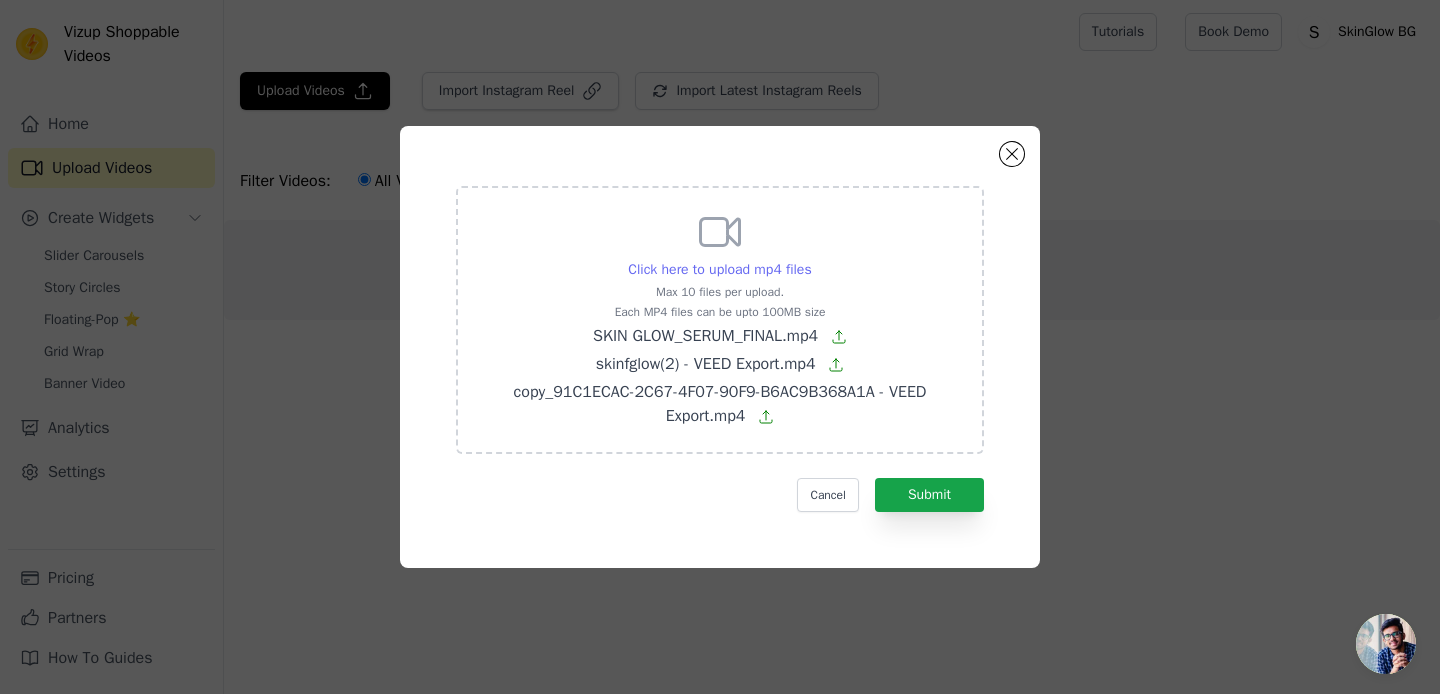 click on "Click here to upload mp4 files" at bounding box center [719, 269] 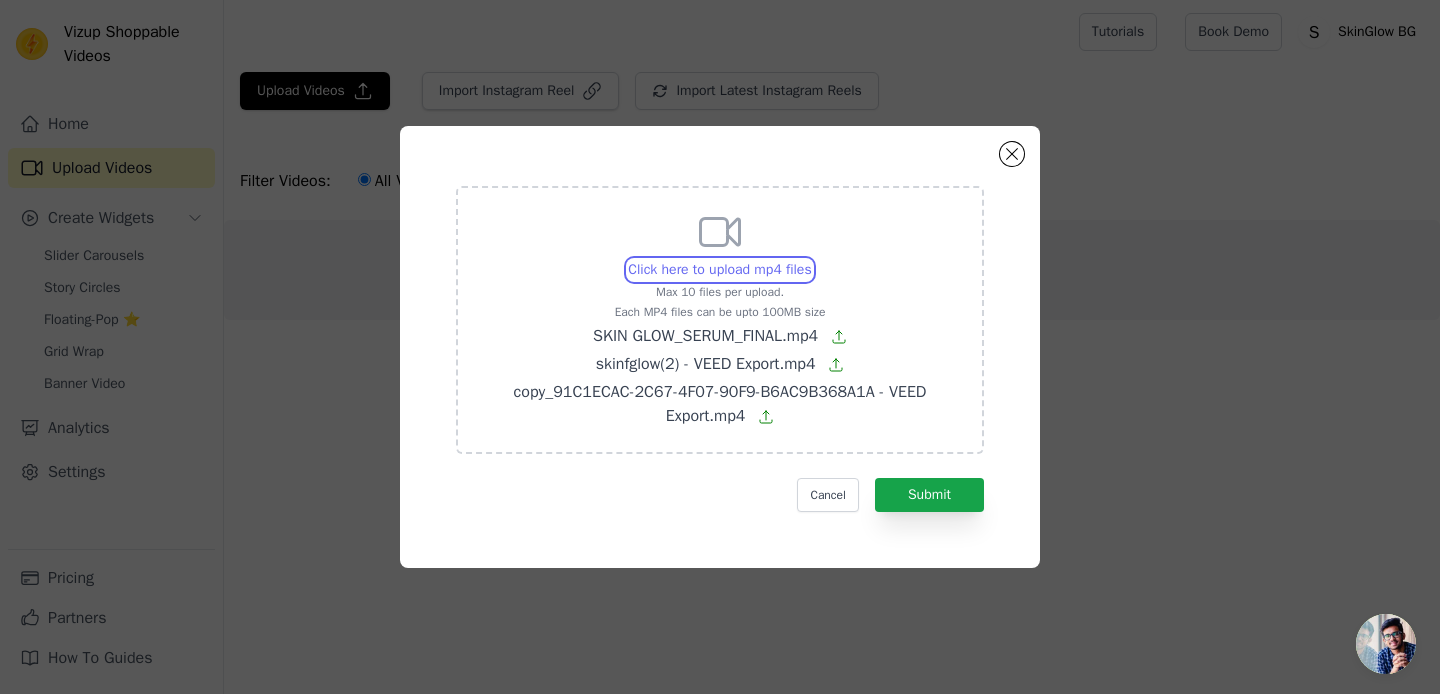 click on "Click here to upload mp4 files     Max 10 files per upload.   Each MP4 files can be upto 100MB size   SKIN GLOW_SERUM_FINAL.mp4     skinfglow(2) - VEED Export.mp4     copy_91C1ECAC-2C67-4F07-90F9-B6AC9B368A1A - VEED Export.mp4" at bounding box center (811, 259) 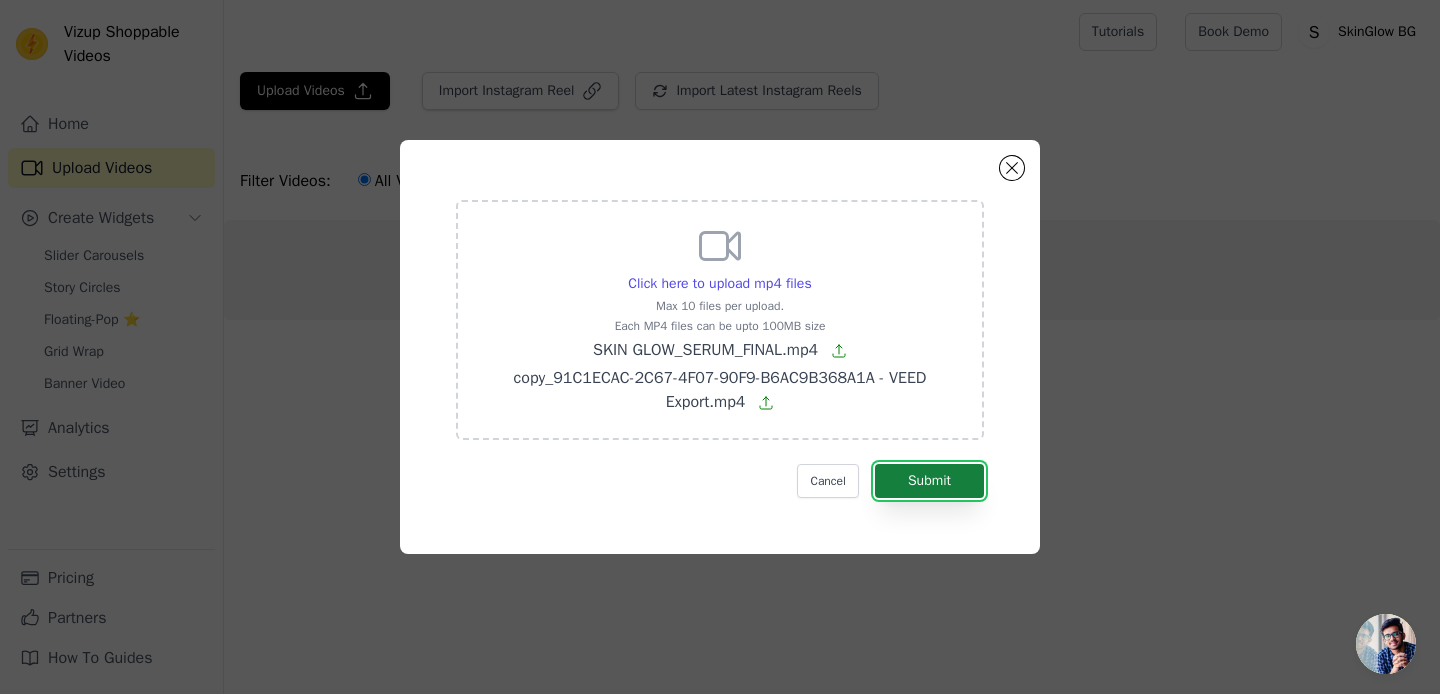 click on "Submit" at bounding box center [929, 481] 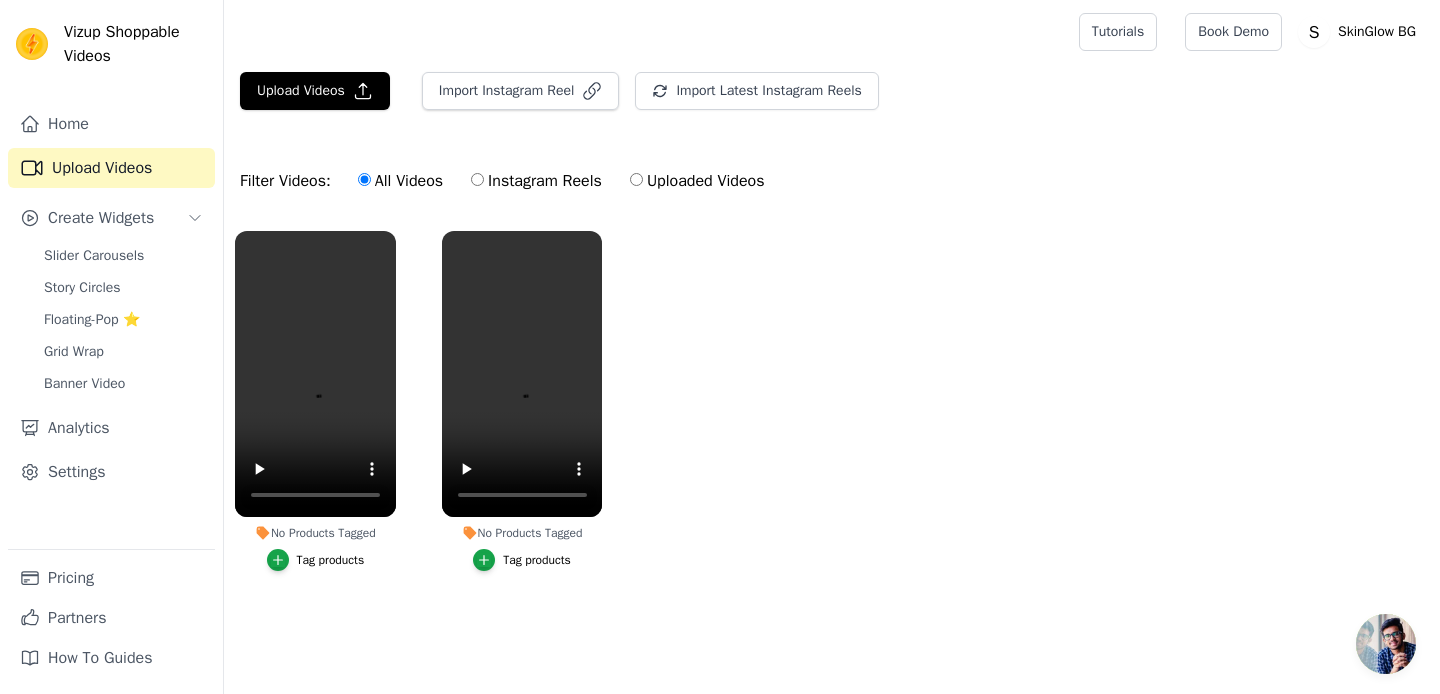 scroll, scrollTop: 0, scrollLeft: 0, axis: both 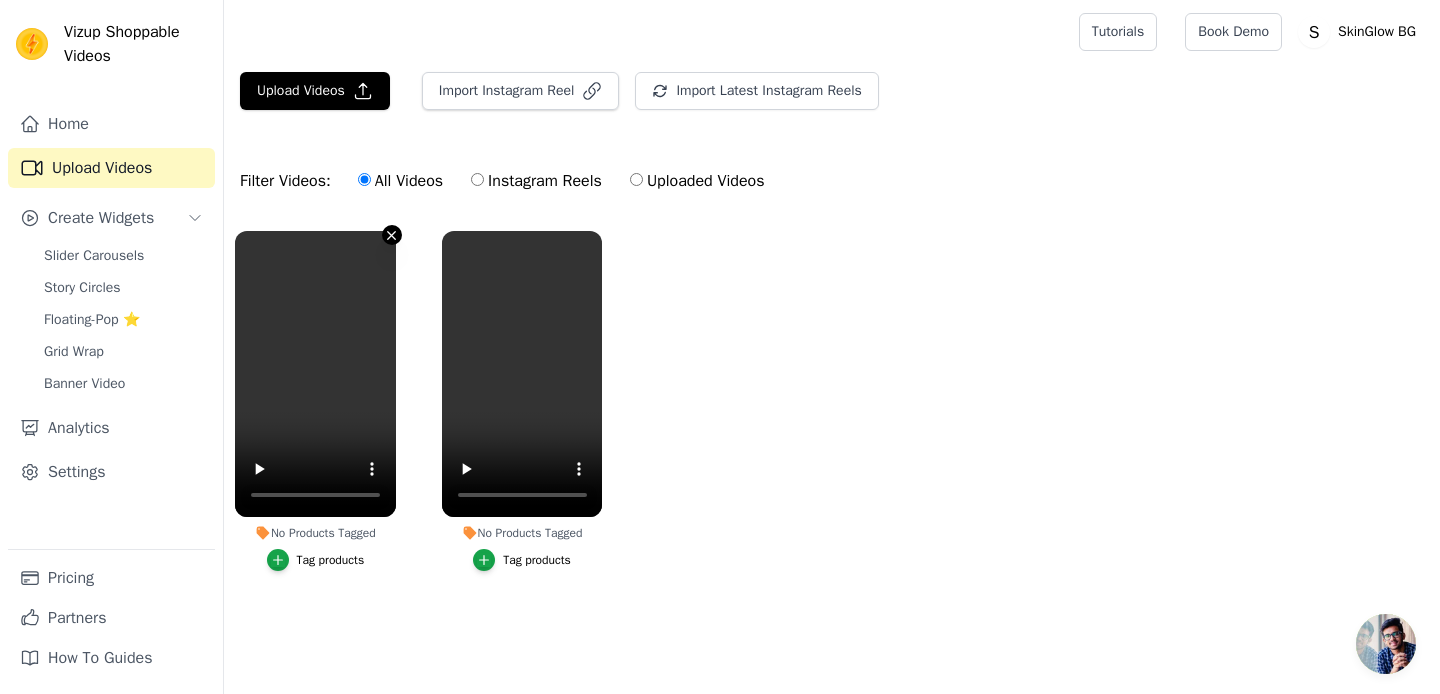 click 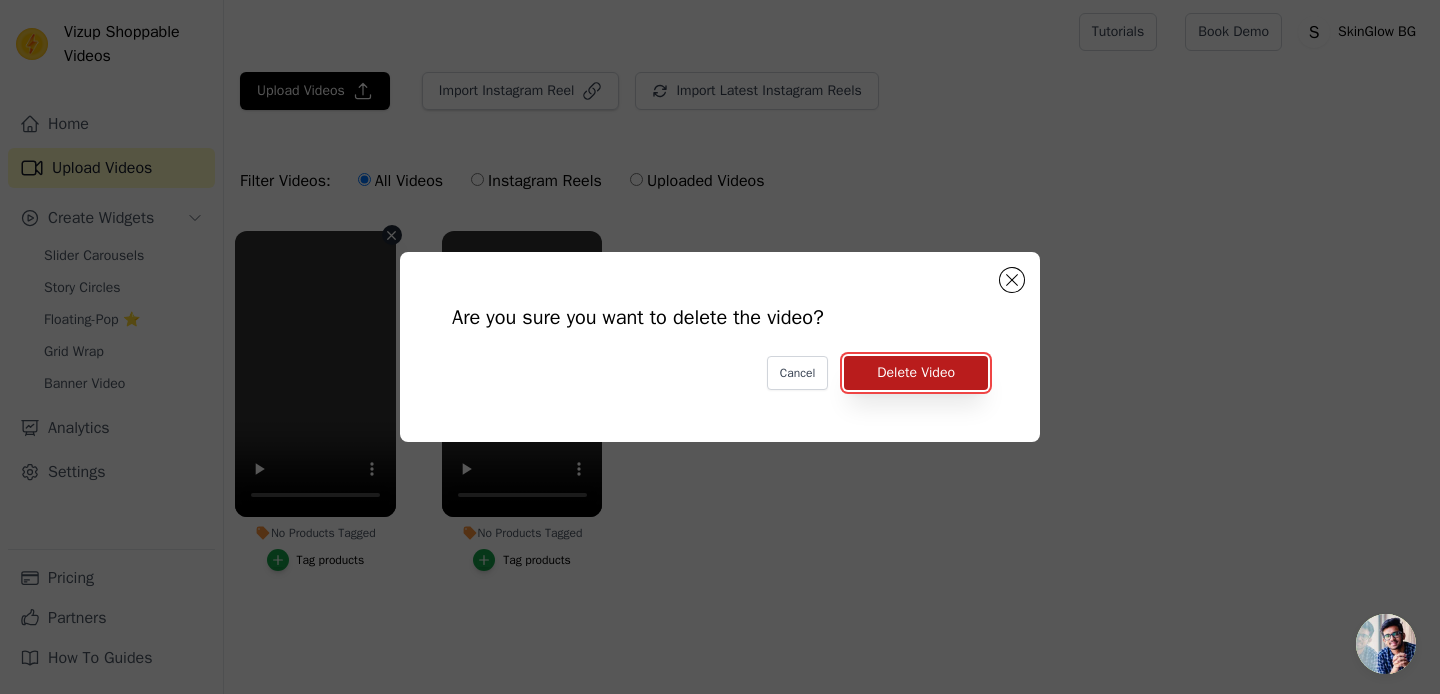 click on "Delete Video" at bounding box center (916, 373) 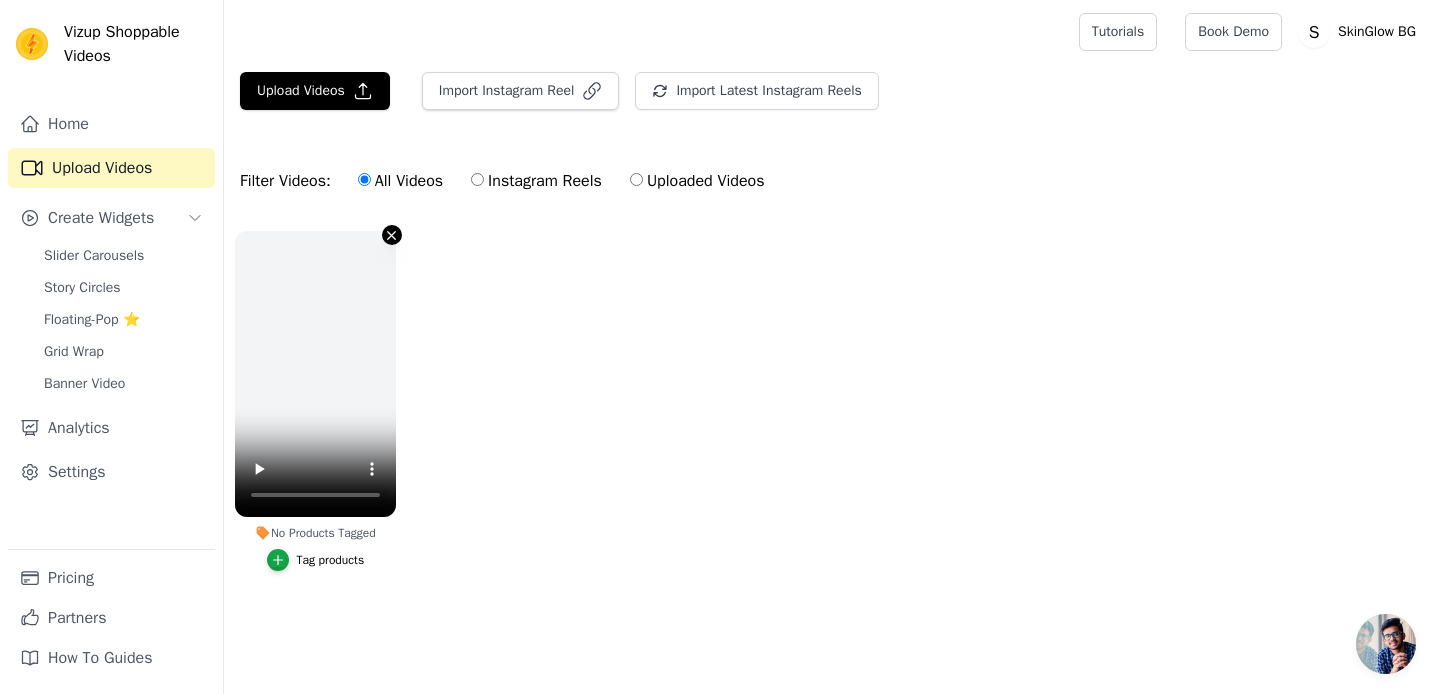 click 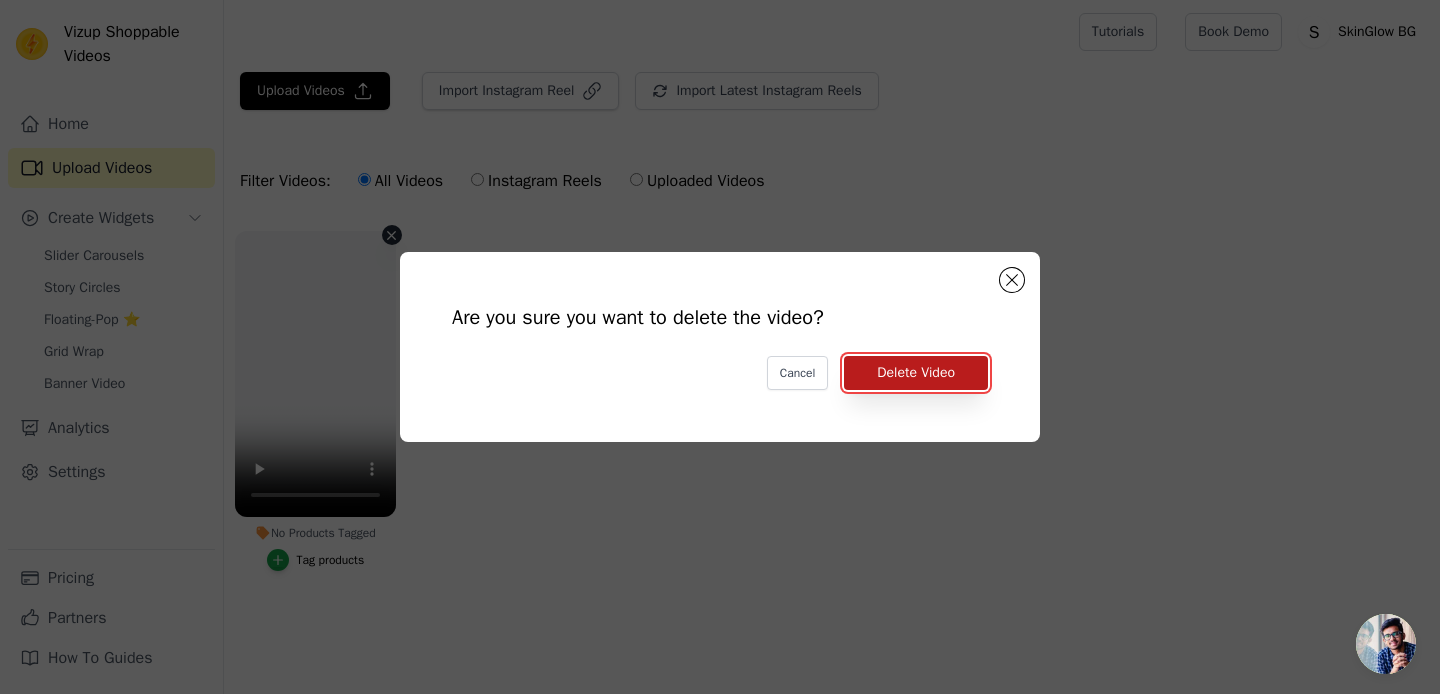 click on "Delete Video" at bounding box center (916, 373) 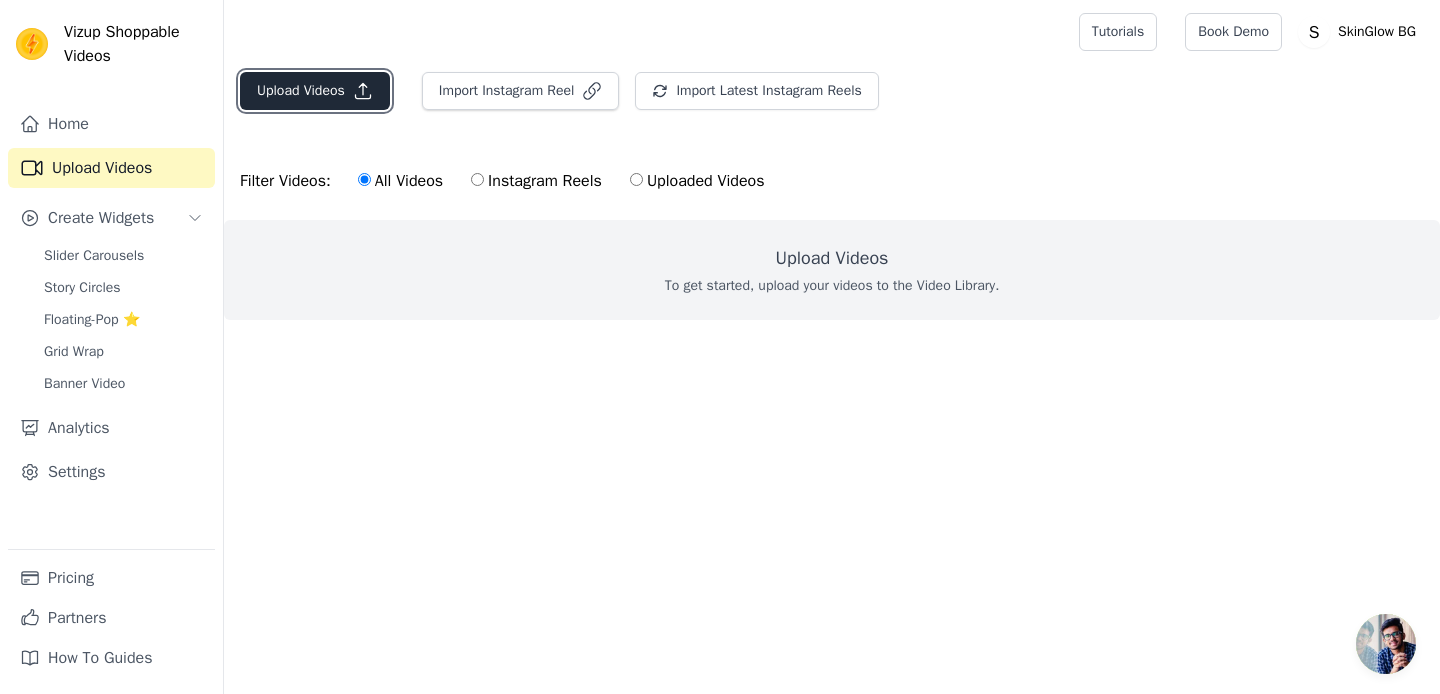 click on "Upload Videos" at bounding box center [315, 91] 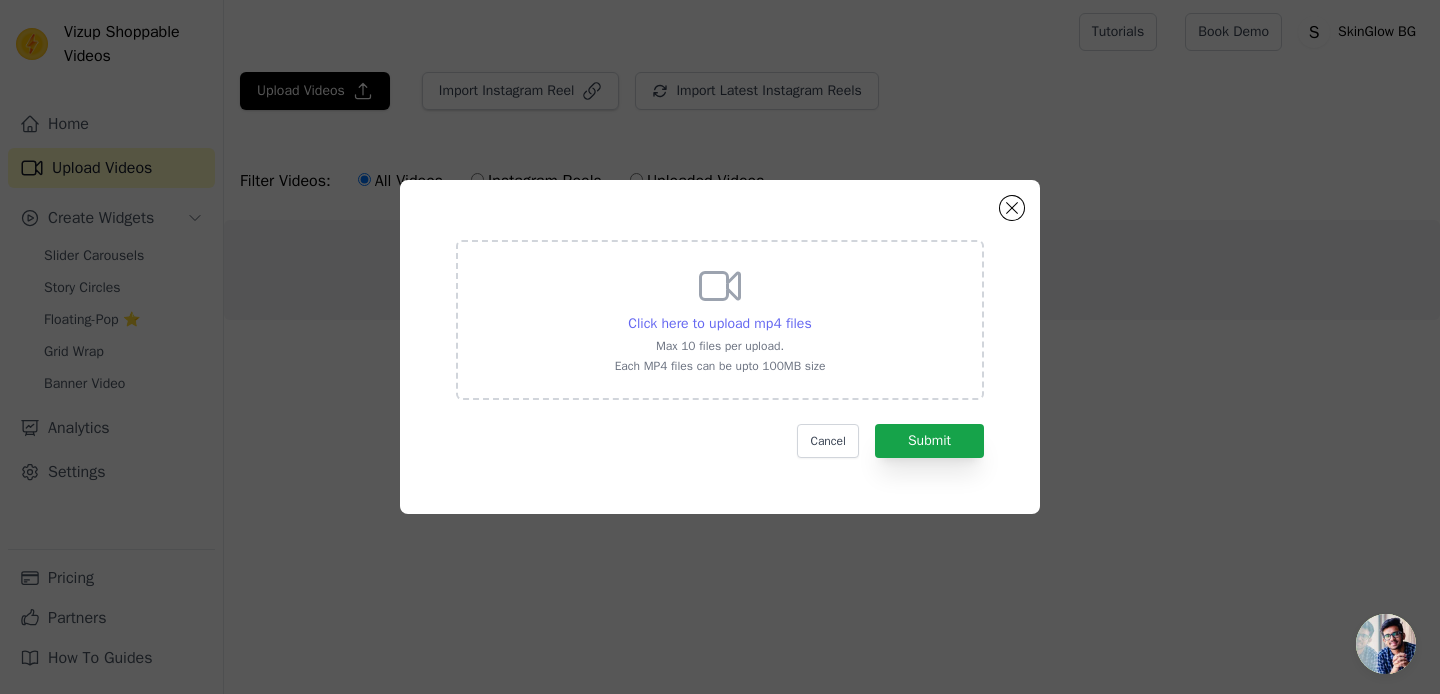 click on "Click here to upload mp4 files" at bounding box center [719, 323] 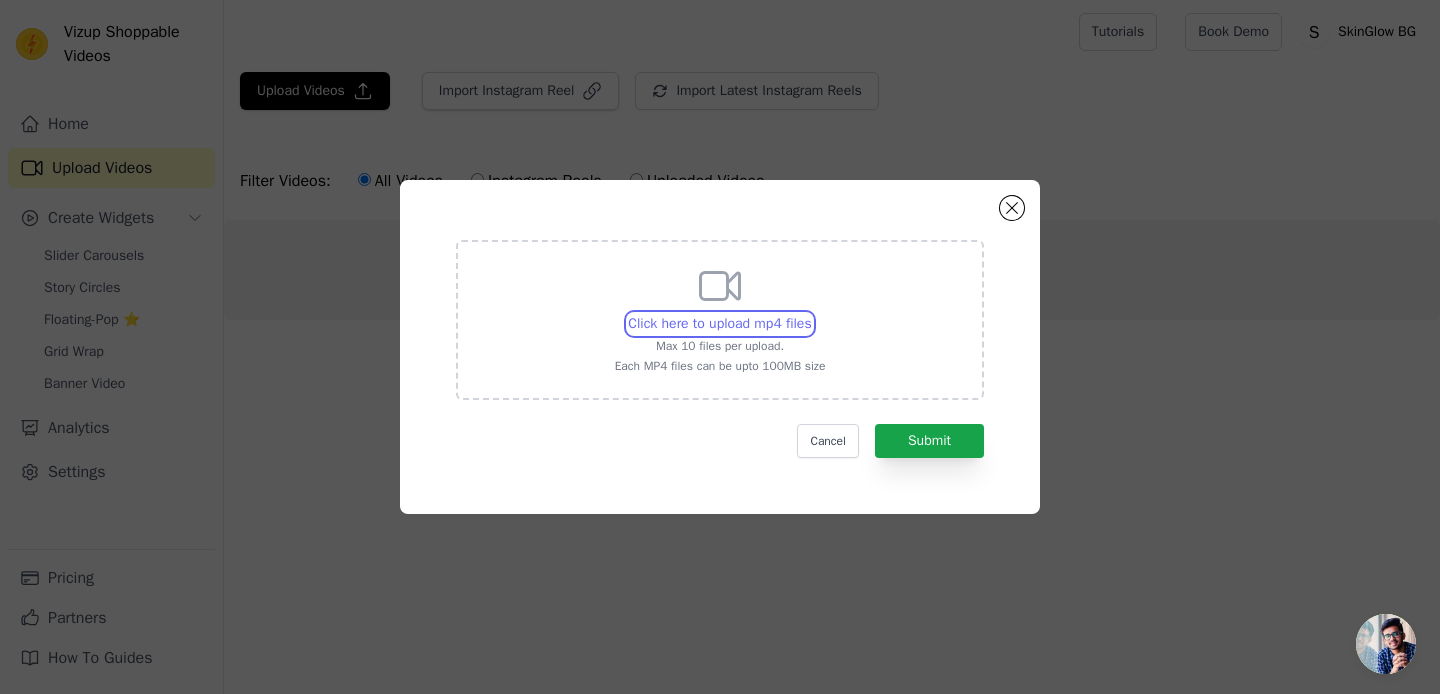 click on "Click here to upload mp4 files     Max 10 files per upload.   Each MP4 files can be upto 100MB size" at bounding box center (811, 313) 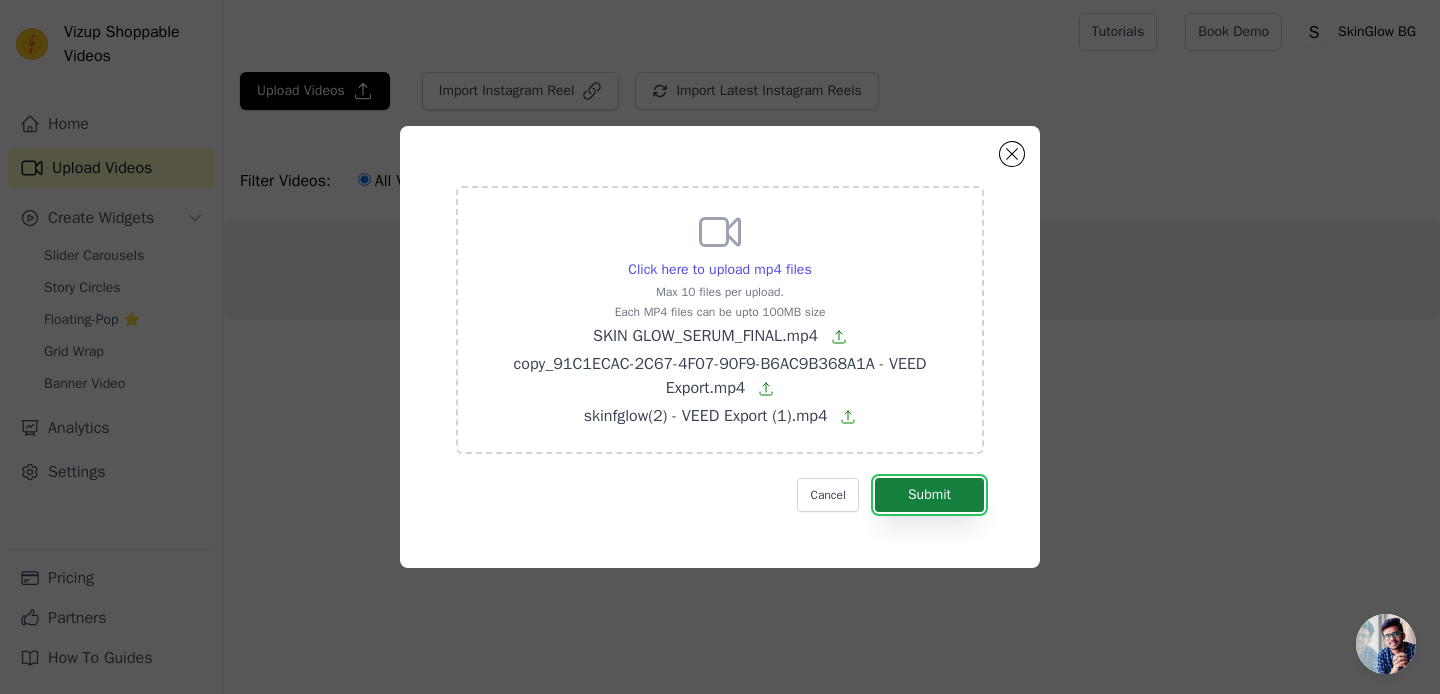 click on "Submit" at bounding box center [929, 495] 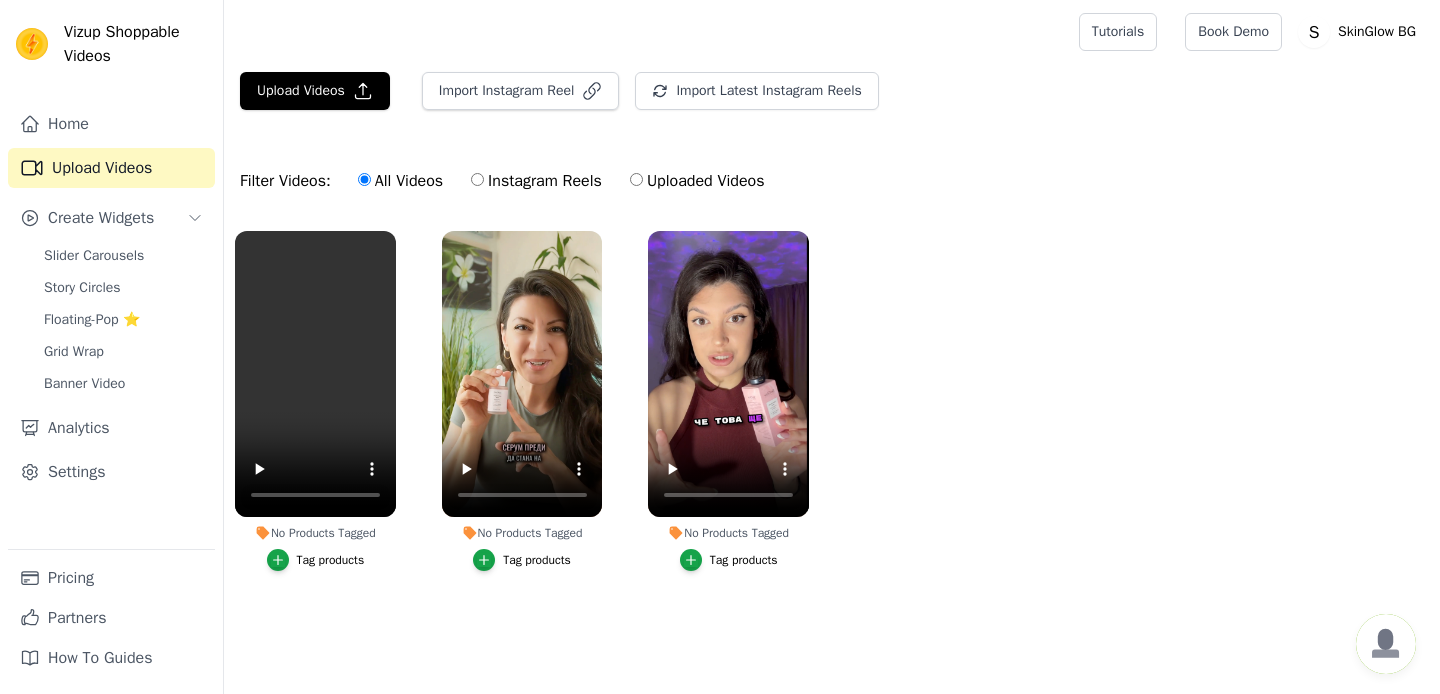 scroll, scrollTop: 0, scrollLeft: 0, axis: both 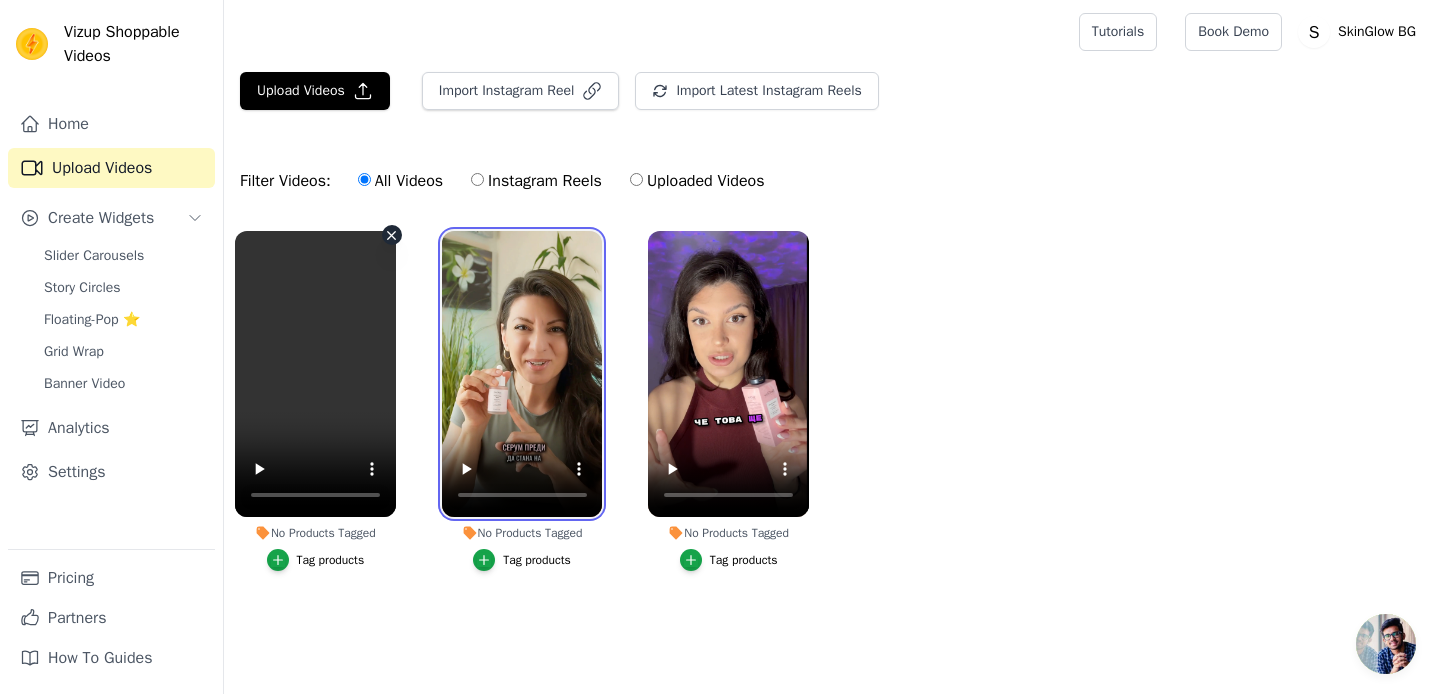 drag, startPoint x: 492, startPoint y: 323, endPoint x: 343, endPoint y: 323, distance: 149 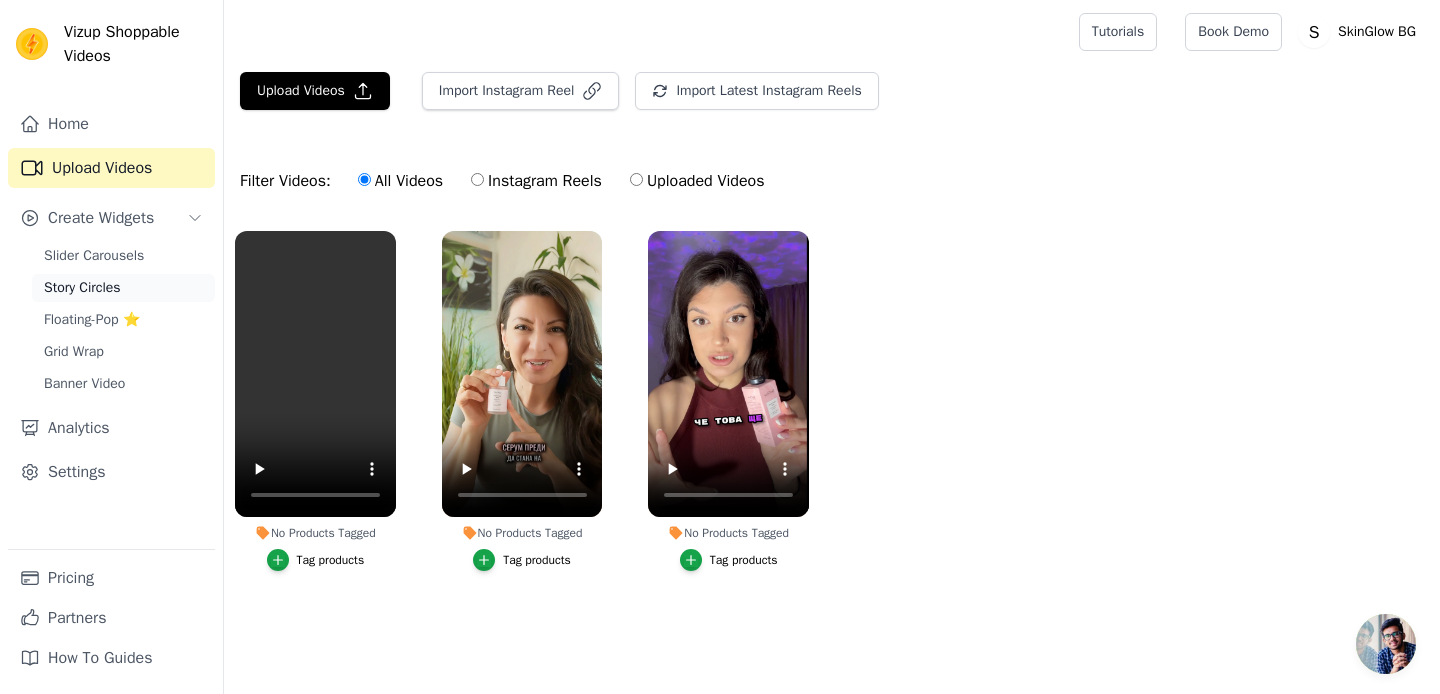 click on "Story Circles" at bounding box center [82, 288] 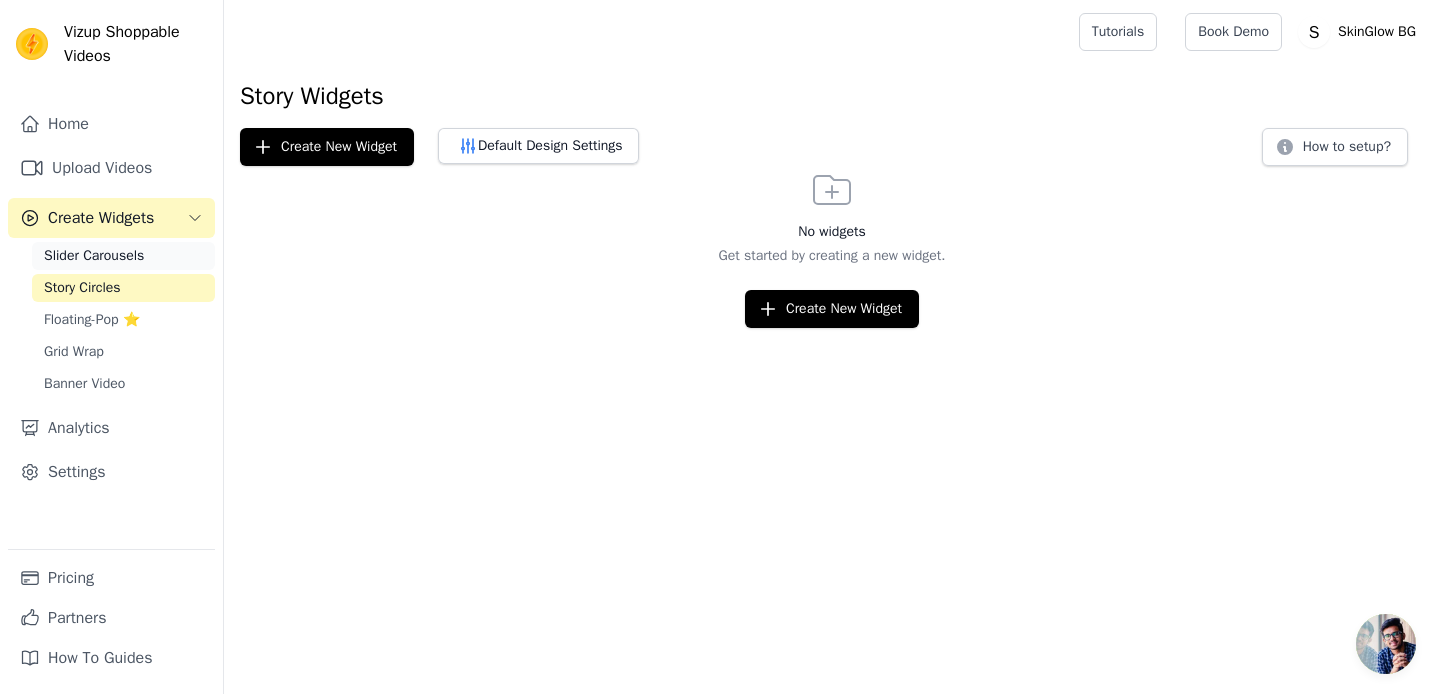 click on "Slider Carousels" at bounding box center (94, 256) 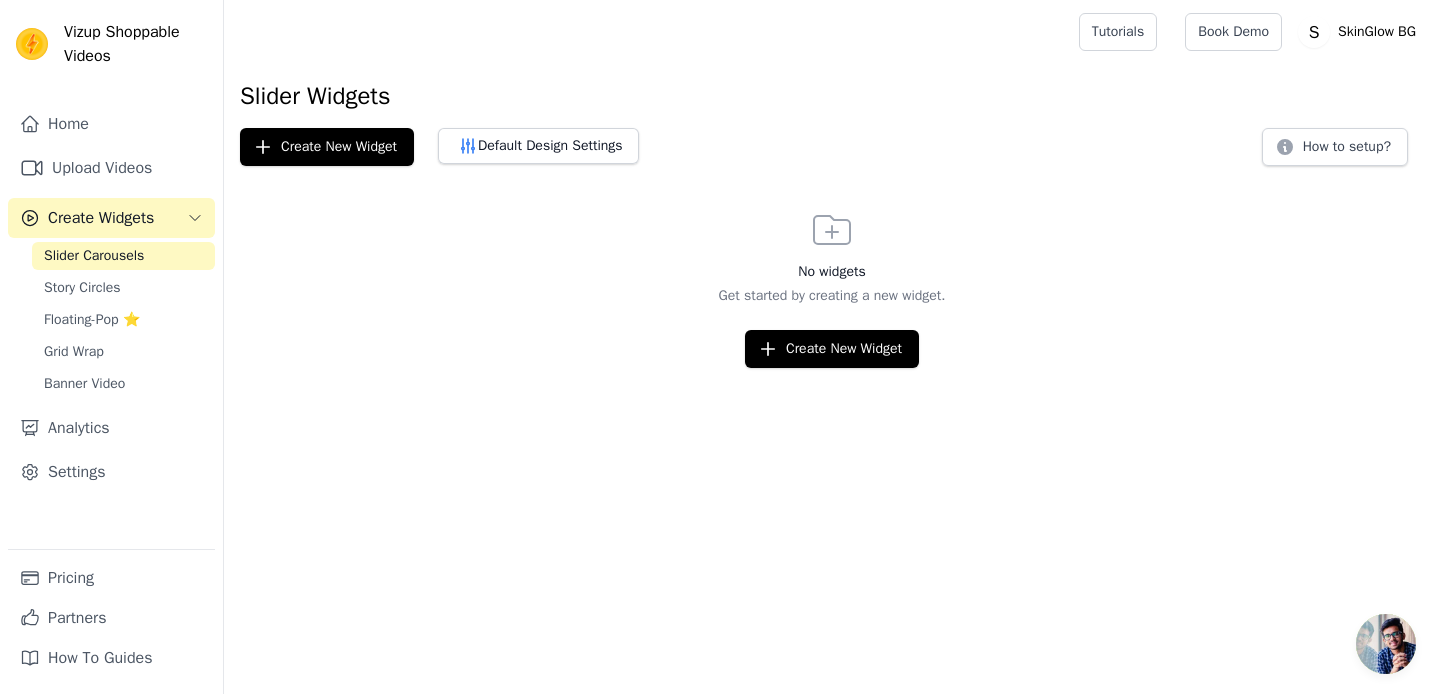 click on "Slider Carousels" at bounding box center [94, 256] 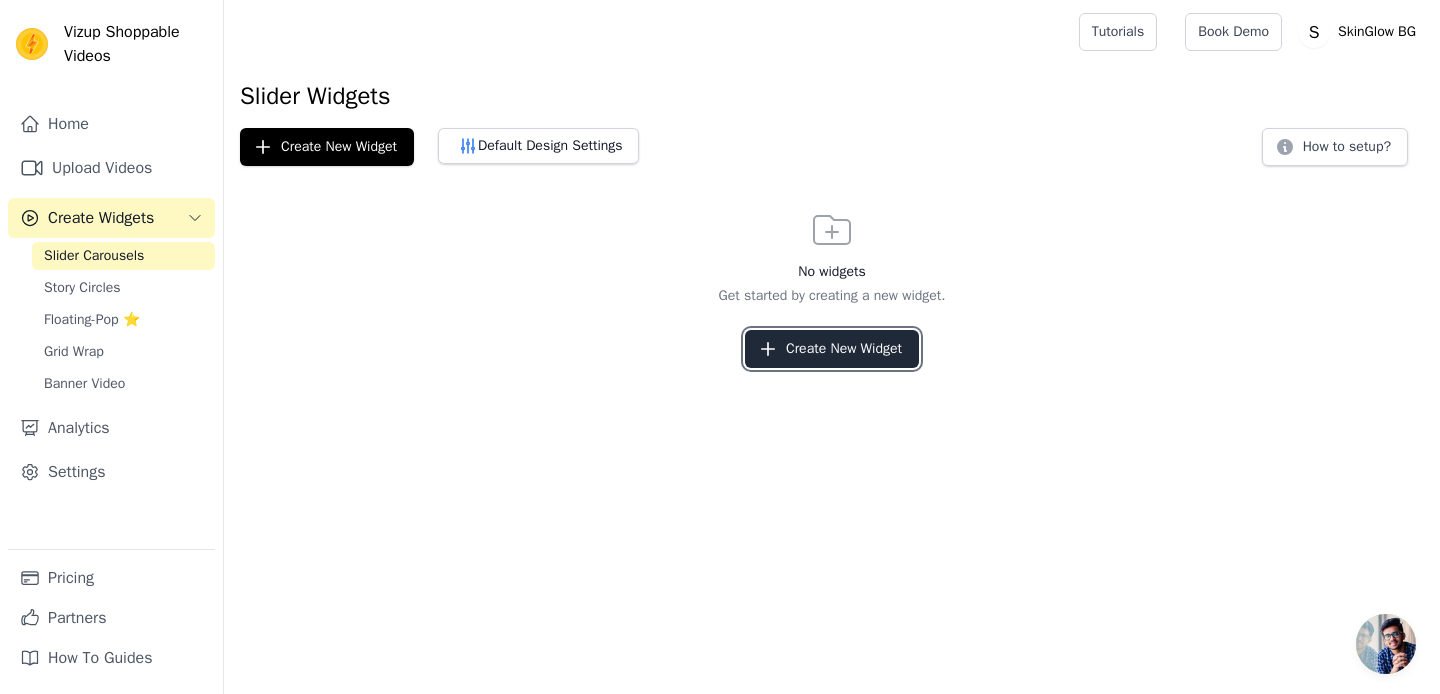 click on "Create New Widget" at bounding box center [832, 349] 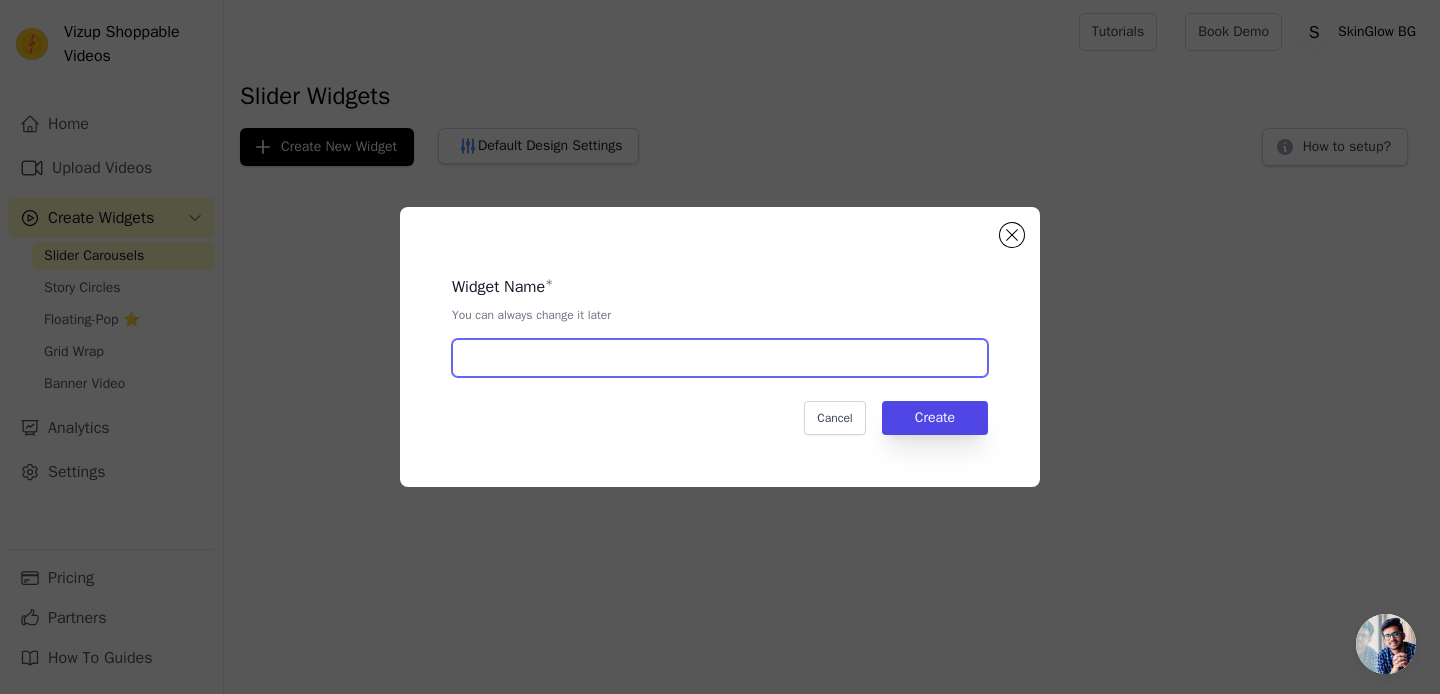 click at bounding box center [720, 358] 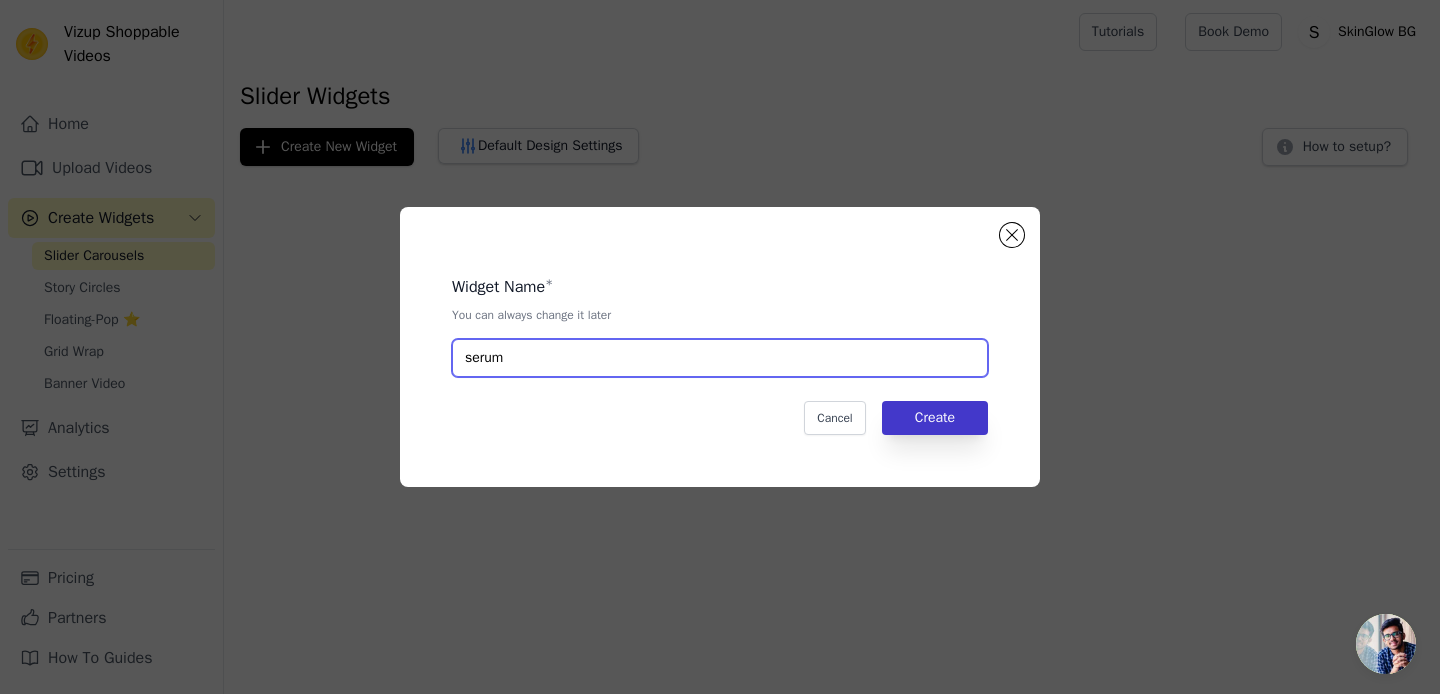 type on "serum" 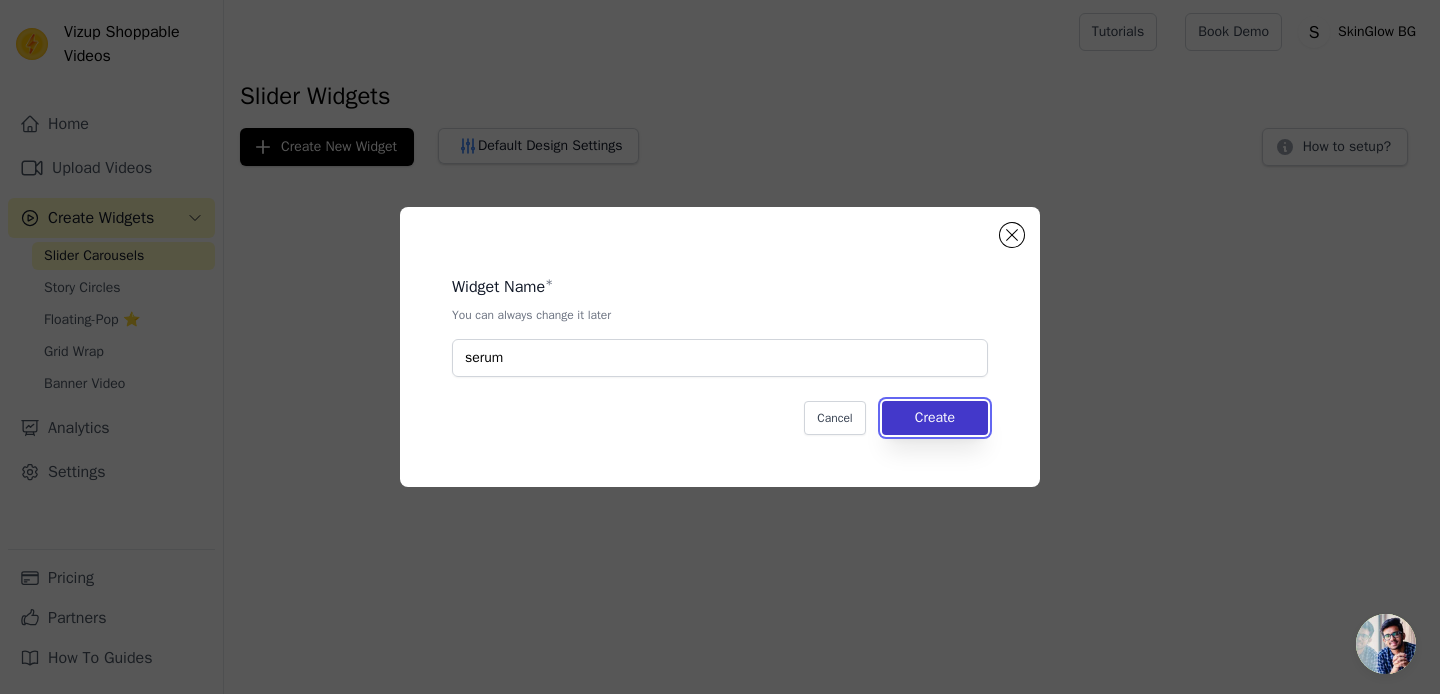 click on "Create" at bounding box center [935, 418] 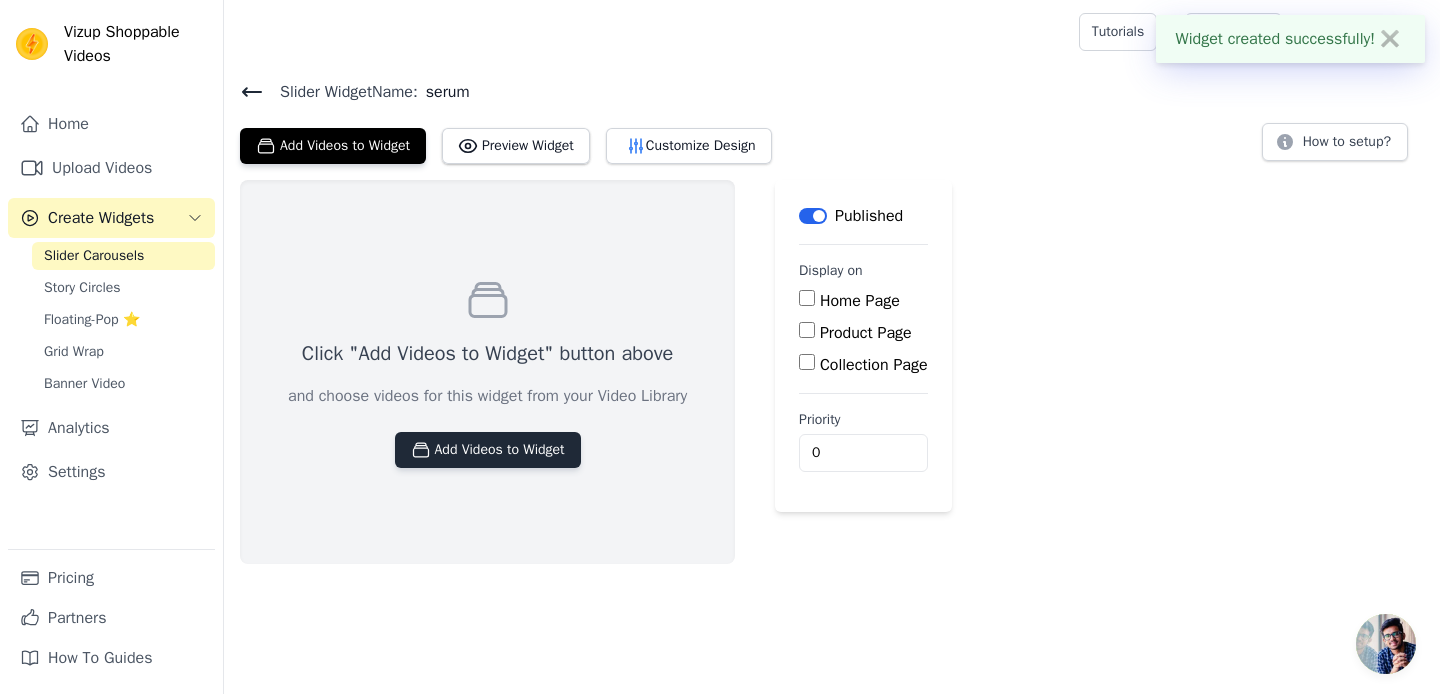 click on "Add Videos to Widget" at bounding box center (488, 450) 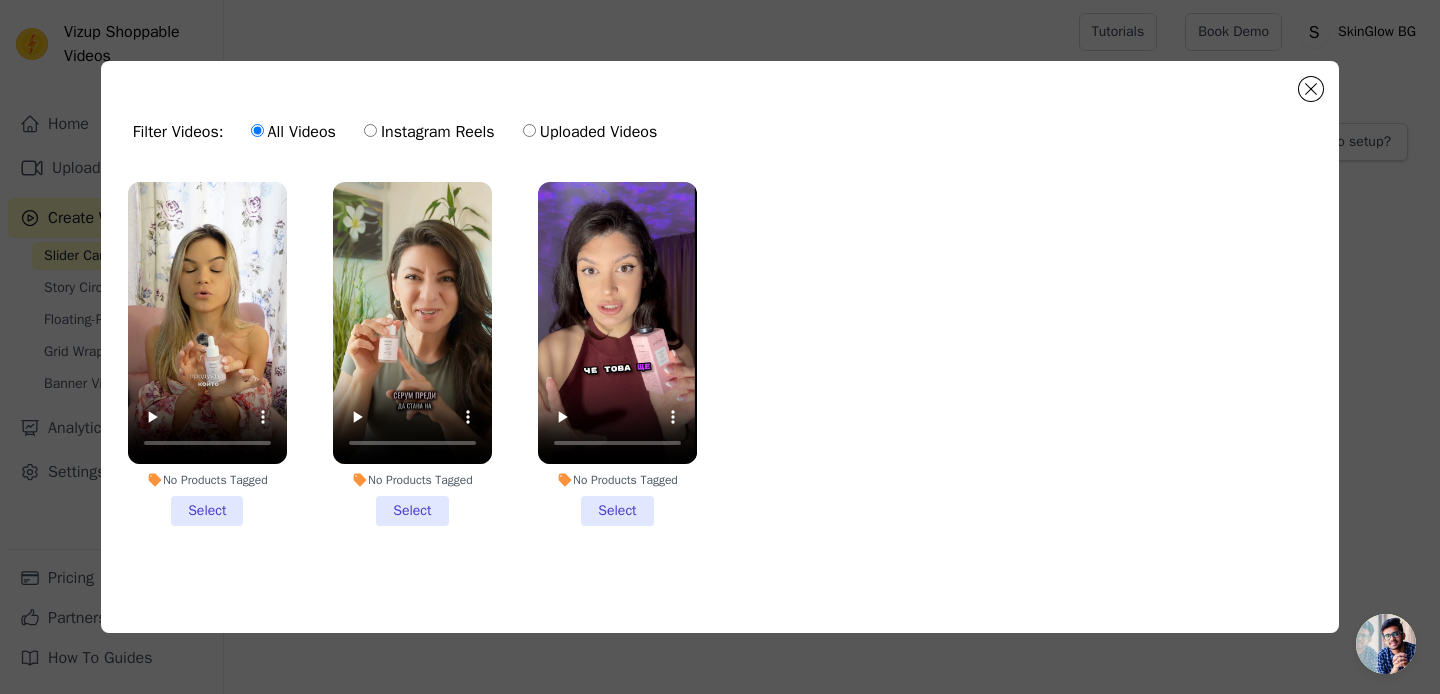 click on "No Products Tagged     Select" at bounding box center (412, 354) 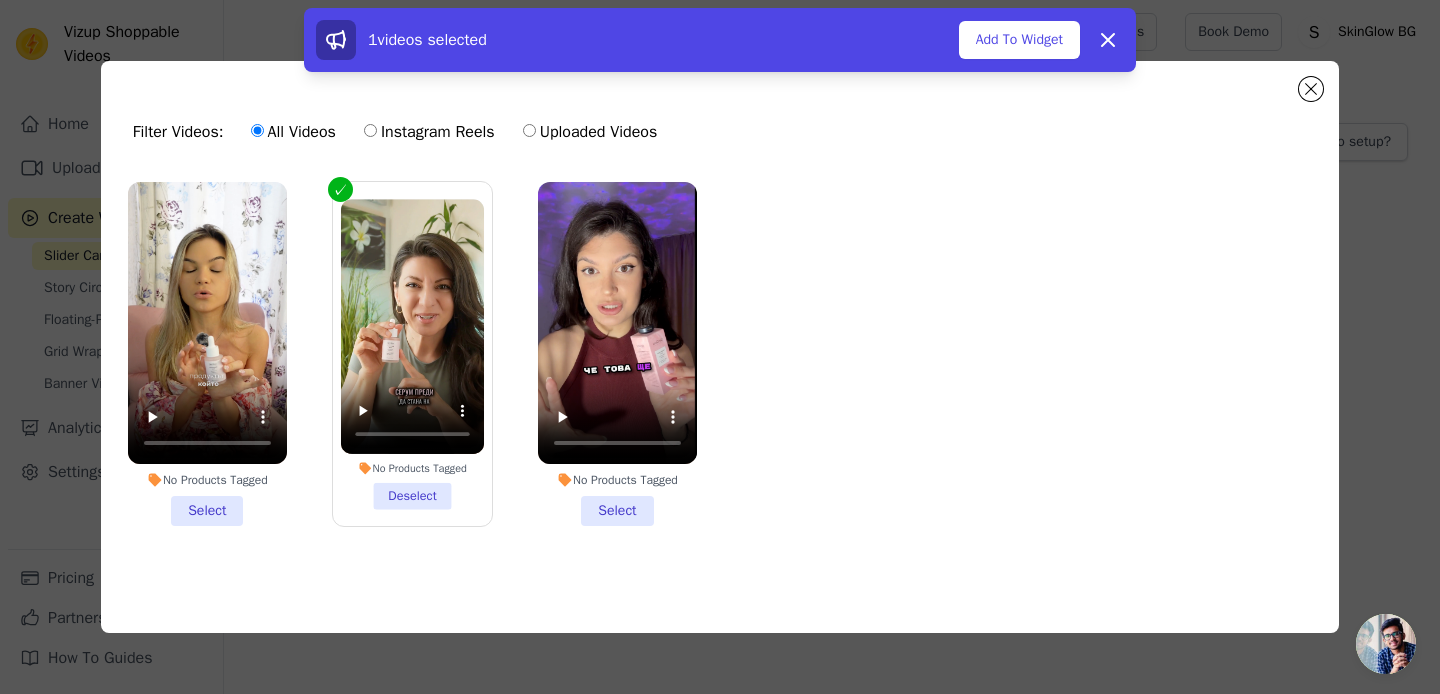 click on "No Products Tagged     Select" at bounding box center (617, 354) 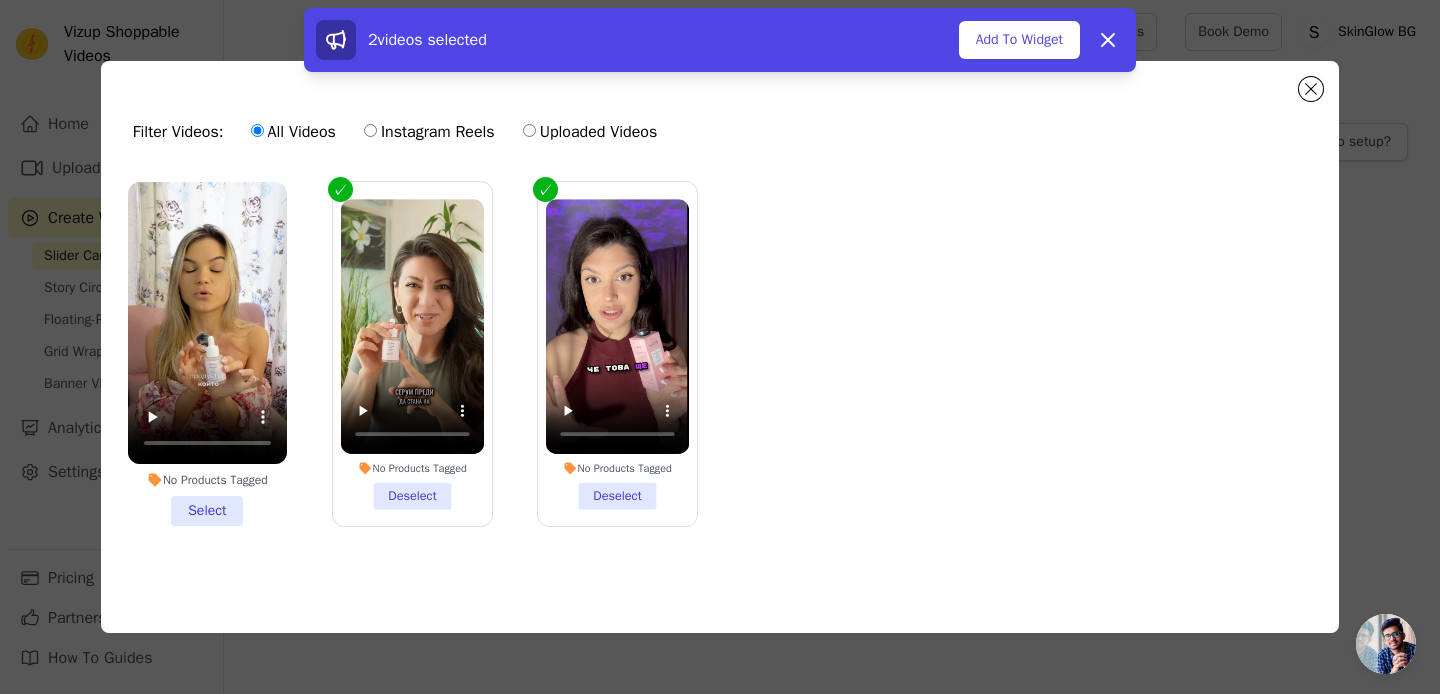 click on "No Products Tagged     Select" at bounding box center [207, 354] 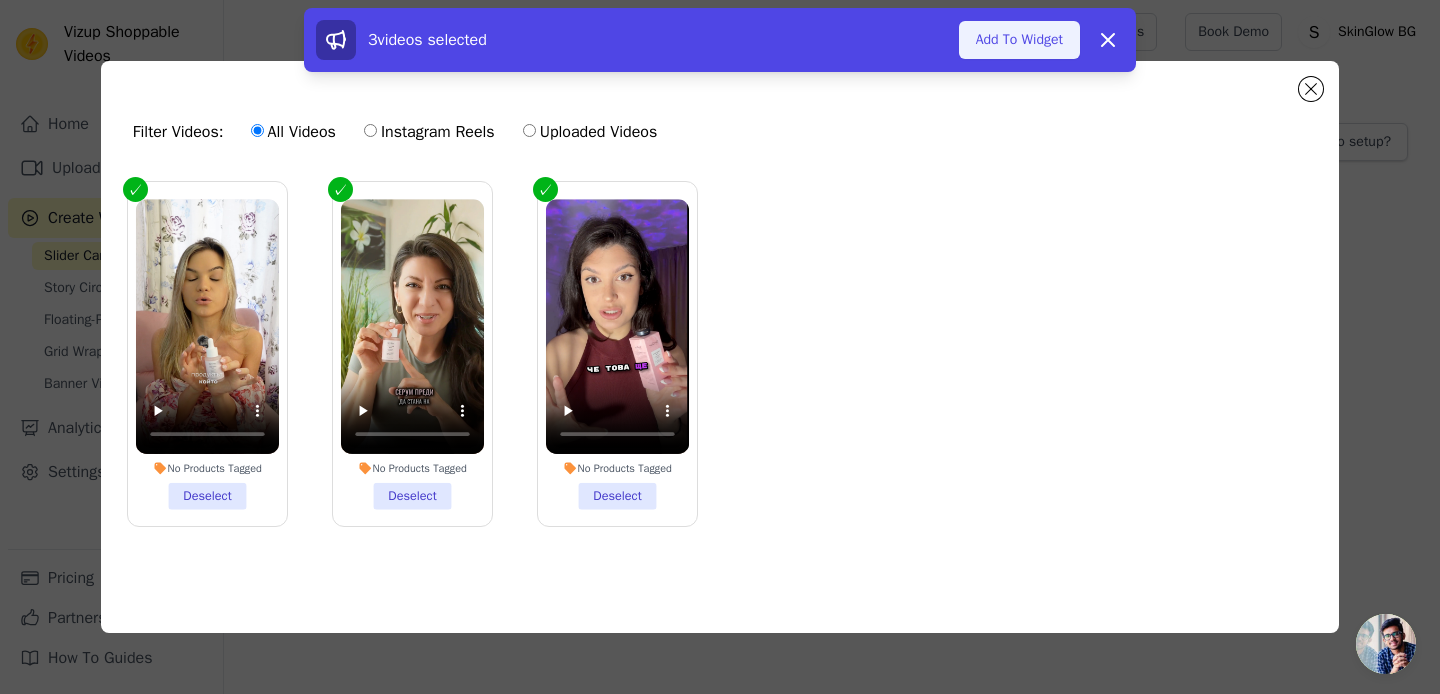click on "Add To Widget" at bounding box center (1019, 40) 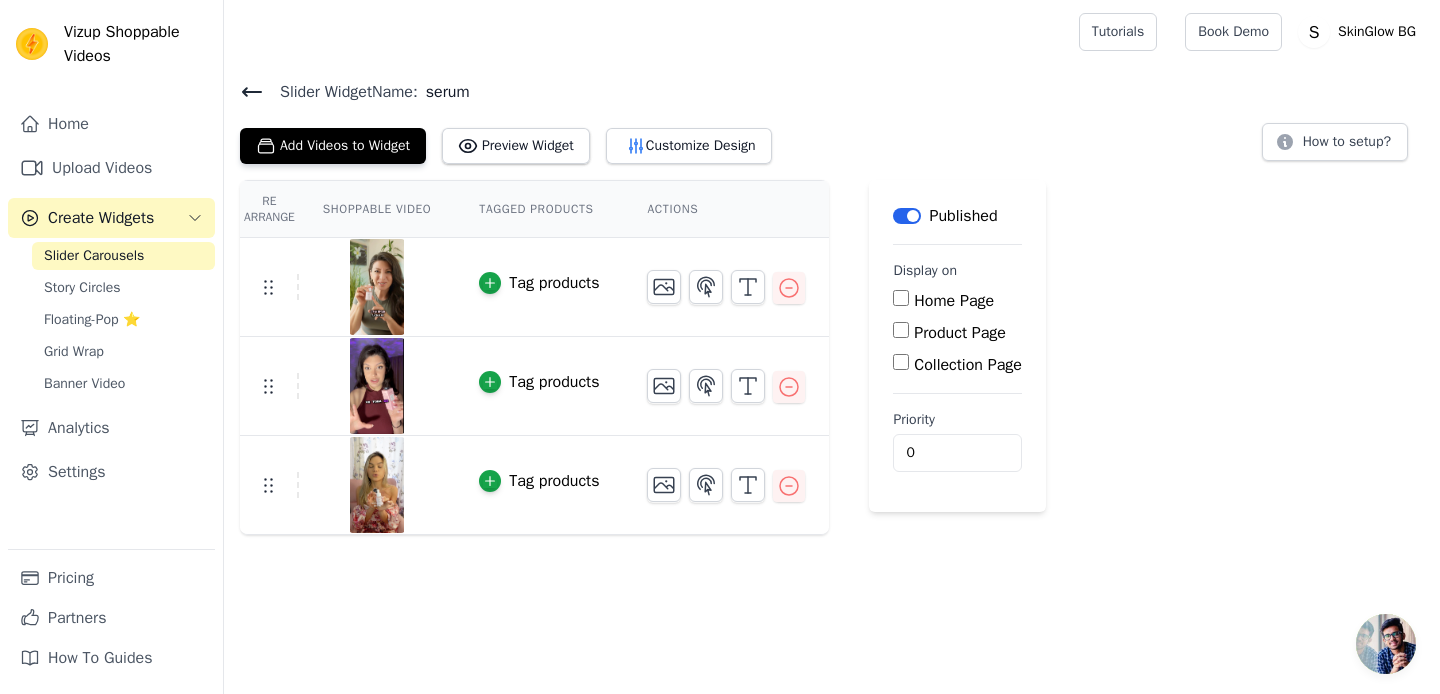 click on "Product Page" at bounding box center (901, 330) 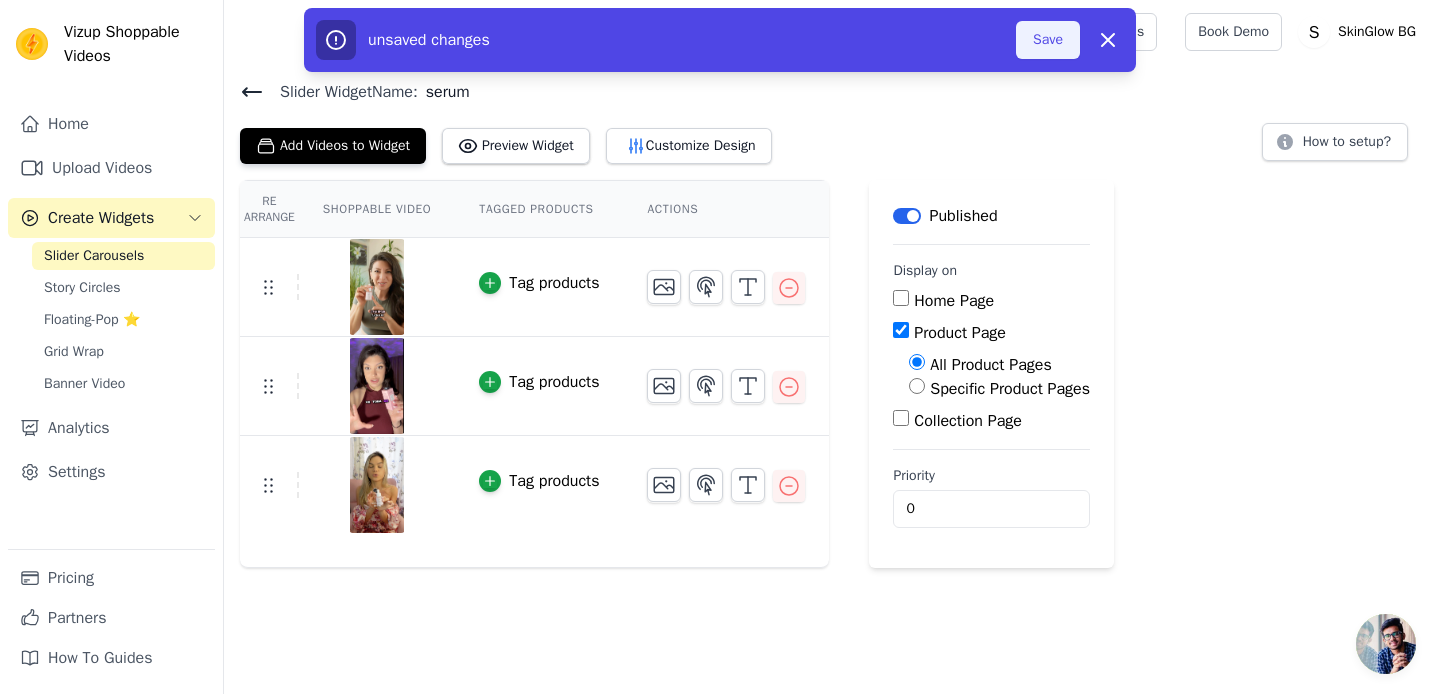 click on "Save" at bounding box center [1048, 40] 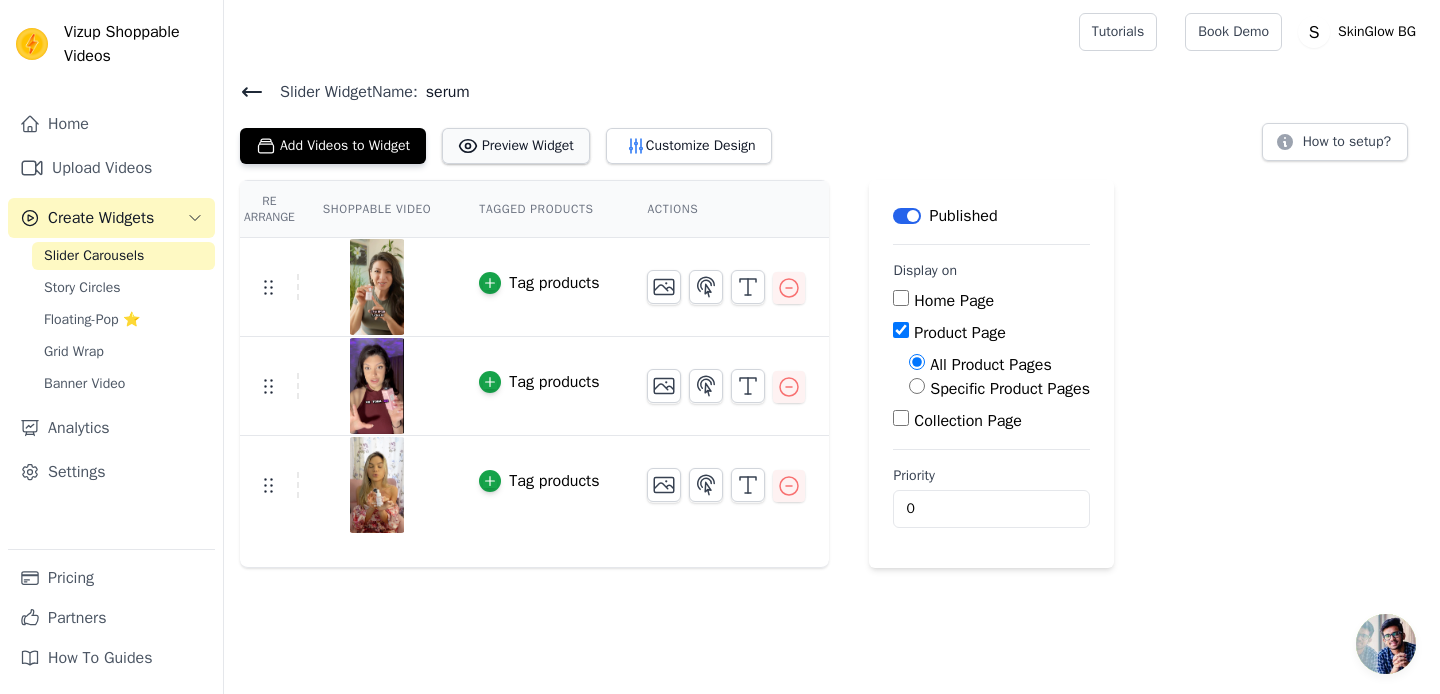 click on "Preview Widget" at bounding box center [516, 146] 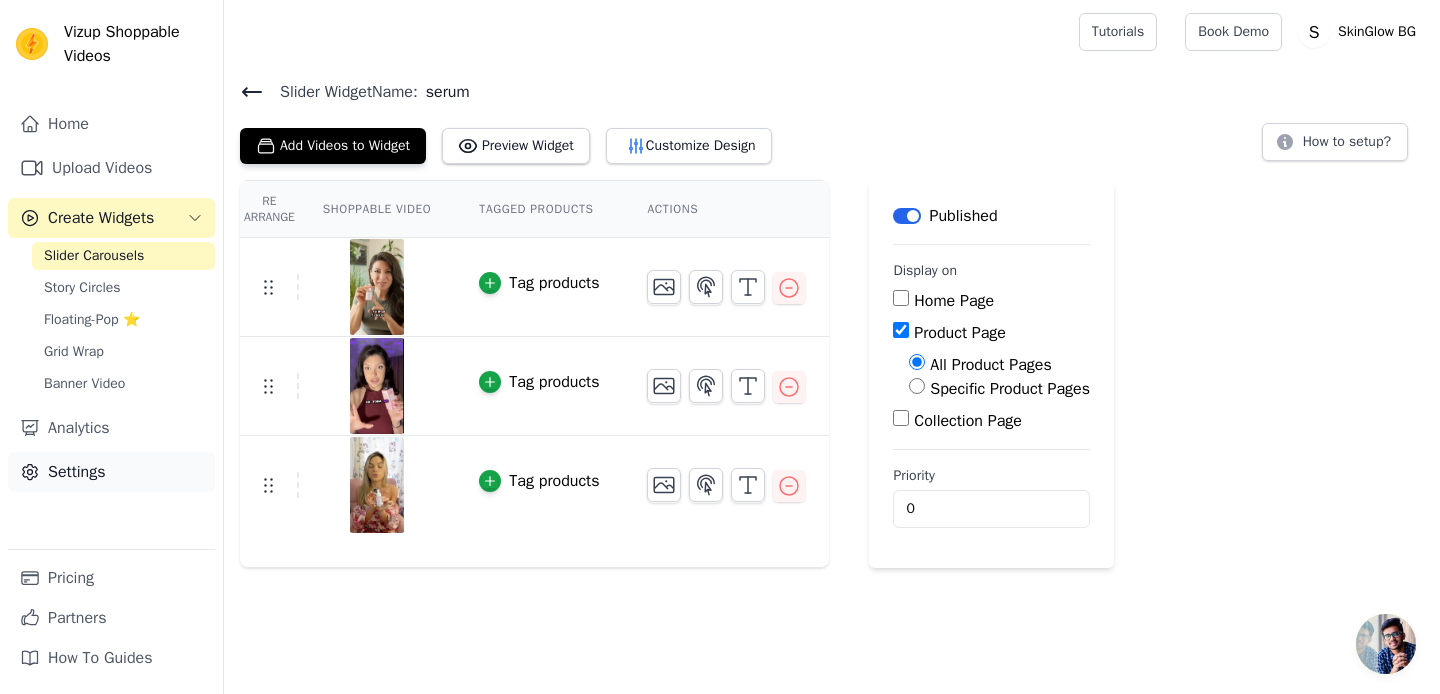 click on "Settings" at bounding box center [111, 472] 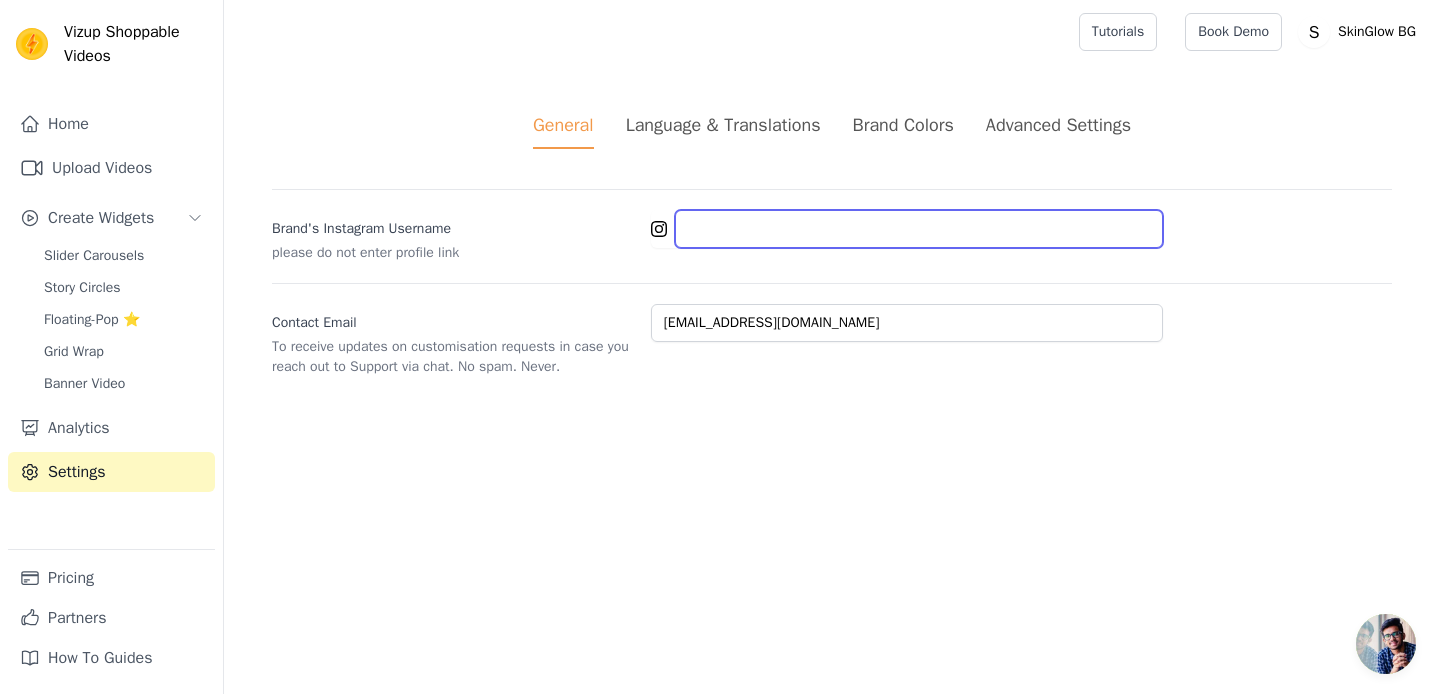 click on "Brand's Instagram Username" at bounding box center [919, 229] 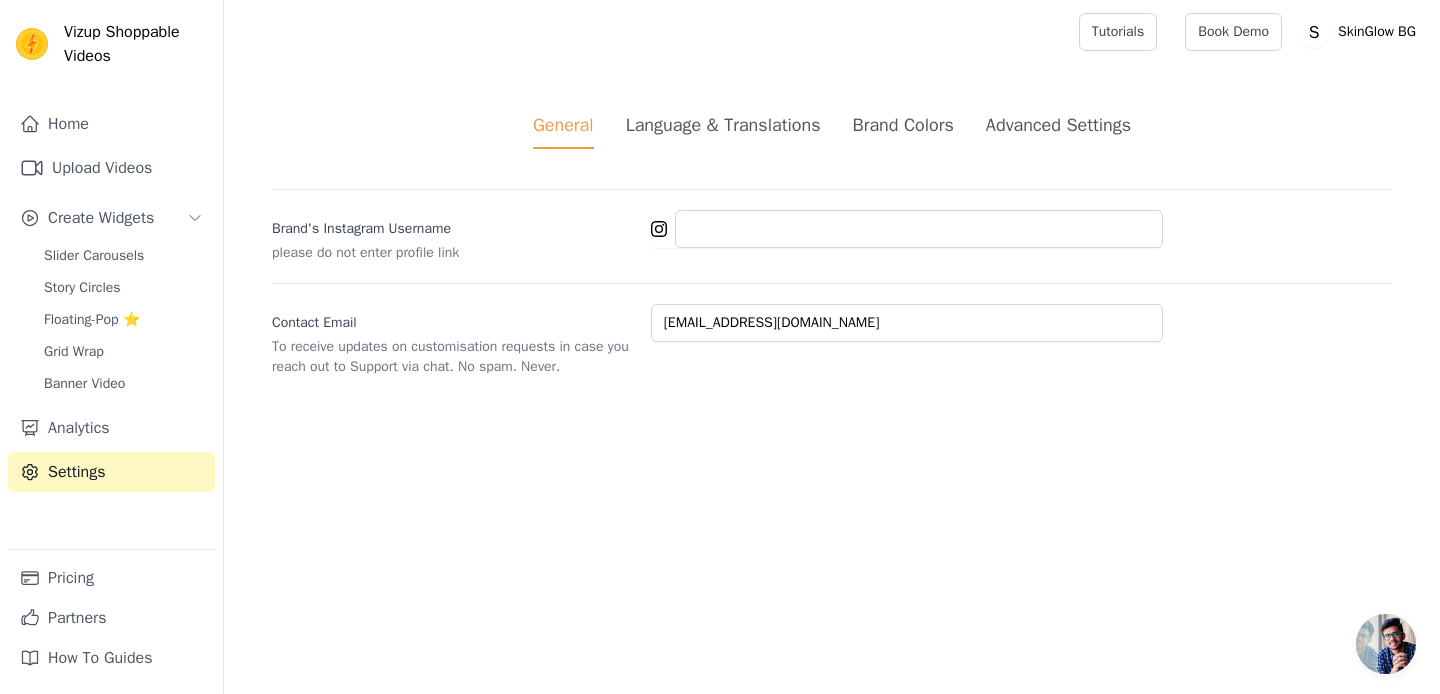 click 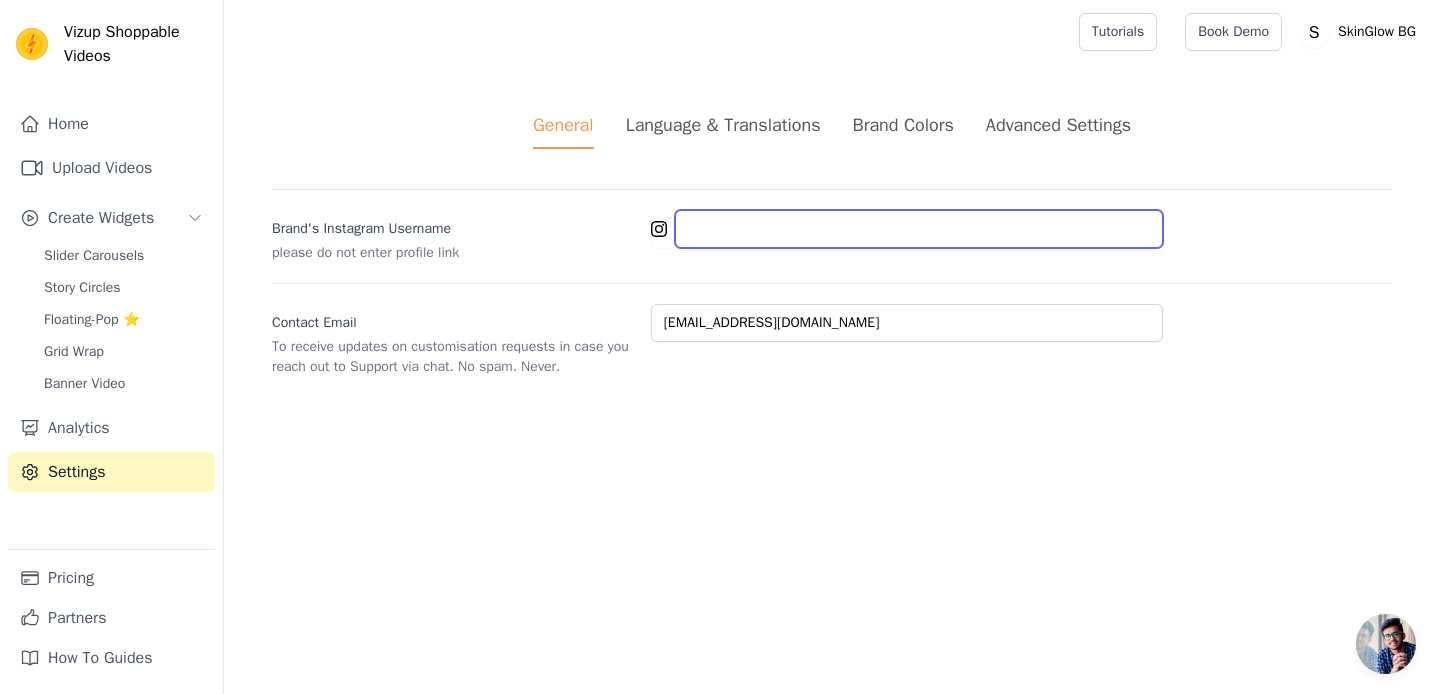 click on "Brand's Instagram Username" at bounding box center (919, 229) 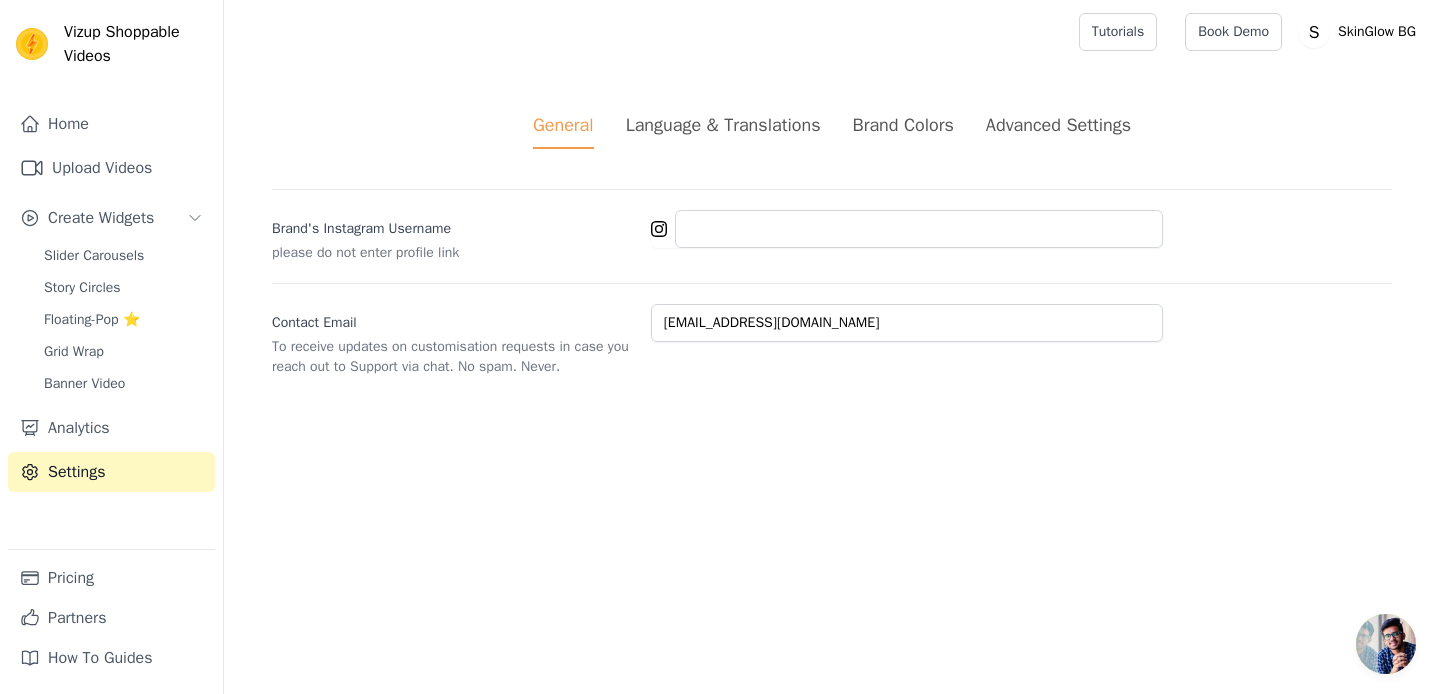 click on "Language & Translations" at bounding box center (723, 125) 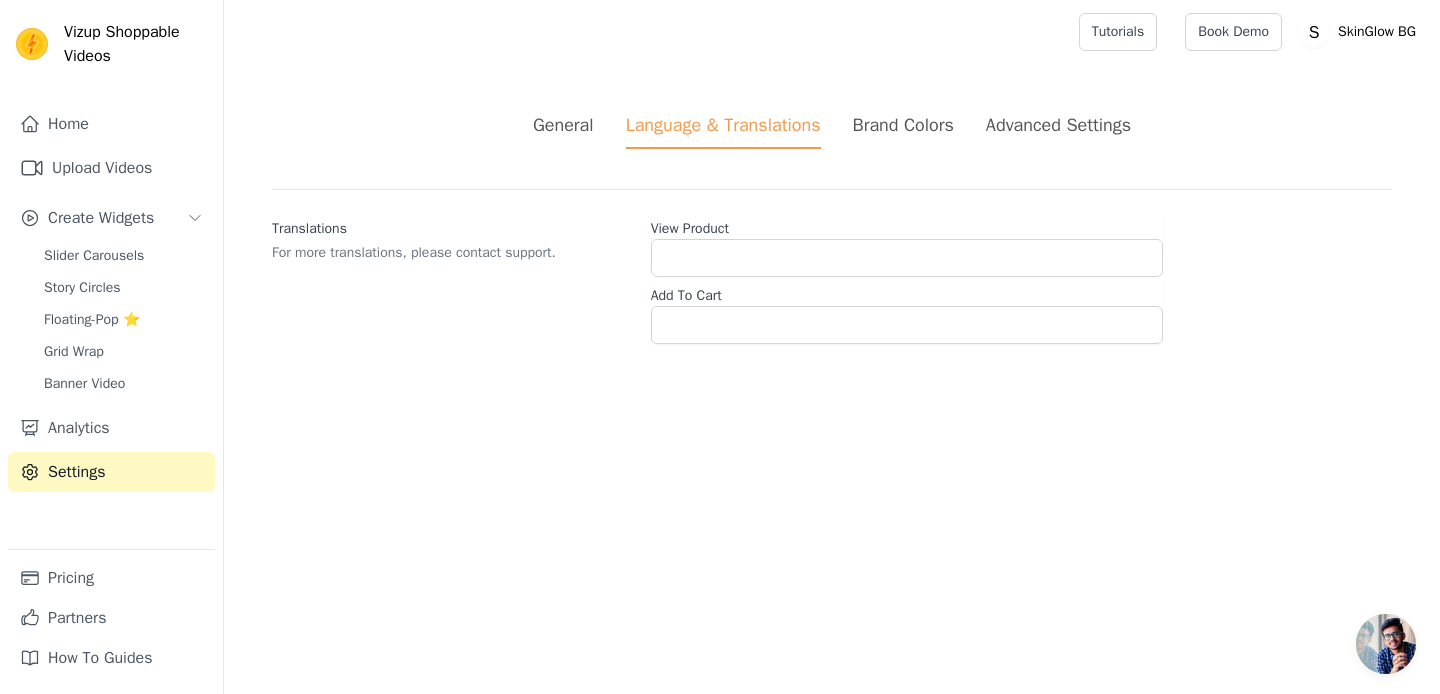 click on "Brand Colors" at bounding box center (903, 125) 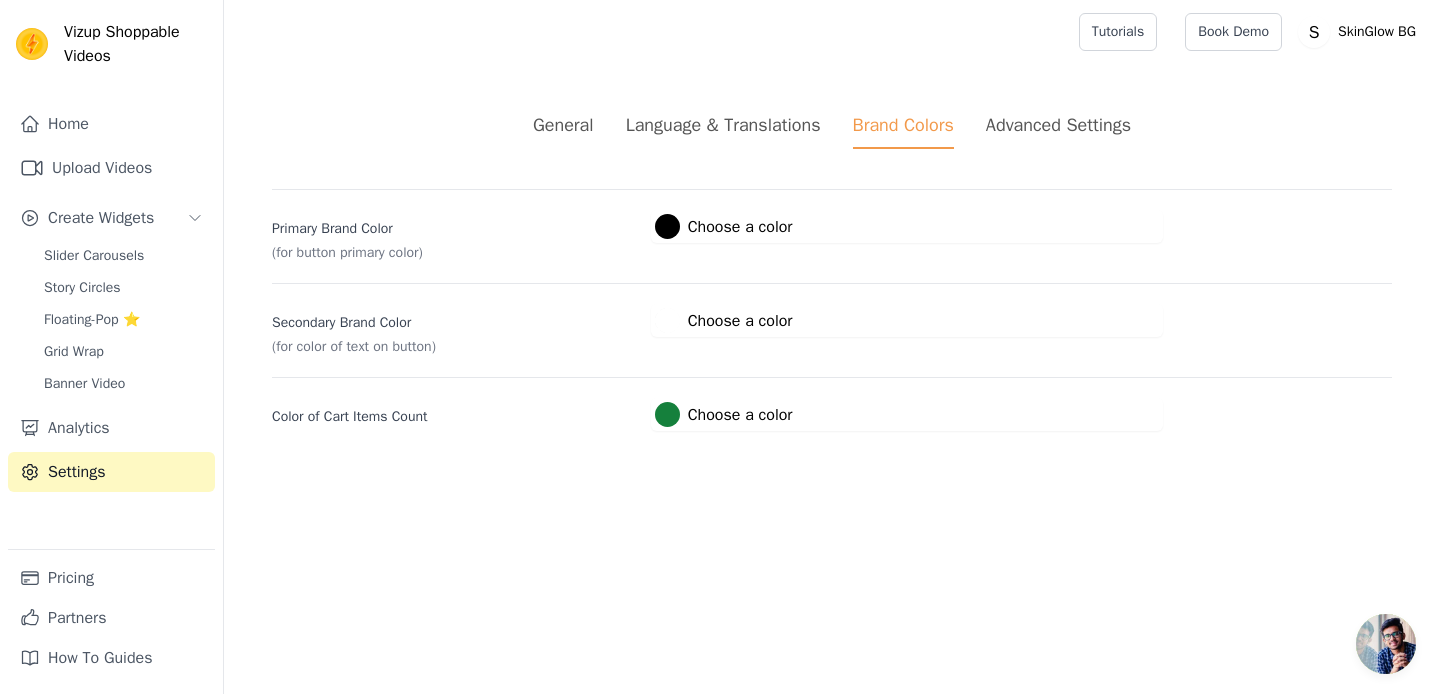 click on "Advanced Settings" at bounding box center [1058, 125] 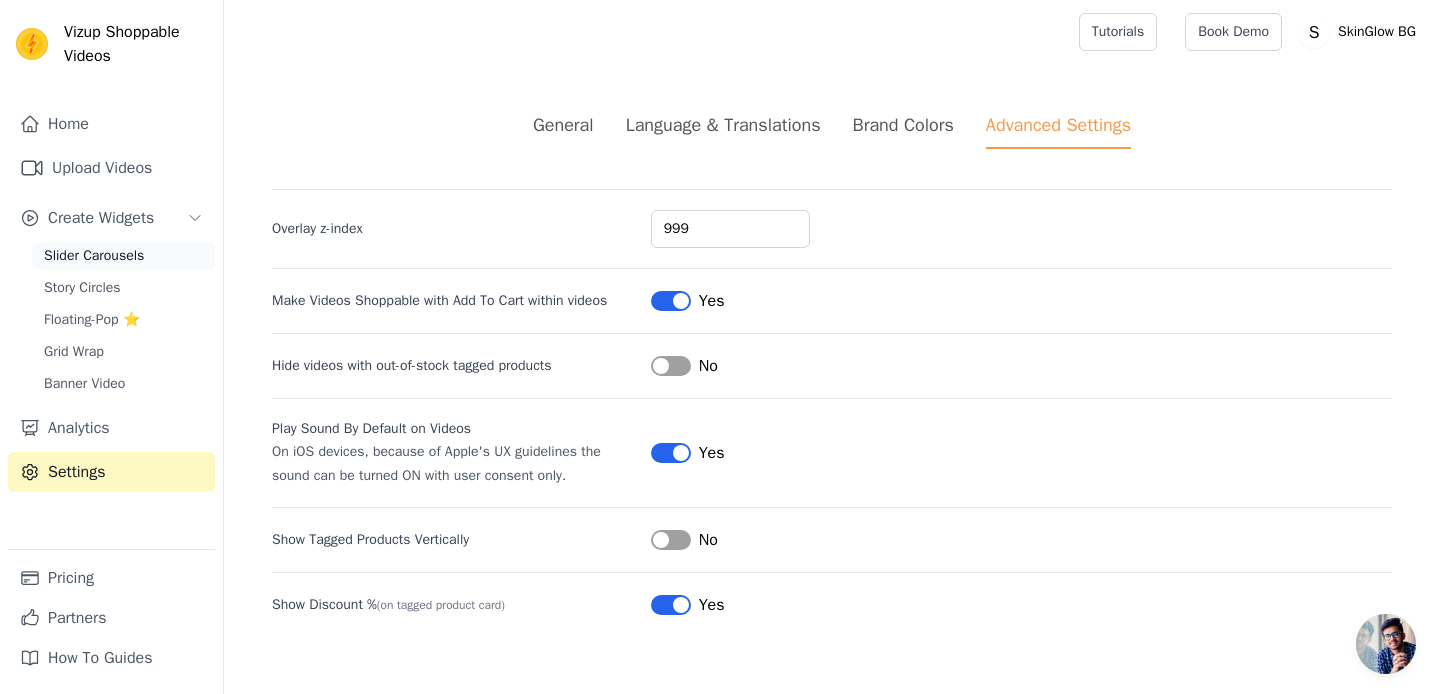 click on "Slider Carousels" at bounding box center [94, 256] 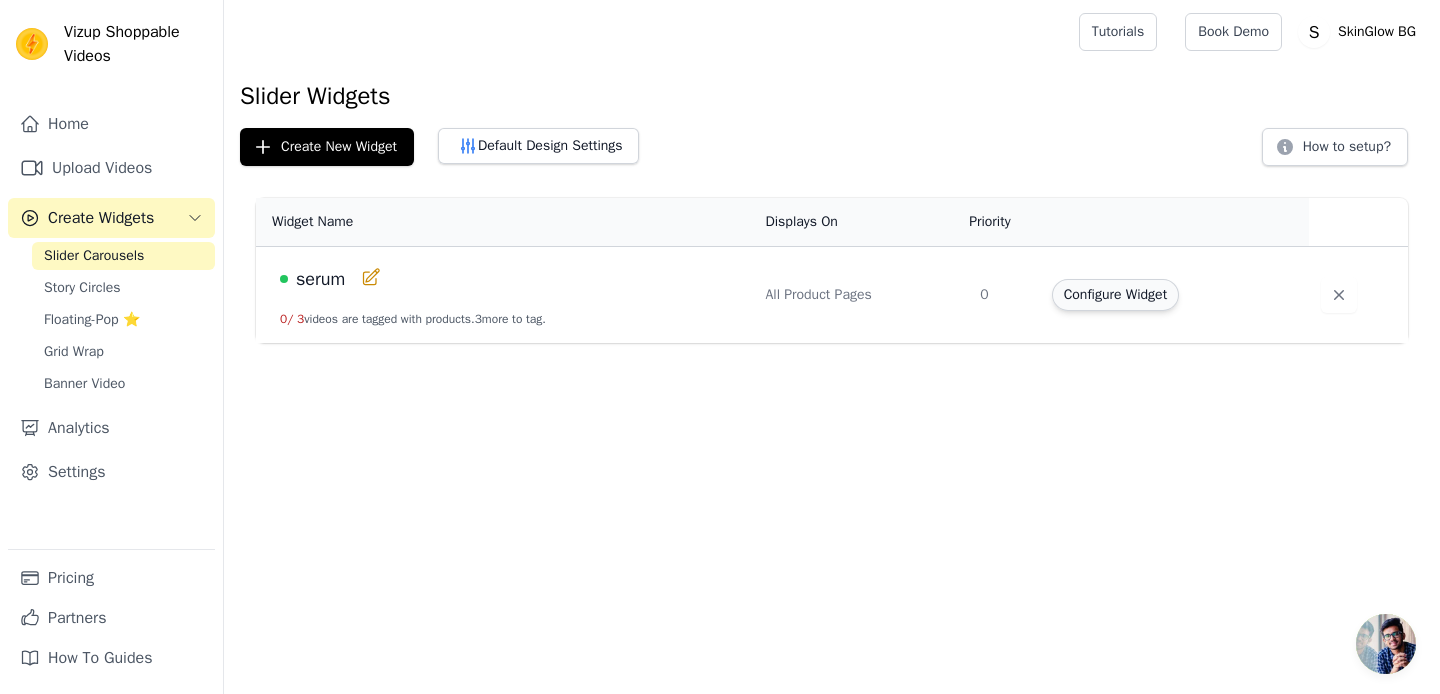 click on "Configure Widget" at bounding box center [1115, 295] 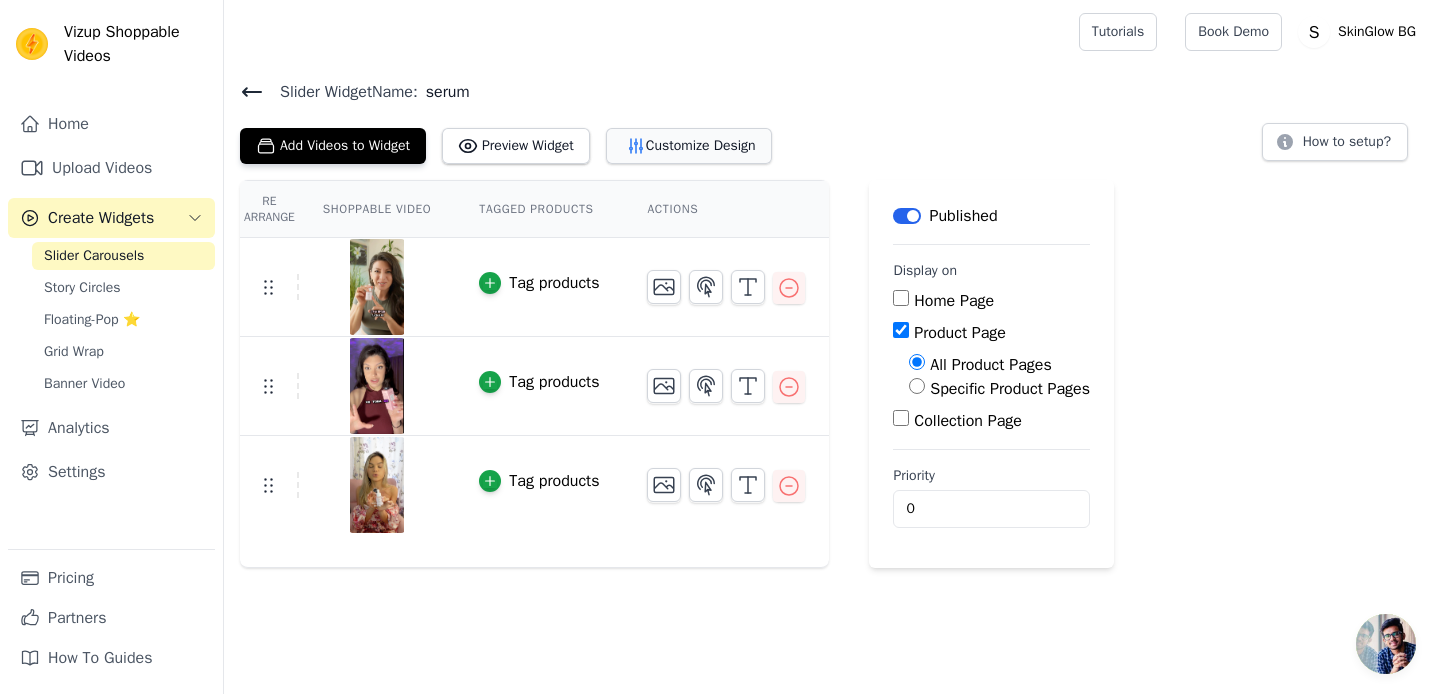 click on "Customize Design" at bounding box center [689, 146] 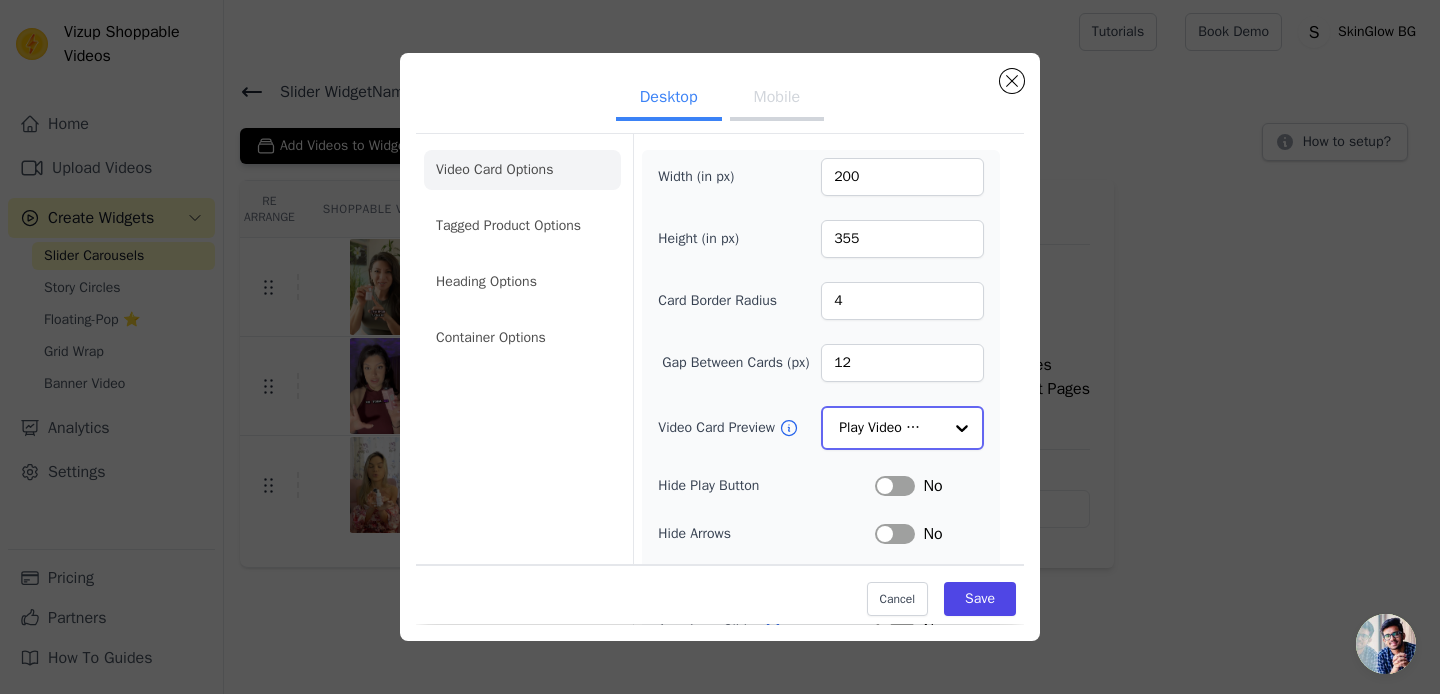 click on "Video Card Preview" 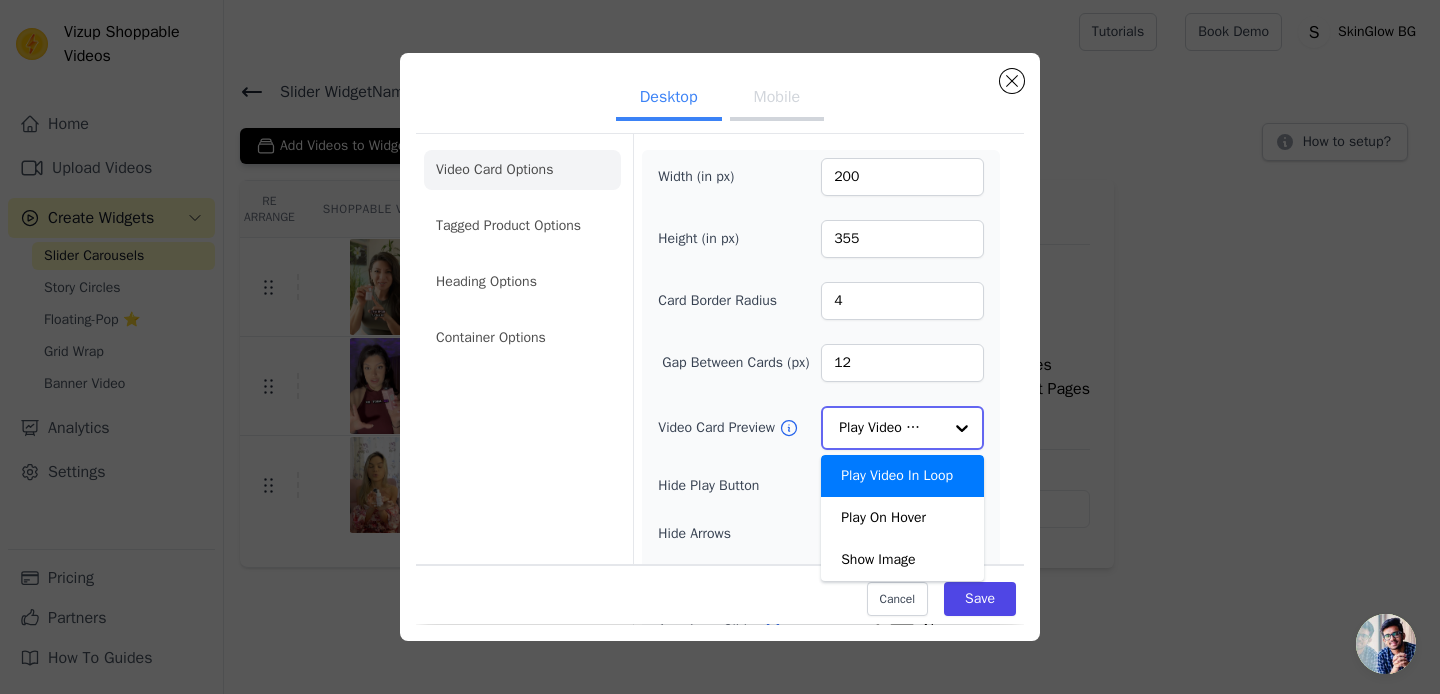 click on "Video Card Preview" 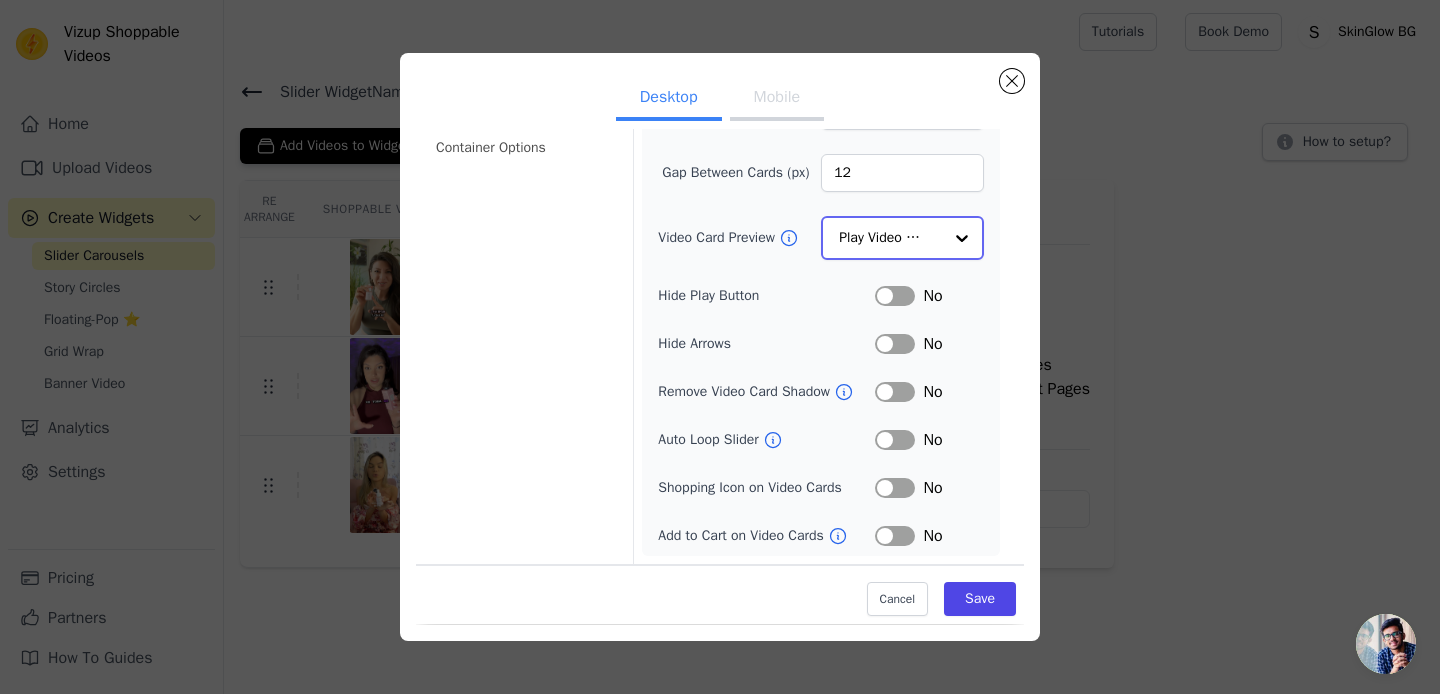 scroll, scrollTop: 0, scrollLeft: 0, axis: both 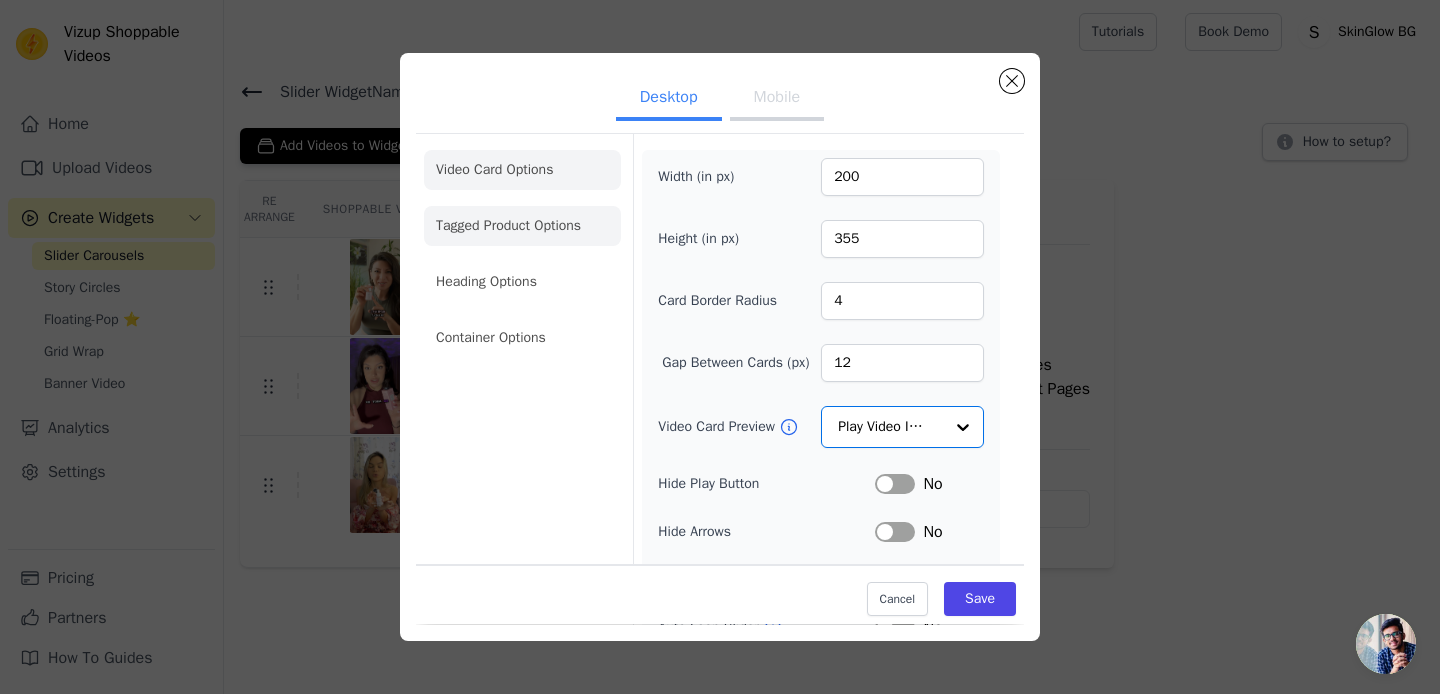click on "Tagged Product Options" 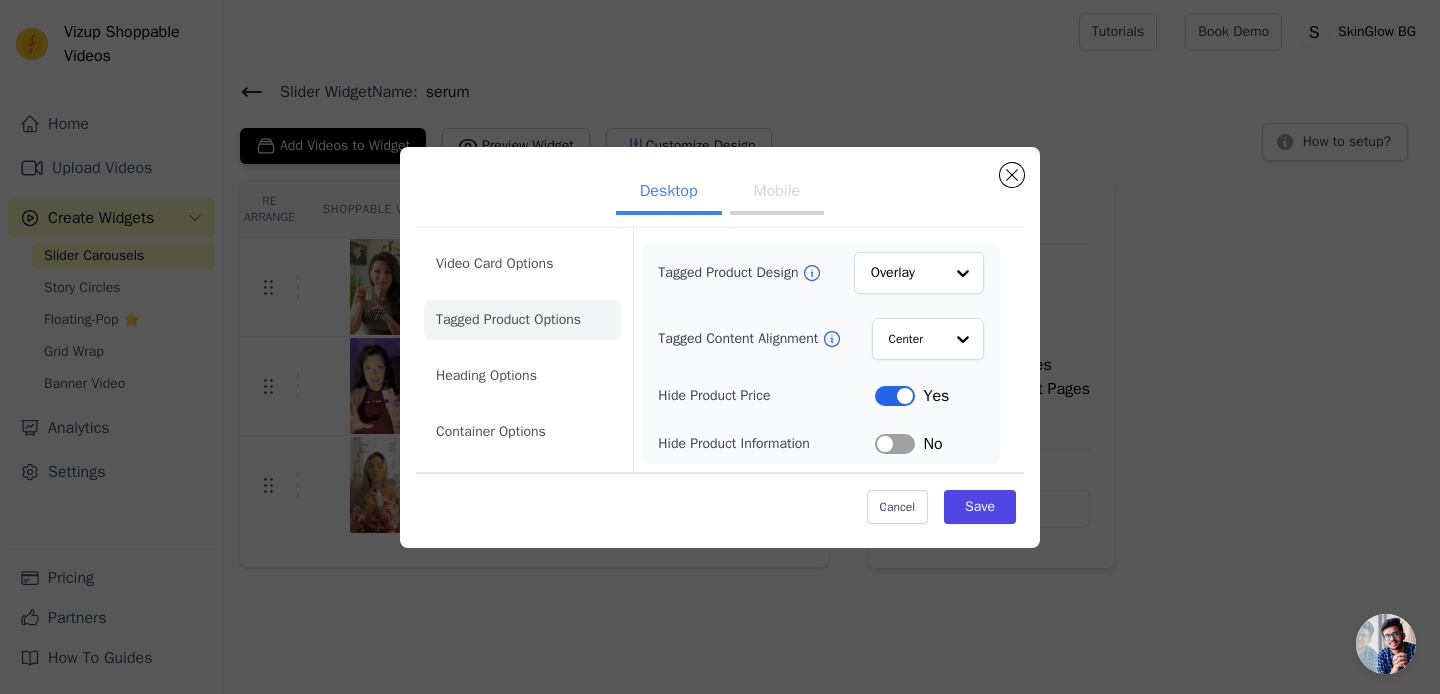 click on "Mobile" at bounding box center [777, 193] 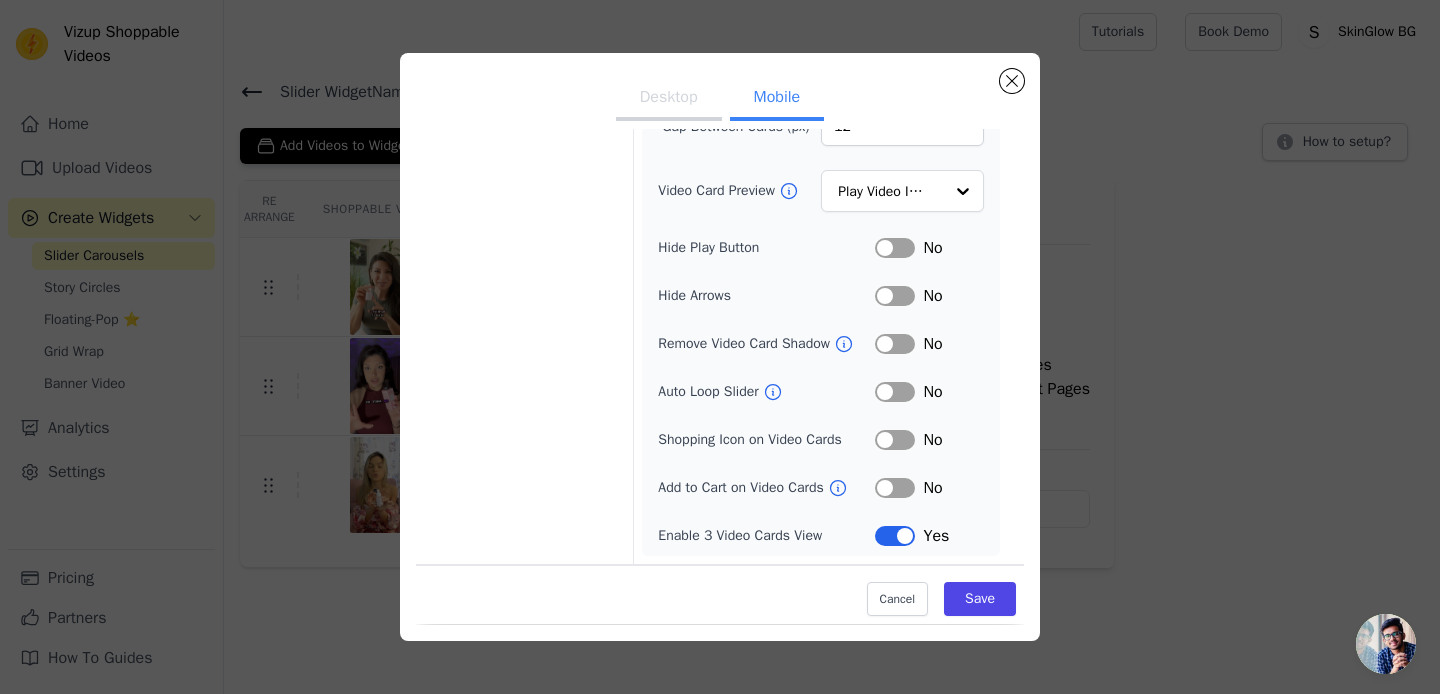 scroll, scrollTop: 0, scrollLeft: 0, axis: both 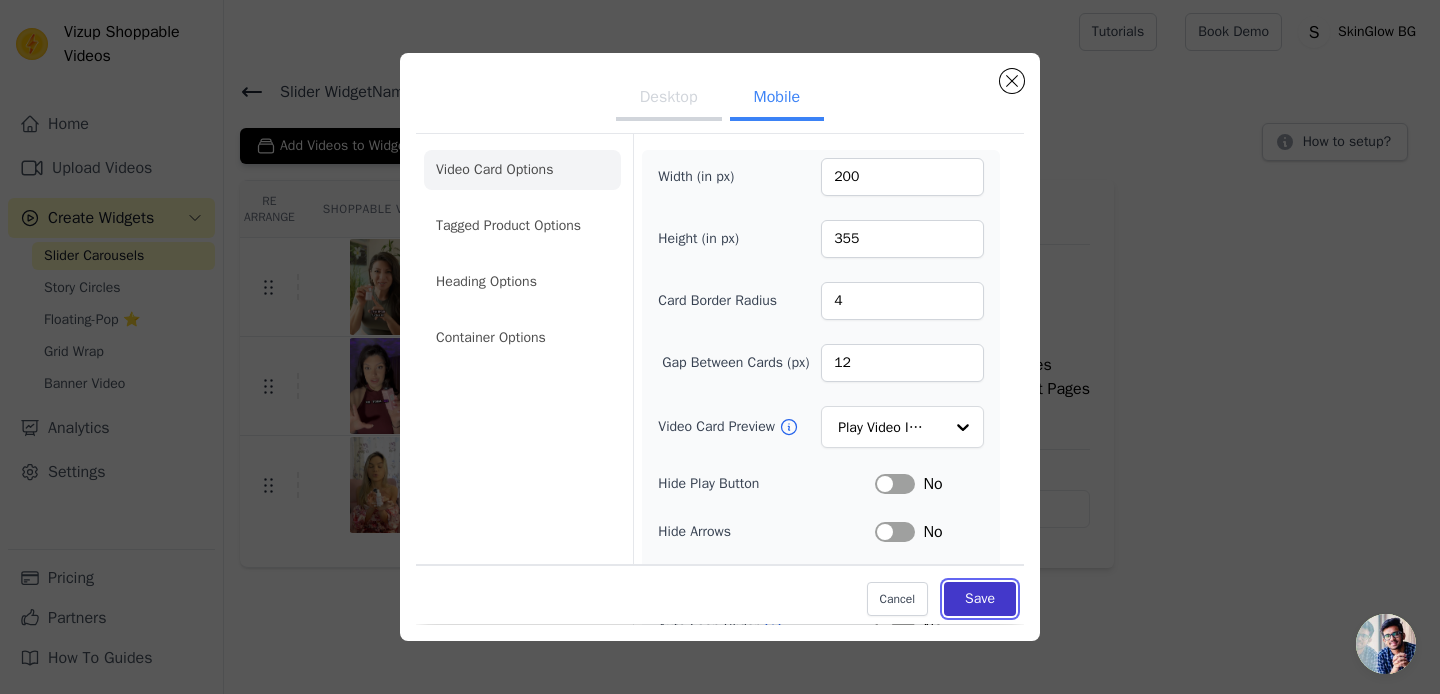click on "Save" at bounding box center [980, 600] 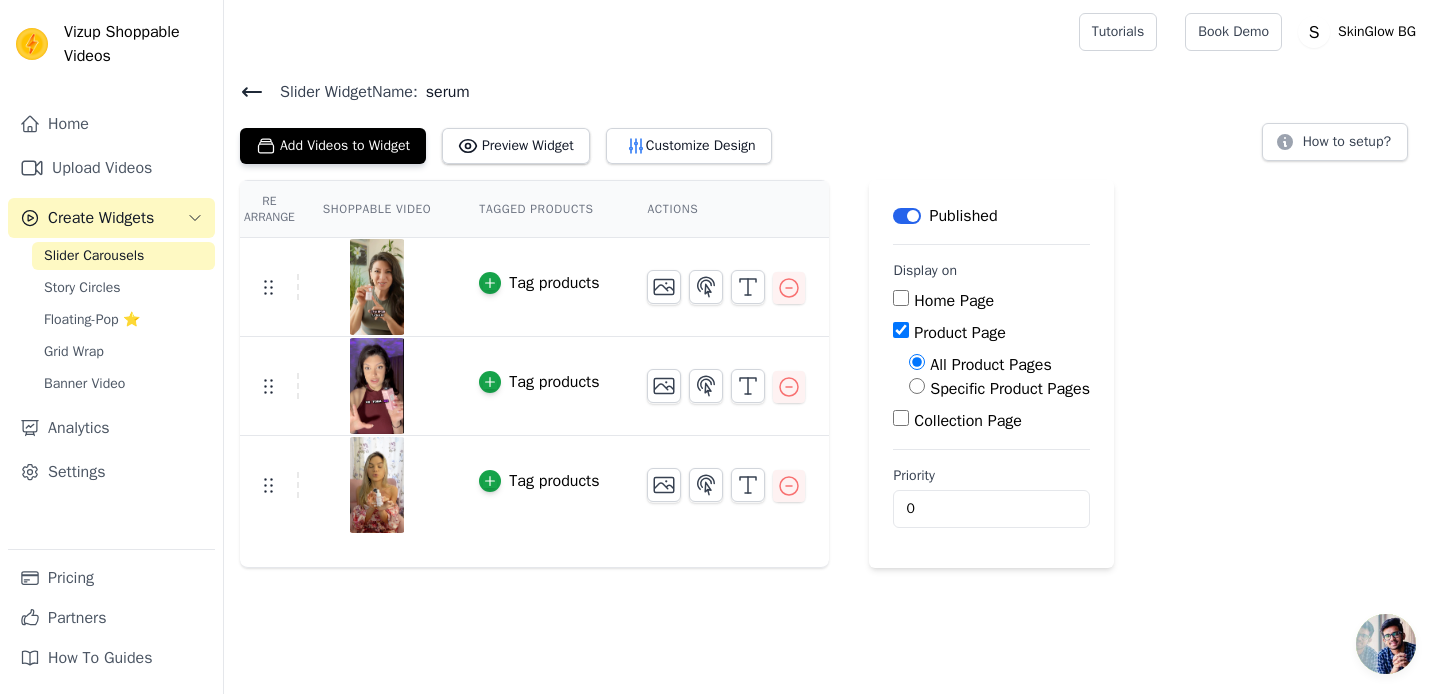 click on "Slider Carousels" at bounding box center [94, 256] 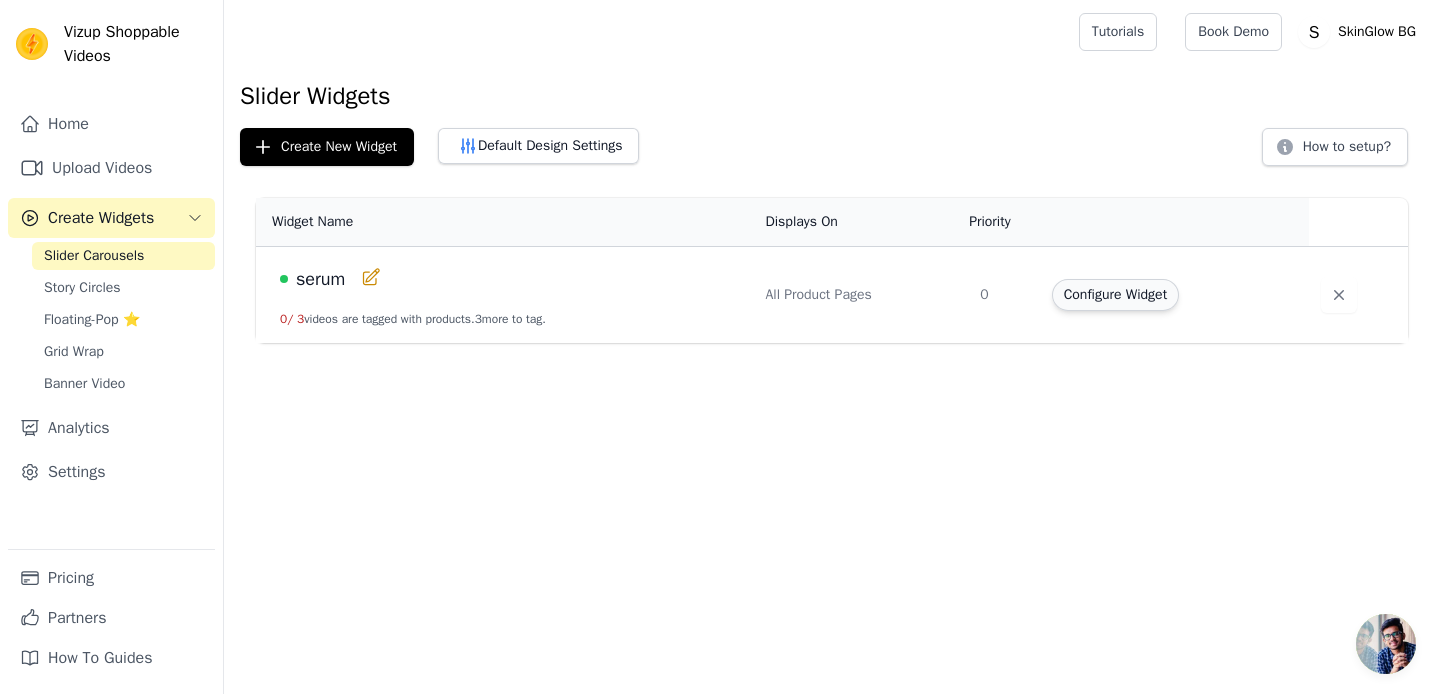 click on "Configure Widget" at bounding box center (1115, 295) 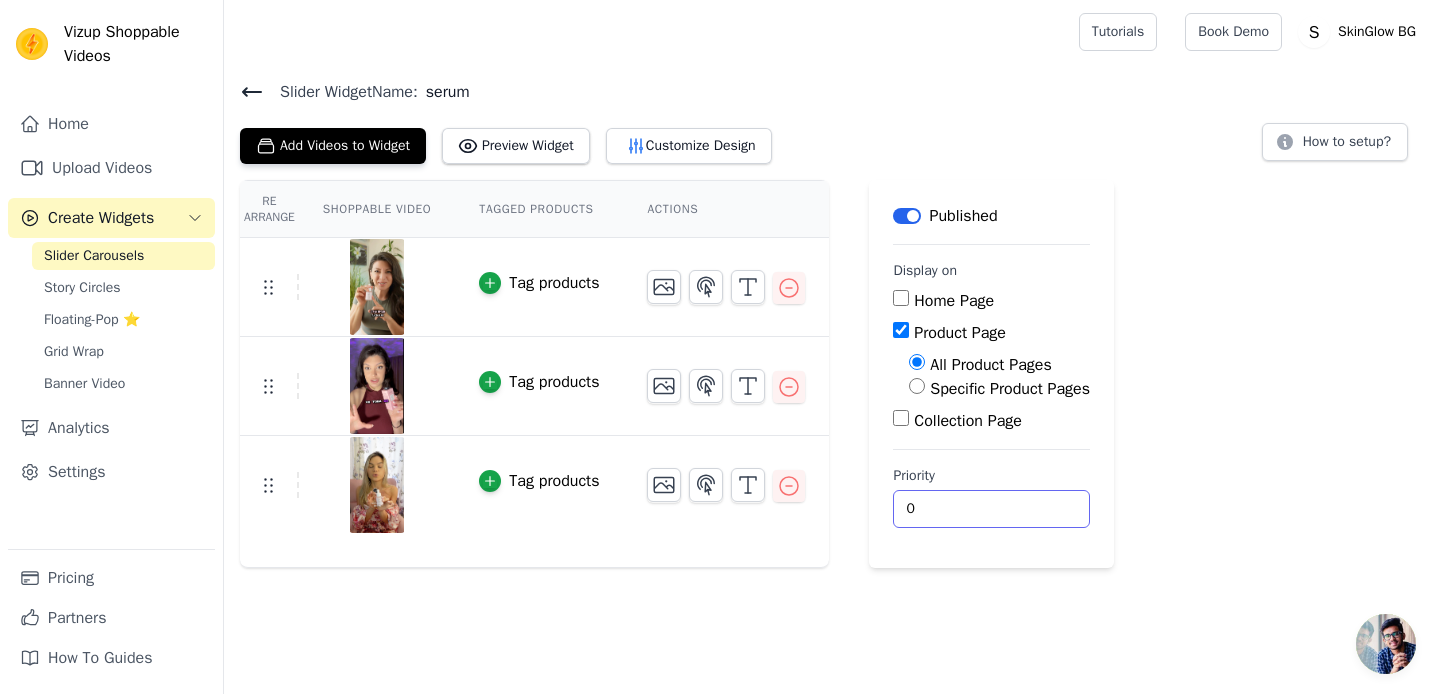 drag, startPoint x: 957, startPoint y: 505, endPoint x: 876, endPoint y: 505, distance: 81 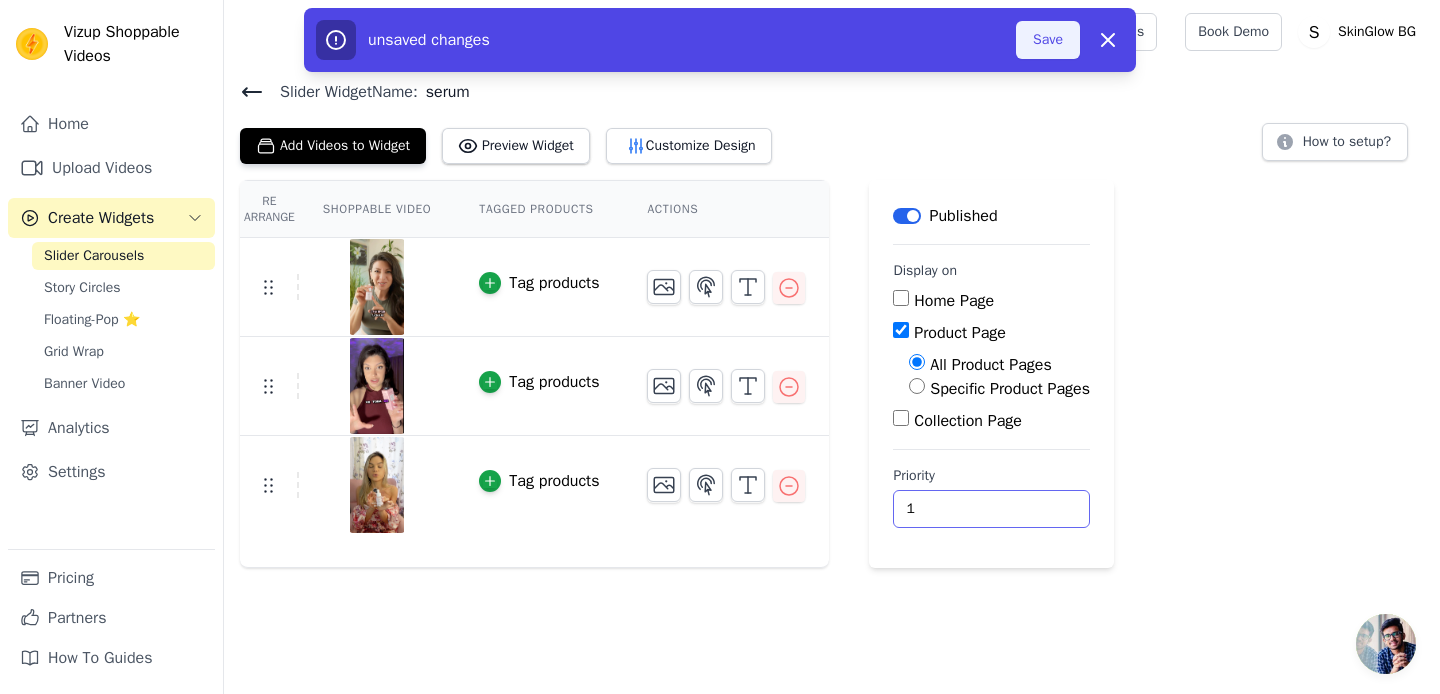 type on "1" 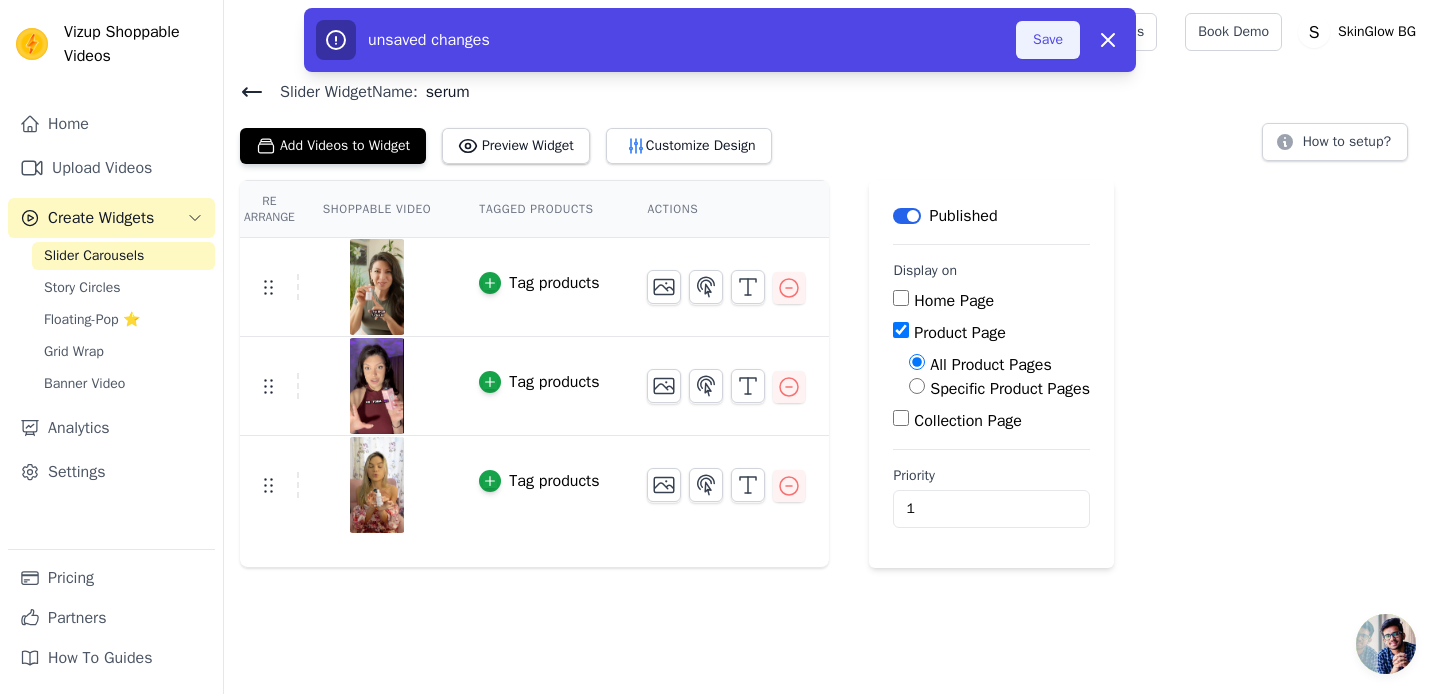 click on "Save" at bounding box center [1048, 40] 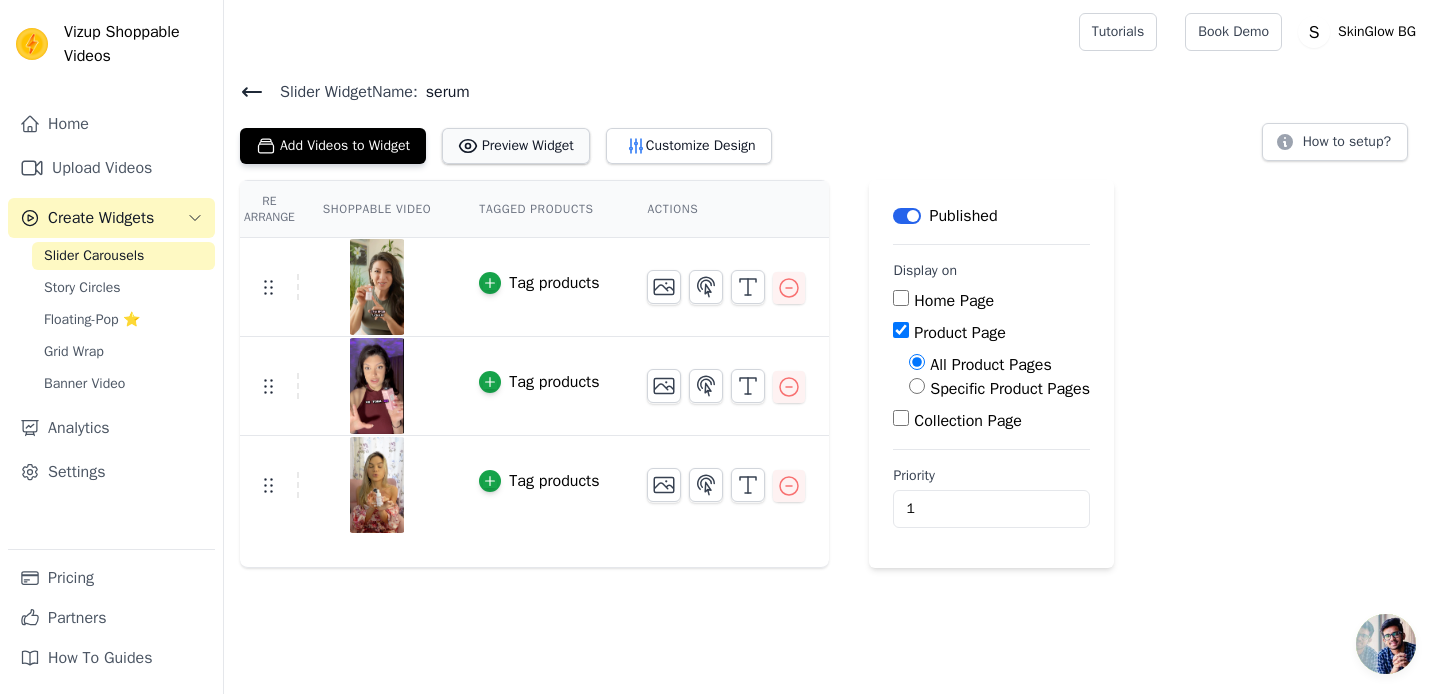 click on "Preview Widget" at bounding box center [516, 146] 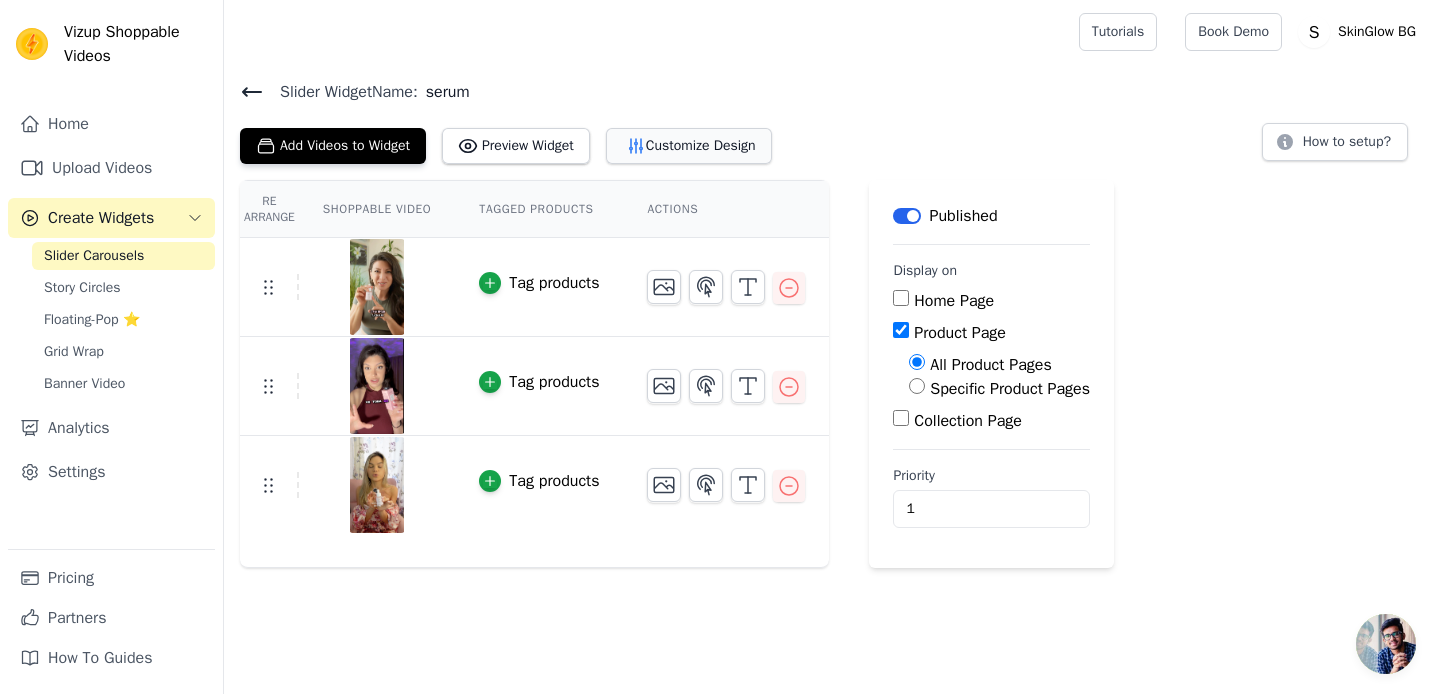 click on "Customize Design" at bounding box center [689, 146] 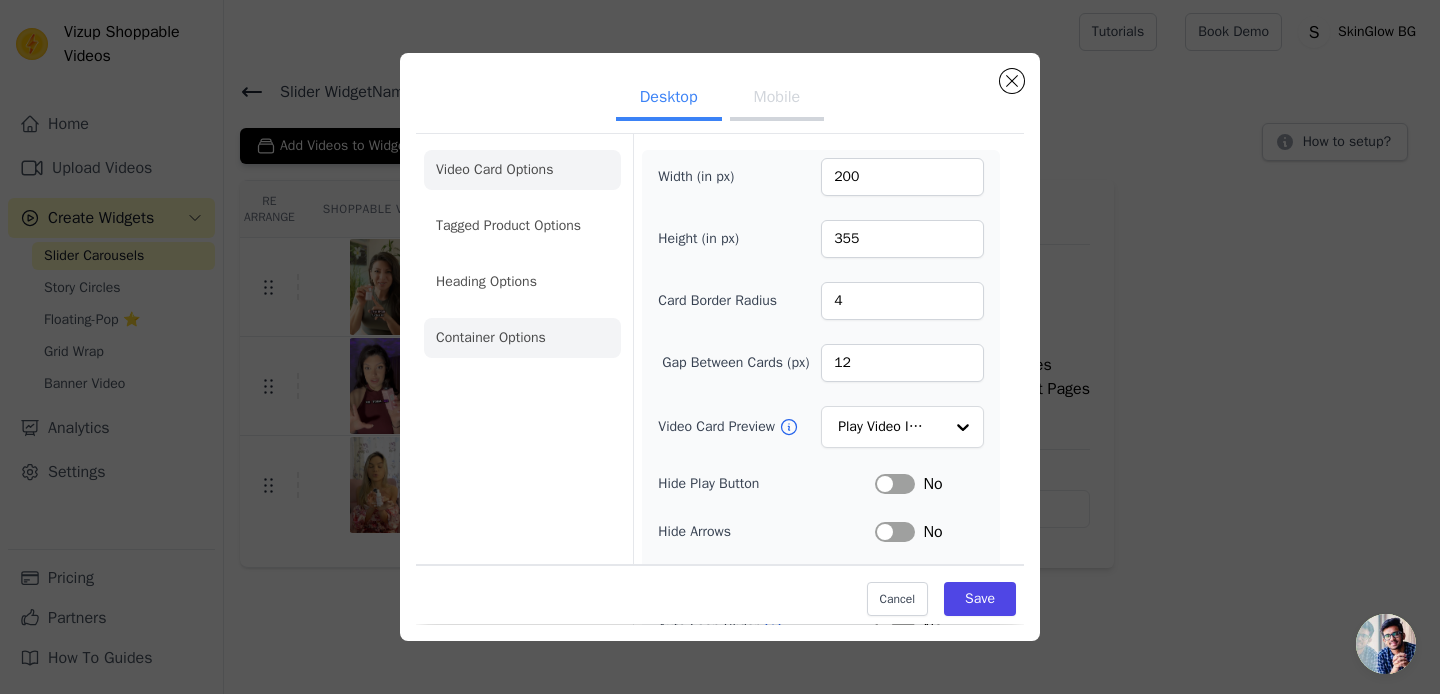 click on "Container Options" 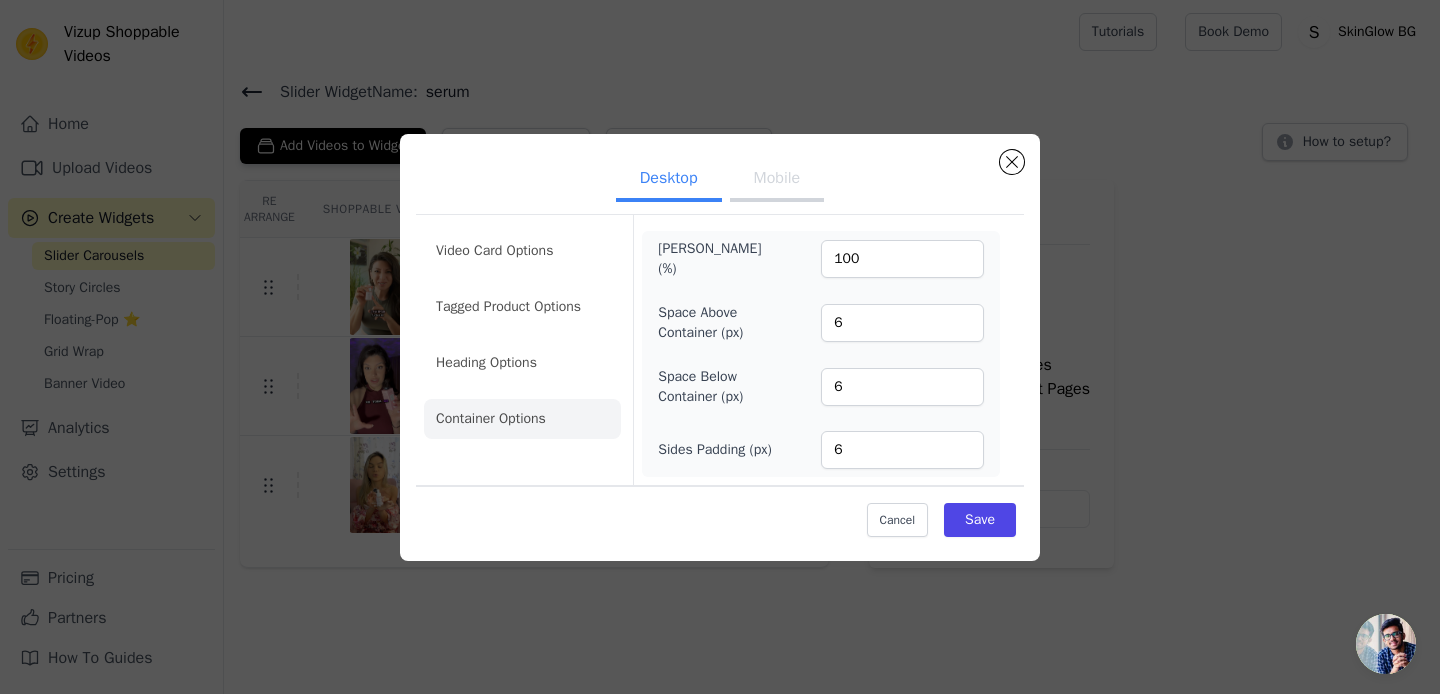 click on "Mobile" at bounding box center [777, 180] 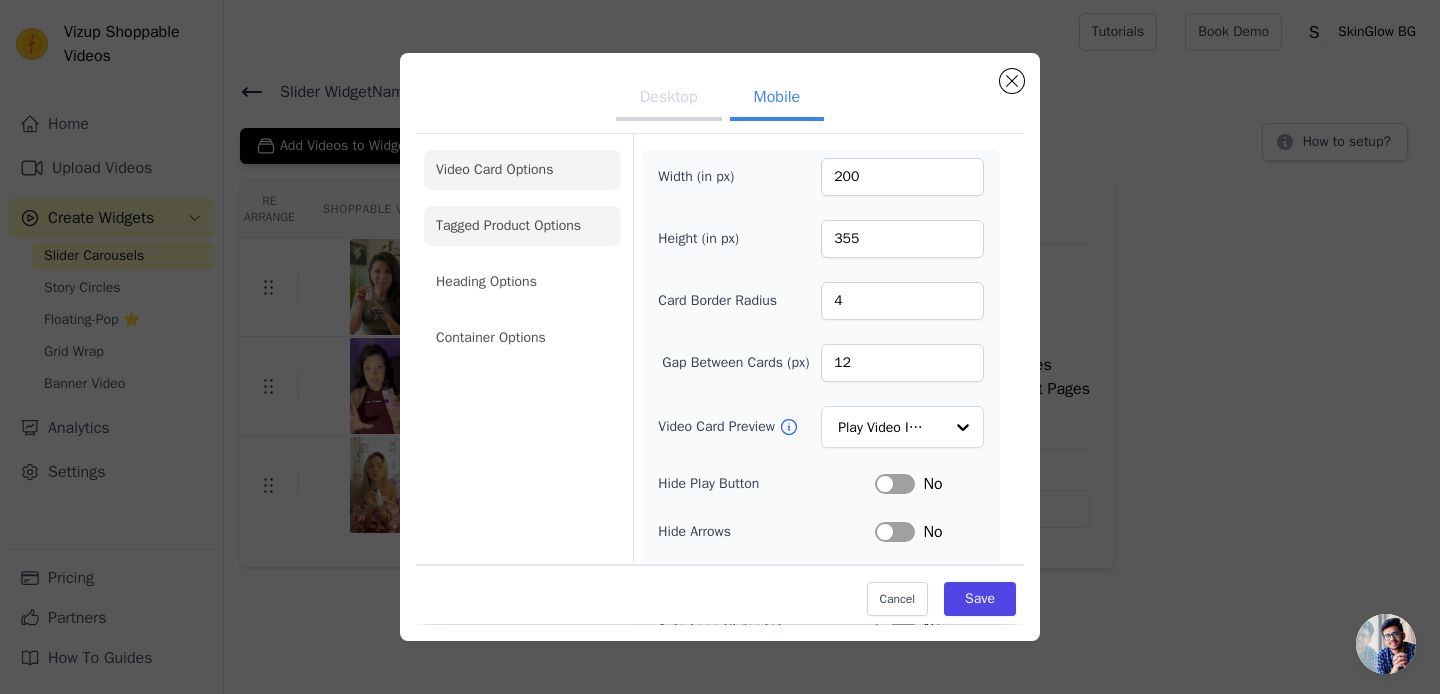 click on "Tagged Product Options" 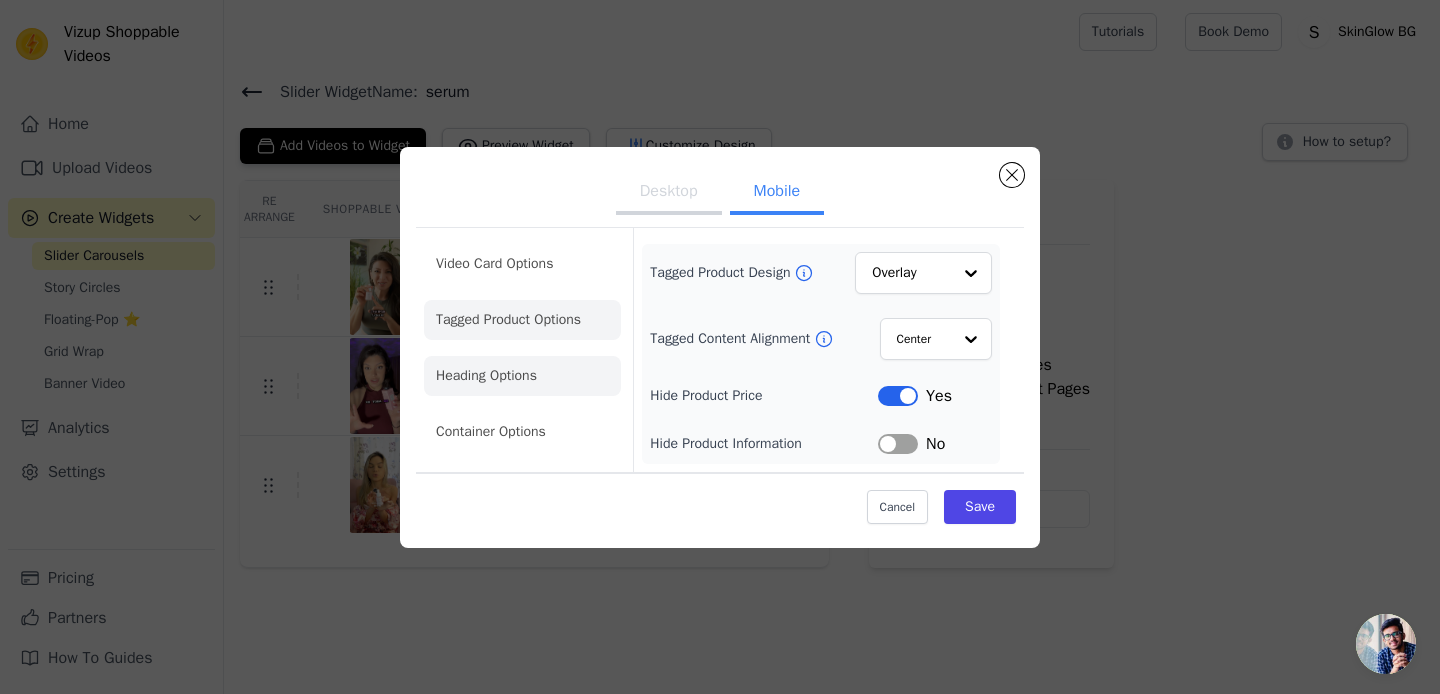 click on "Heading Options" 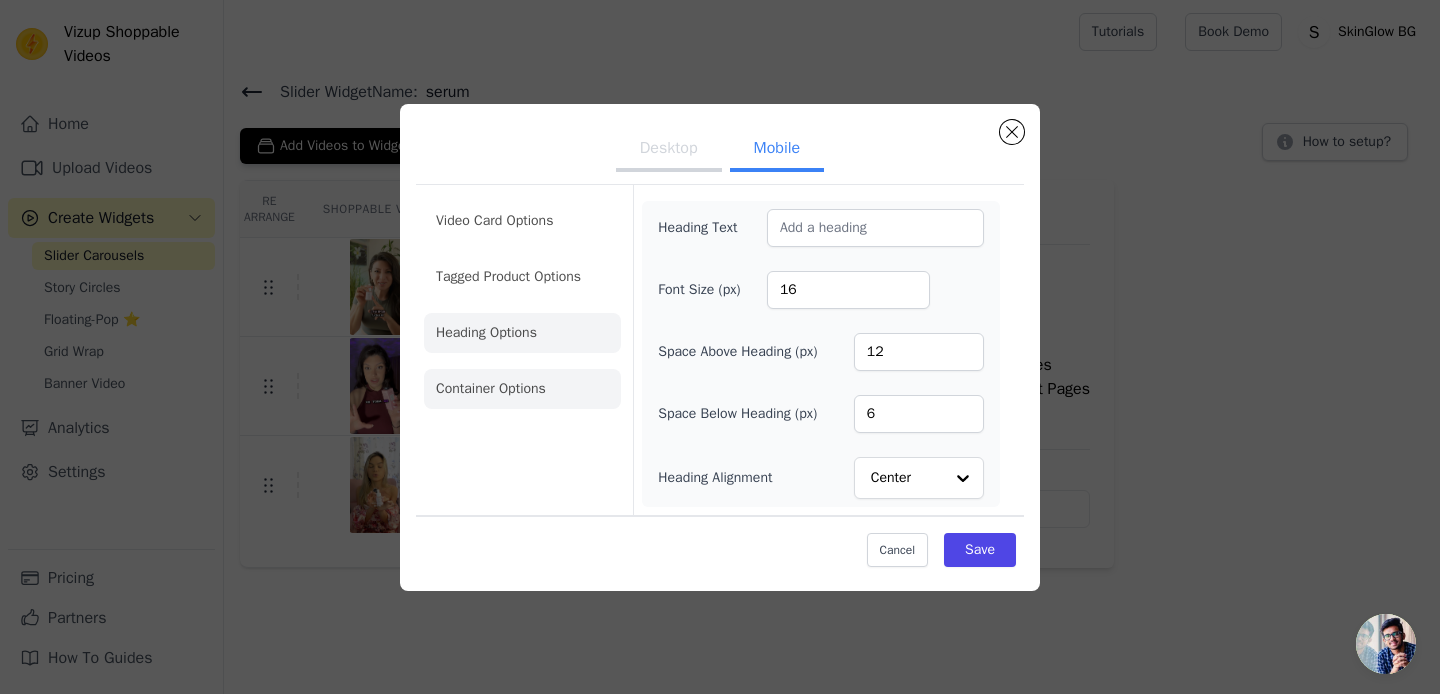 click on "Container Options" 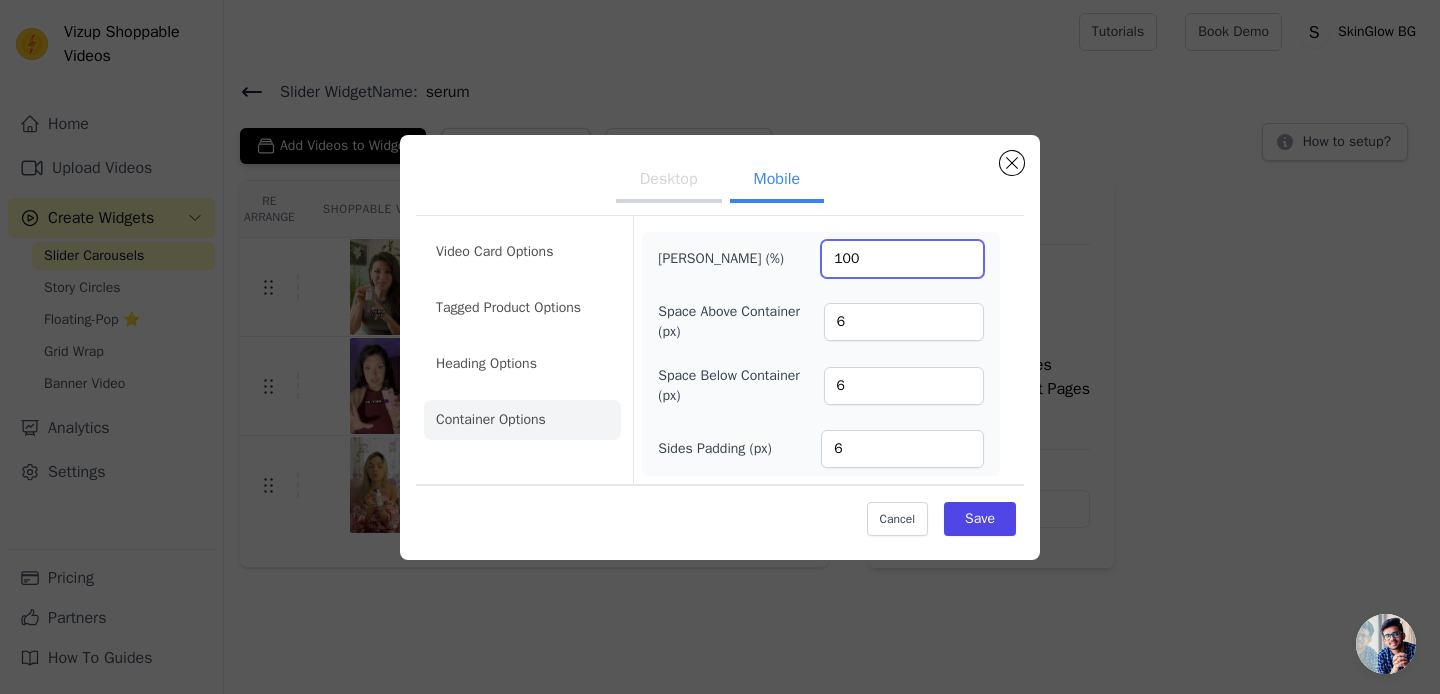 drag, startPoint x: 878, startPoint y: 266, endPoint x: 812, endPoint y: 266, distance: 66 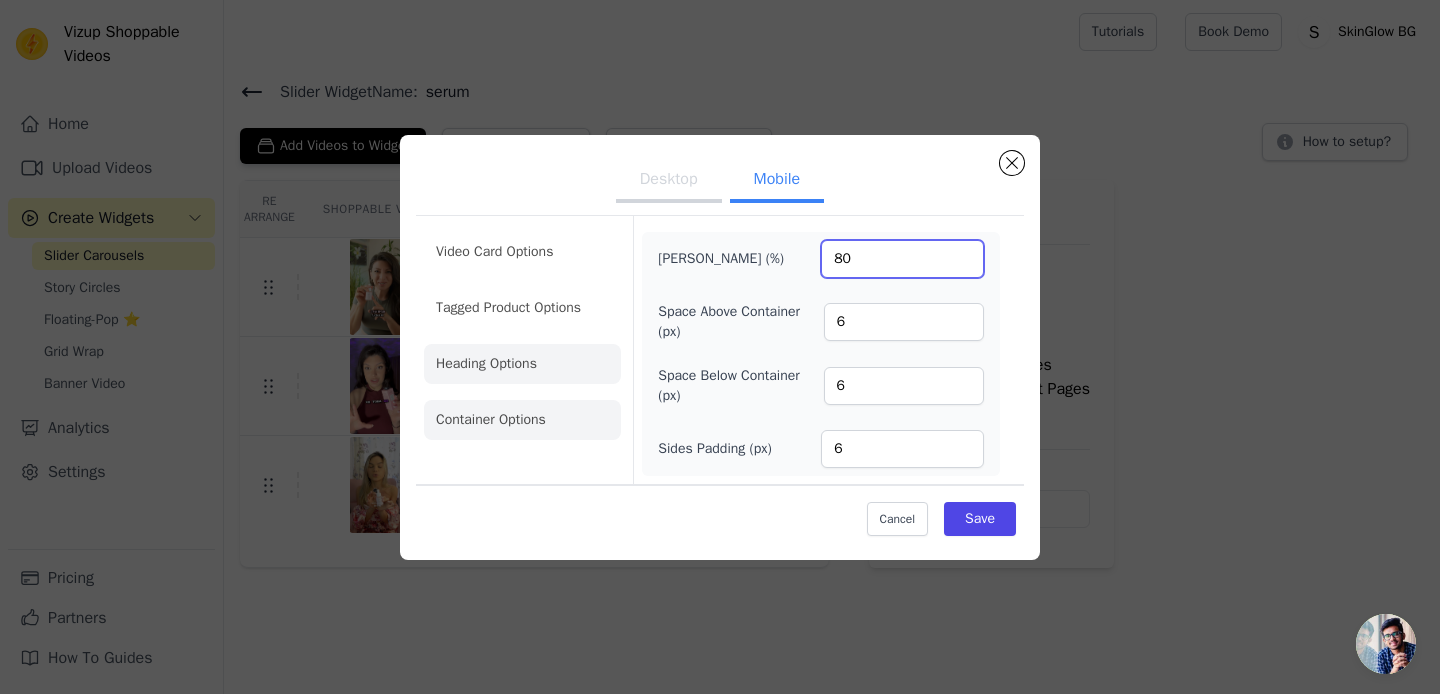 type on "80" 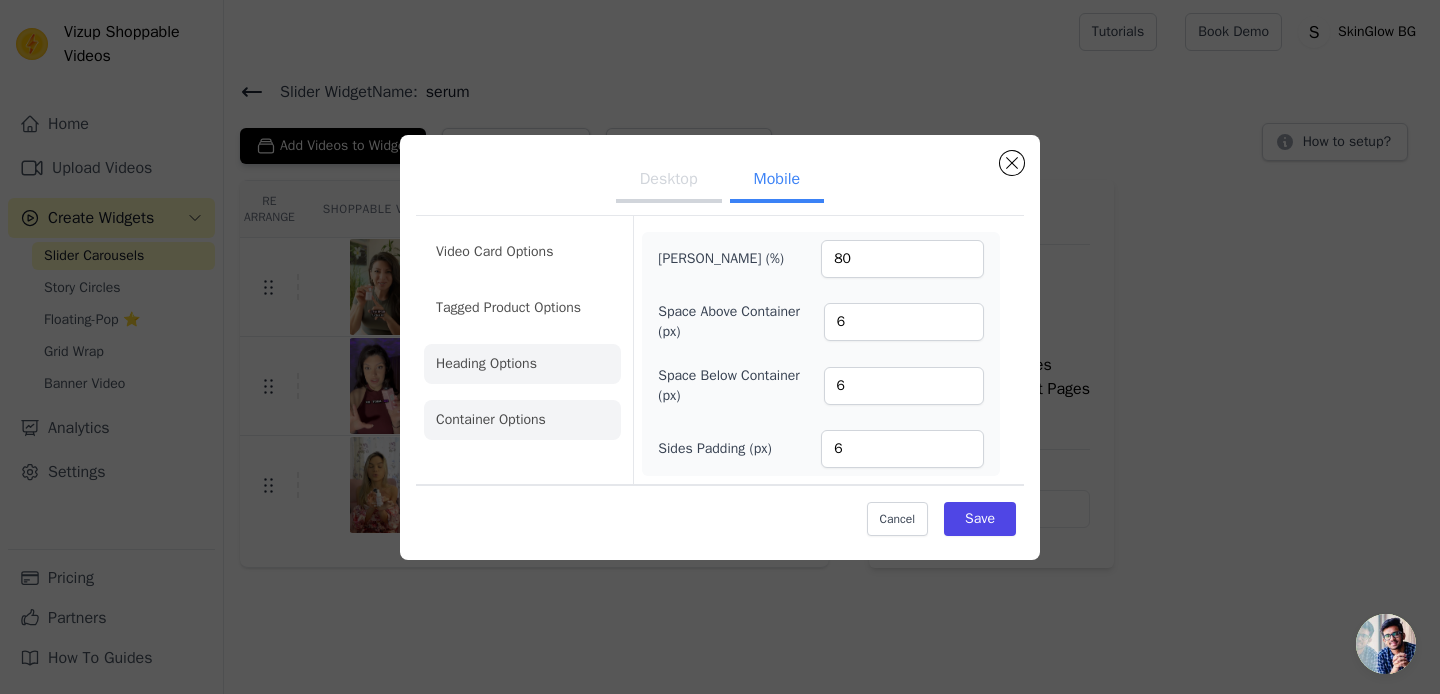 click on "Heading Options" 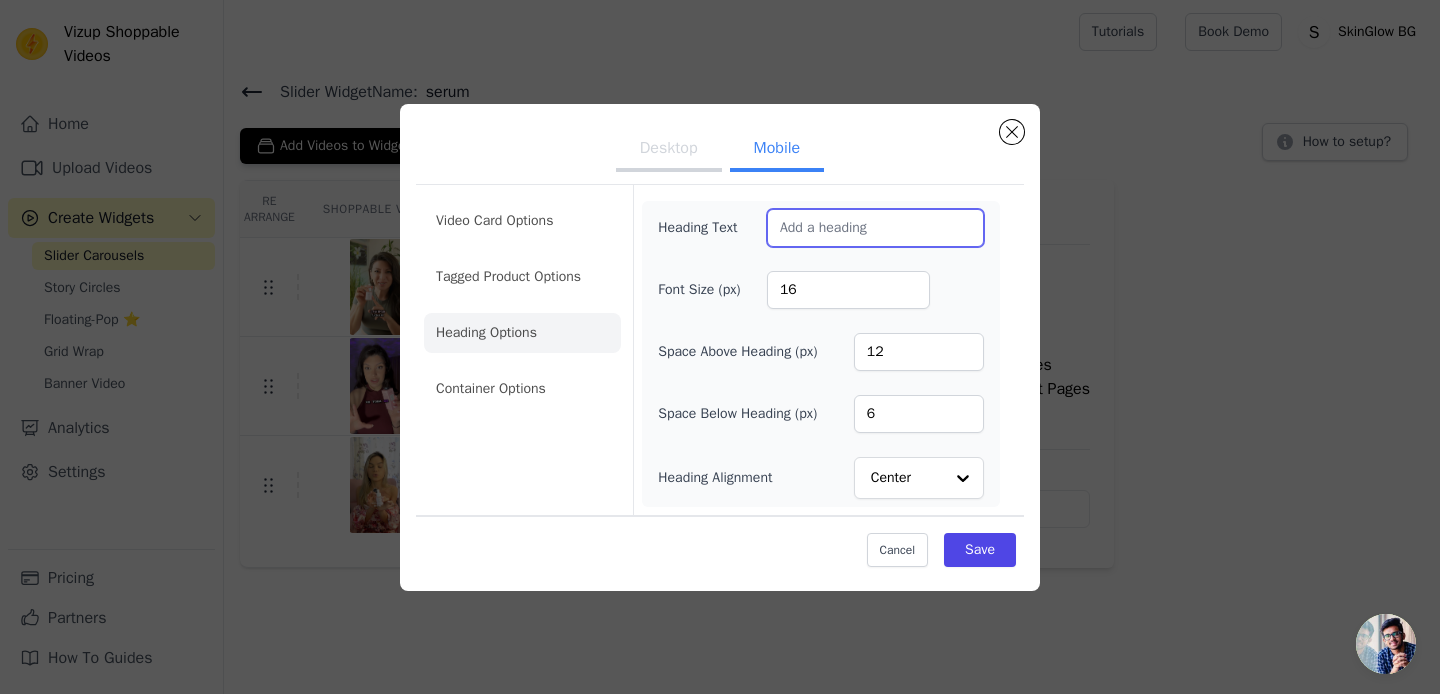 click on "Heading Text" at bounding box center (875, 228) 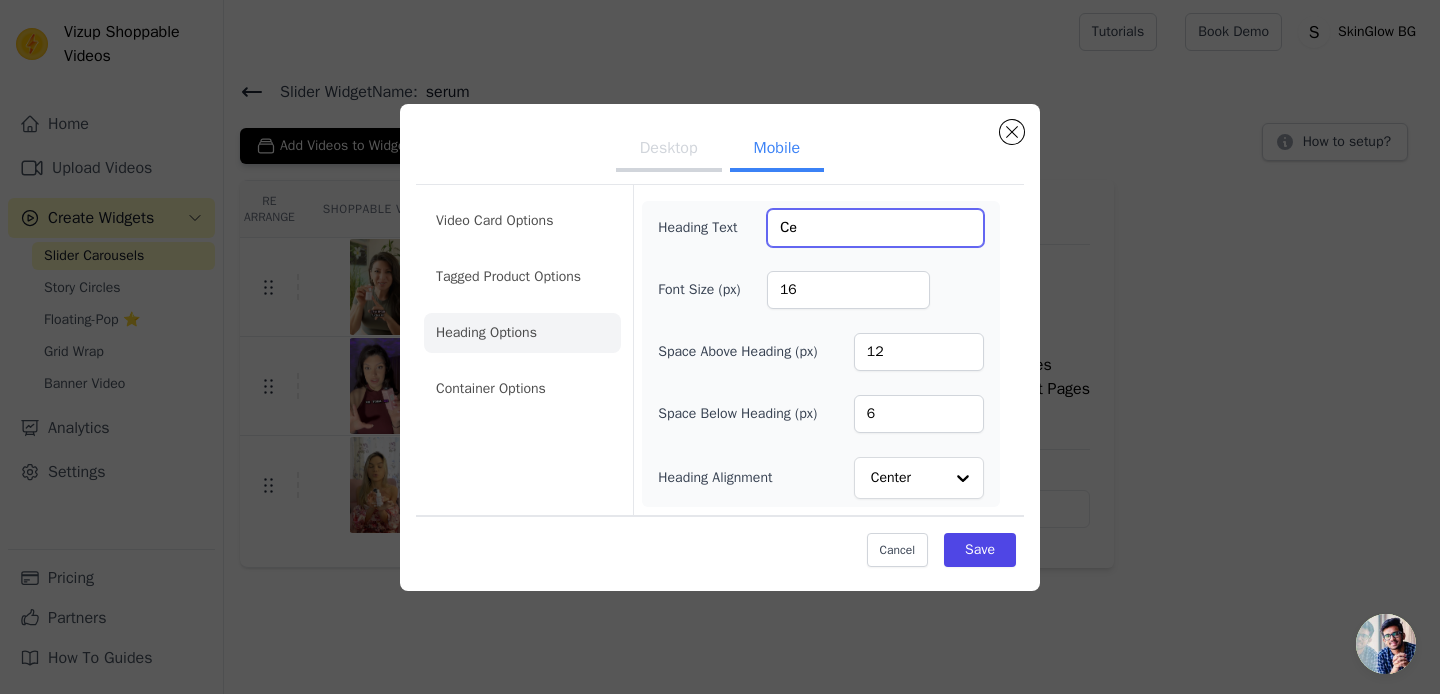 type on "С" 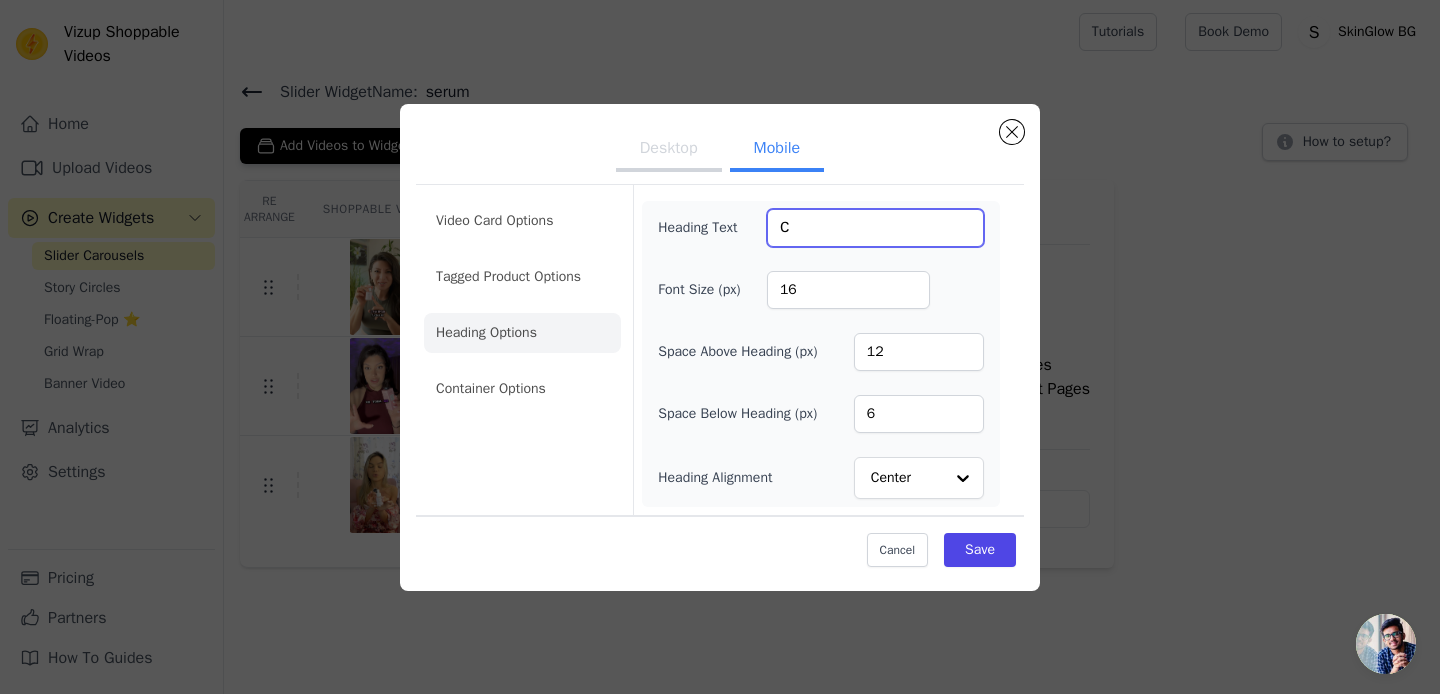 type 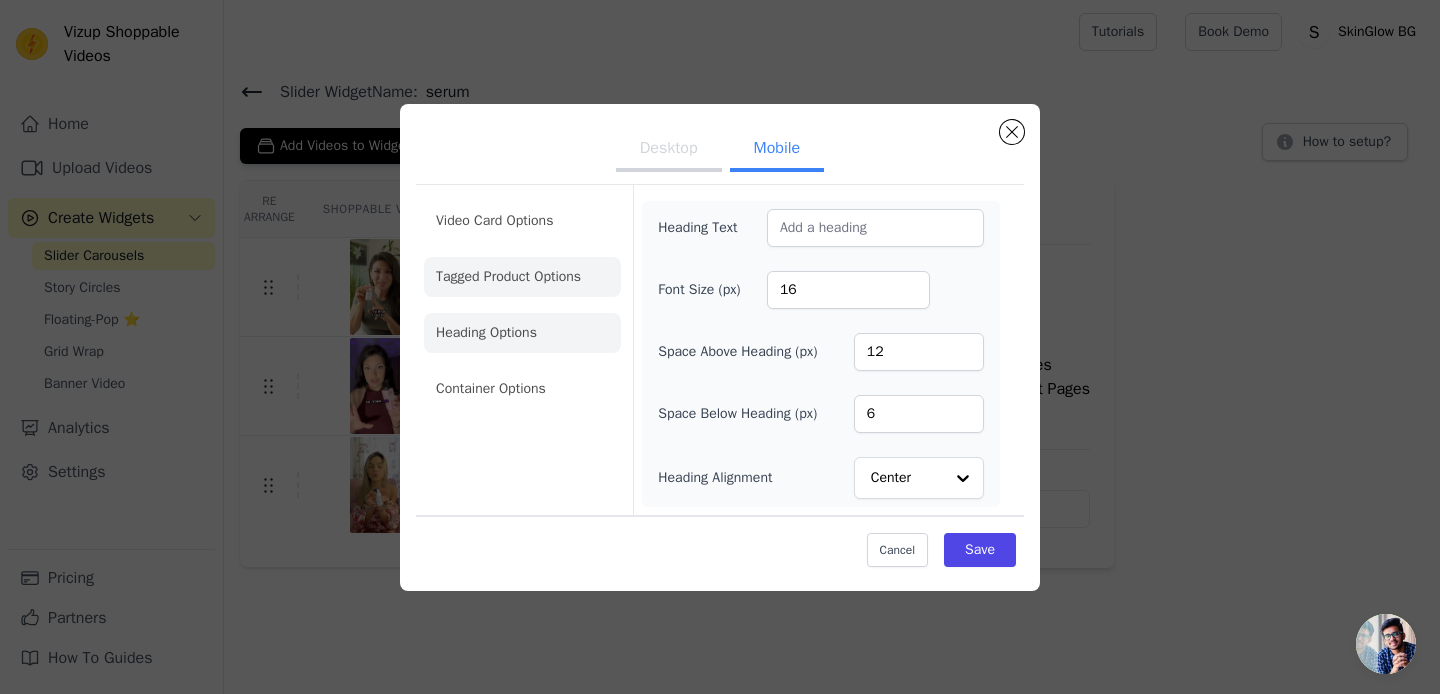 click on "Tagged Product Options" 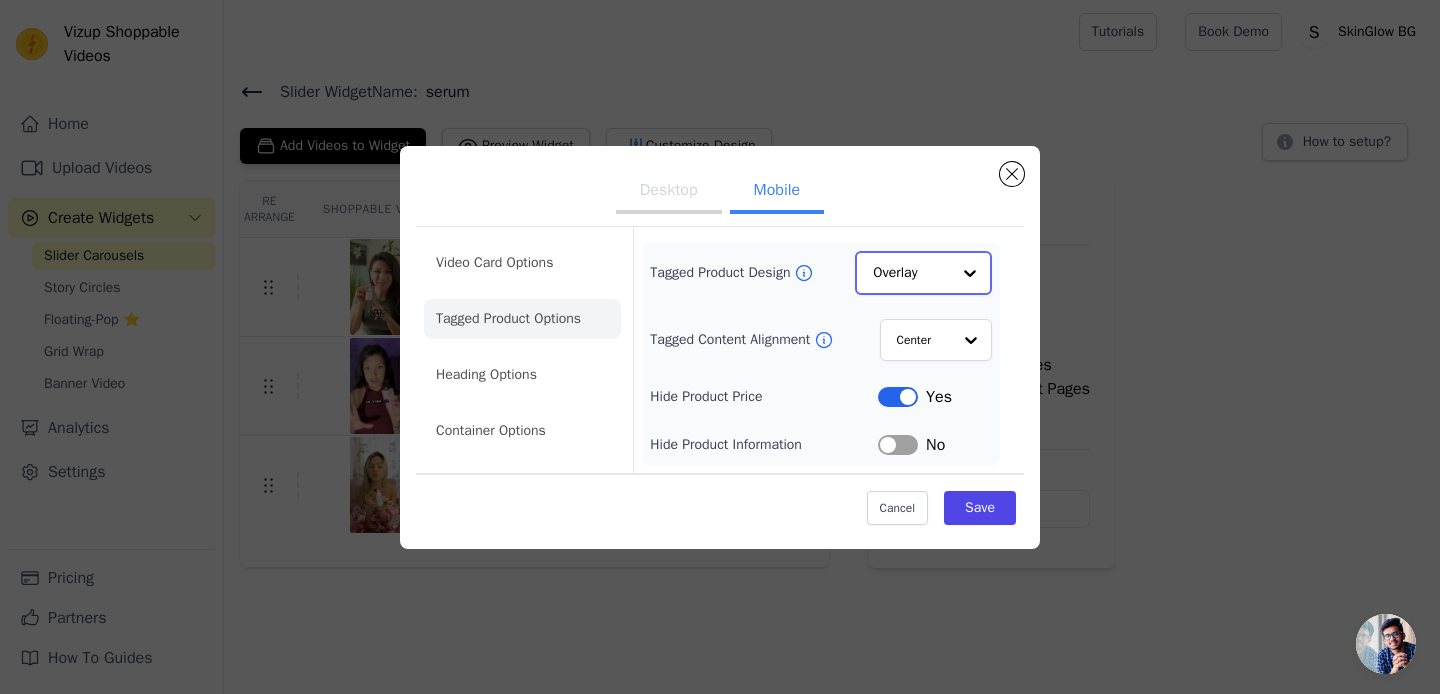 click on "Tagged Product Design" 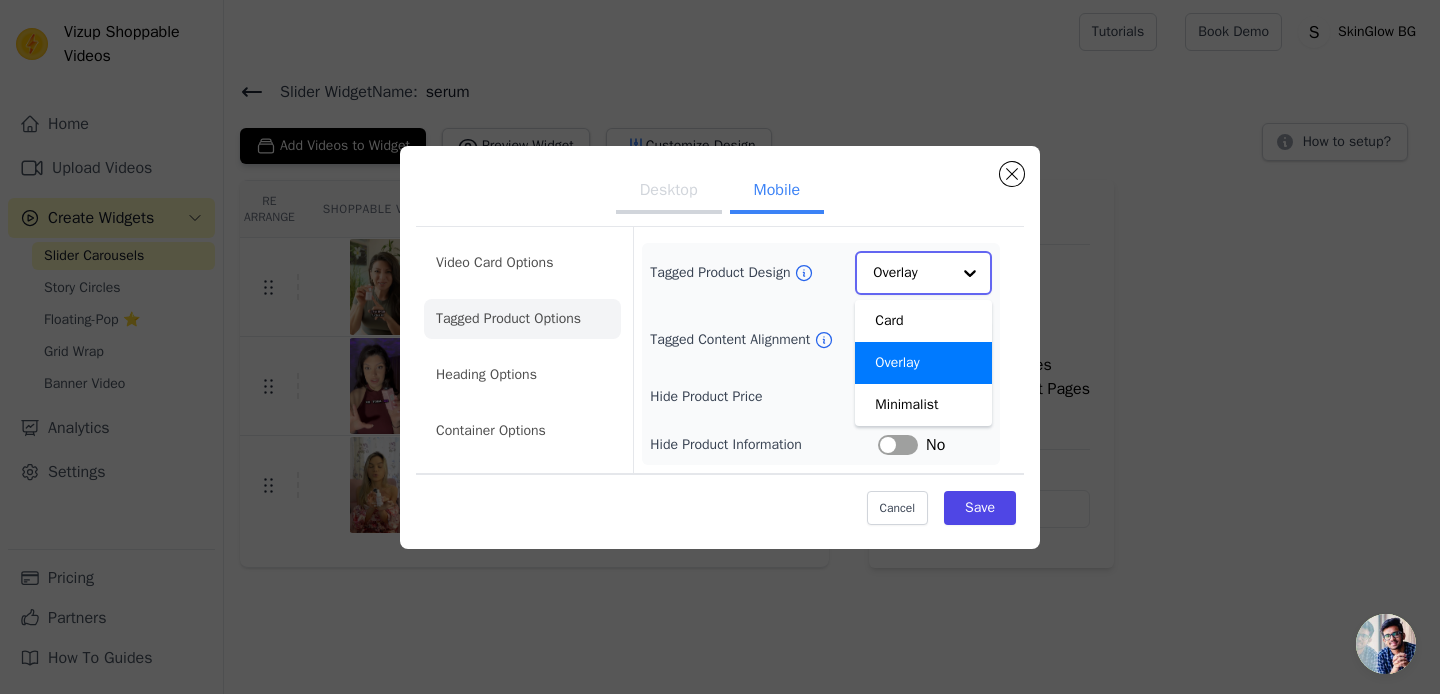 click on "Tagged Product Design" 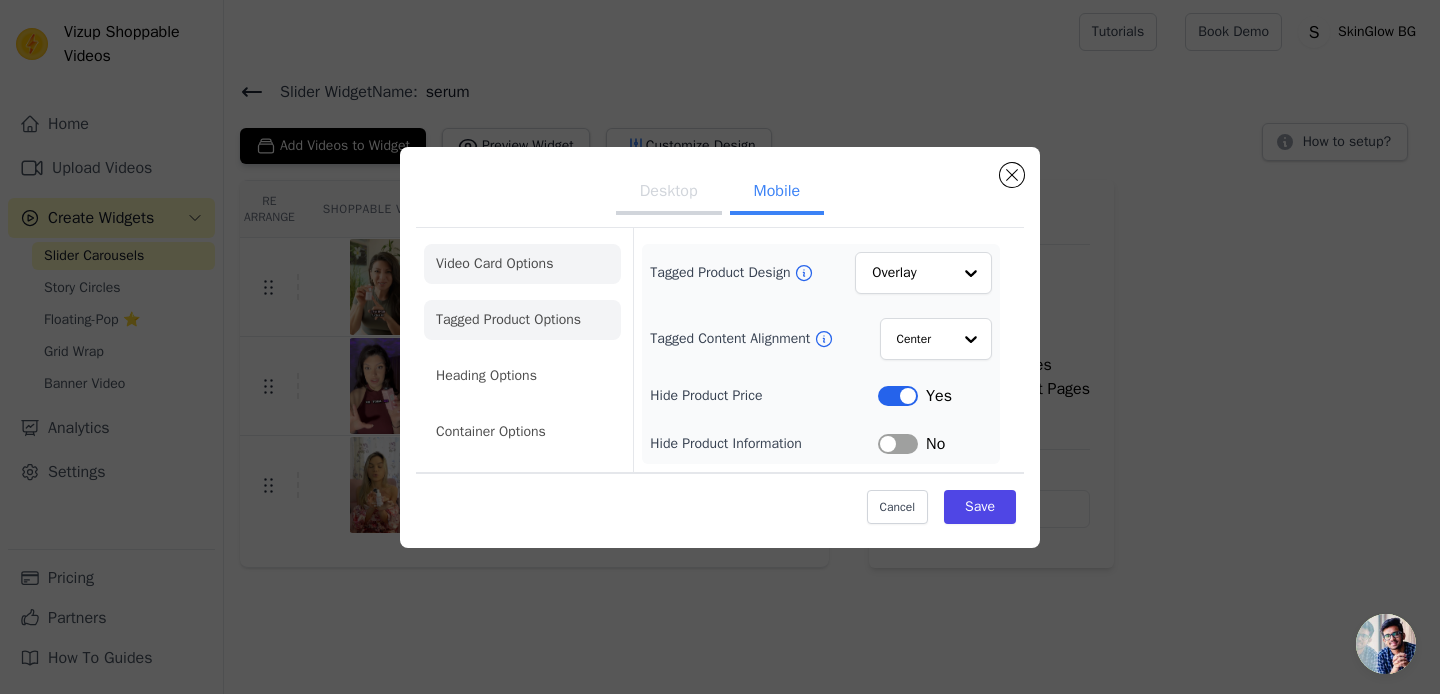 click on "Video Card Options" 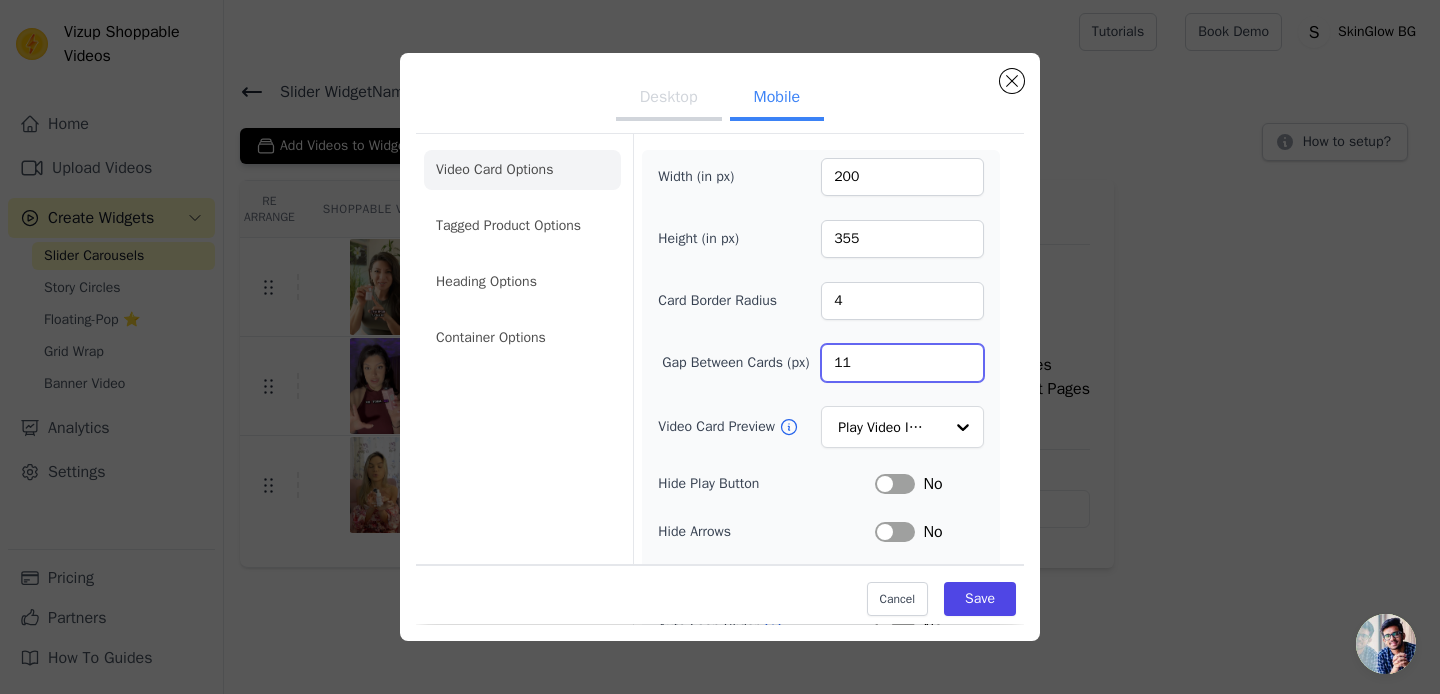 click on "11" at bounding box center (902, 363) 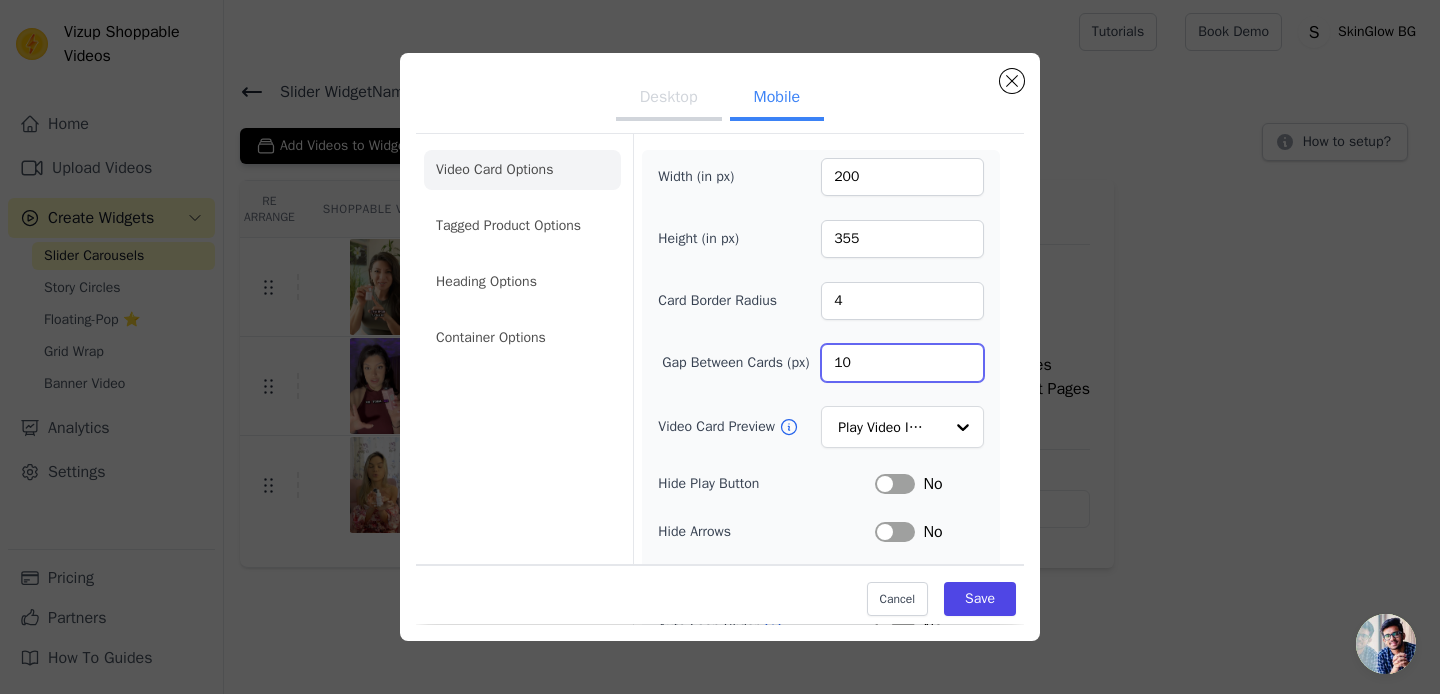 click on "10" at bounding box center (902, 363) 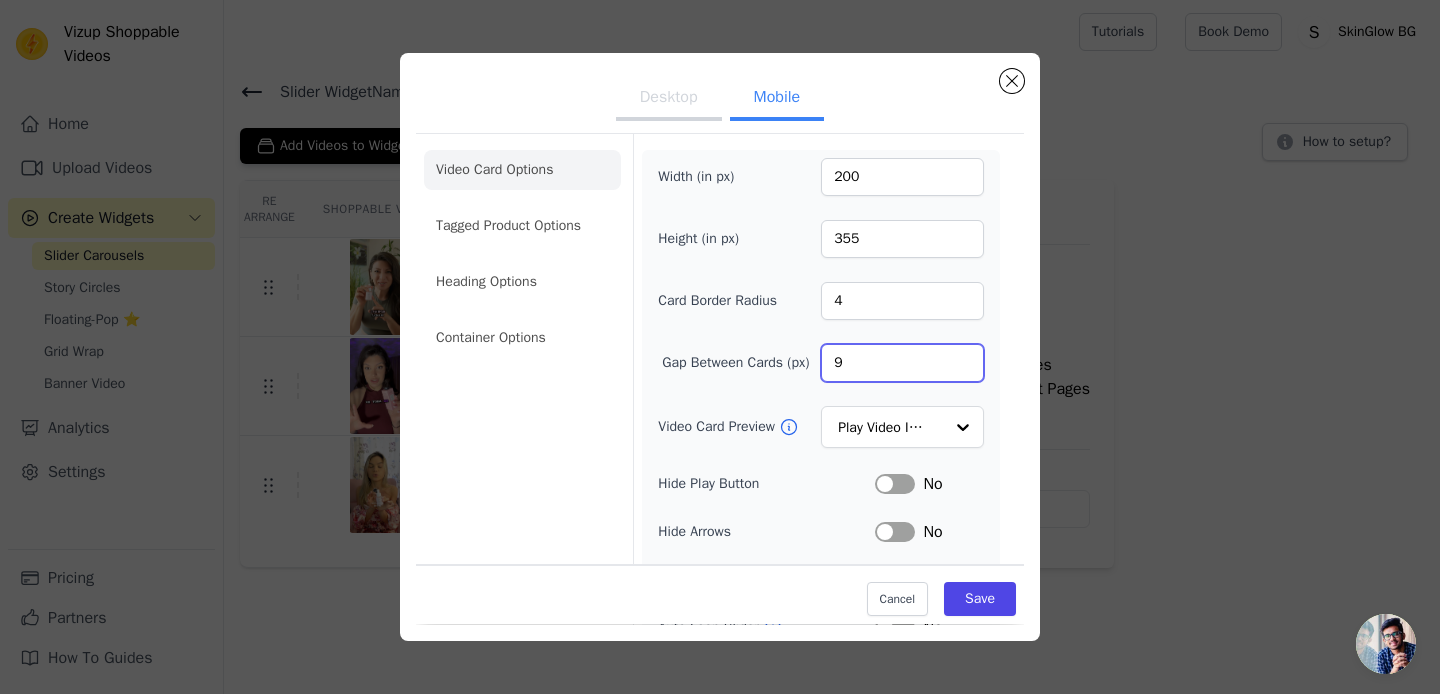 click on "9" at bounding box center [902, 363] 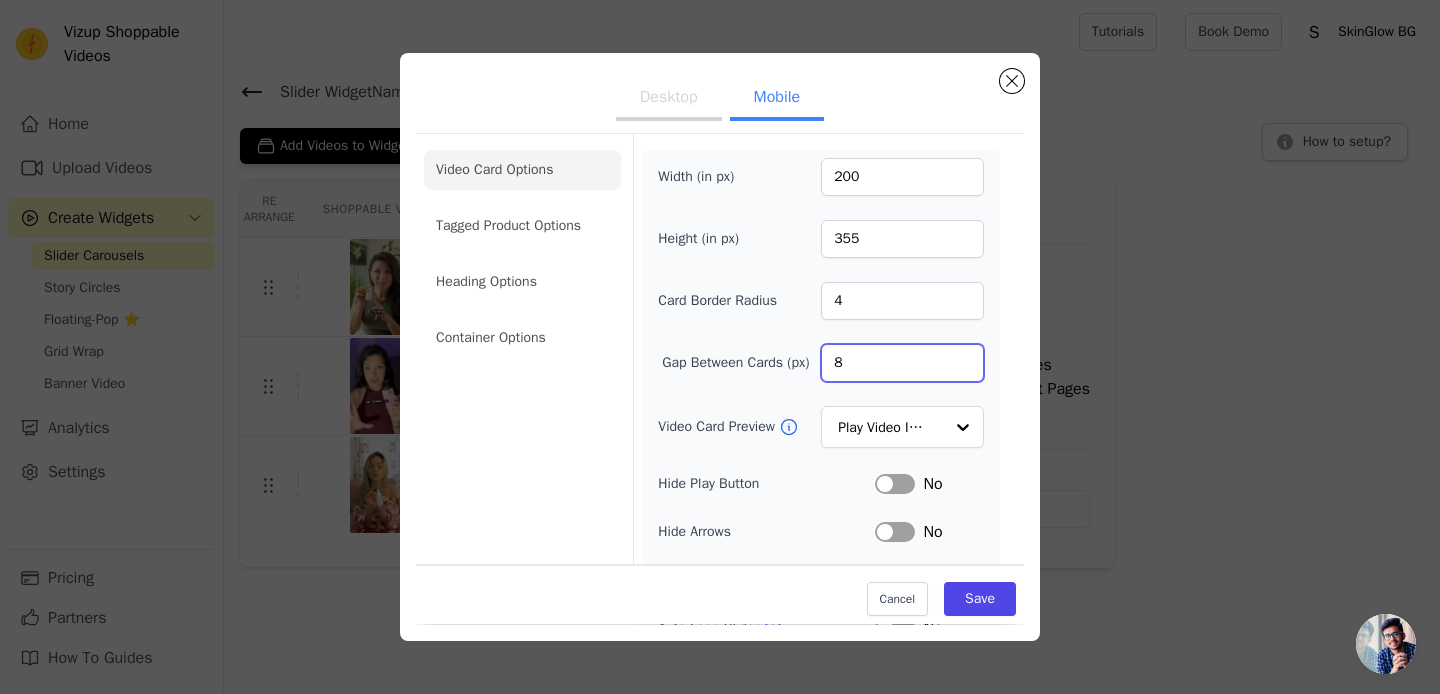 type on "8" 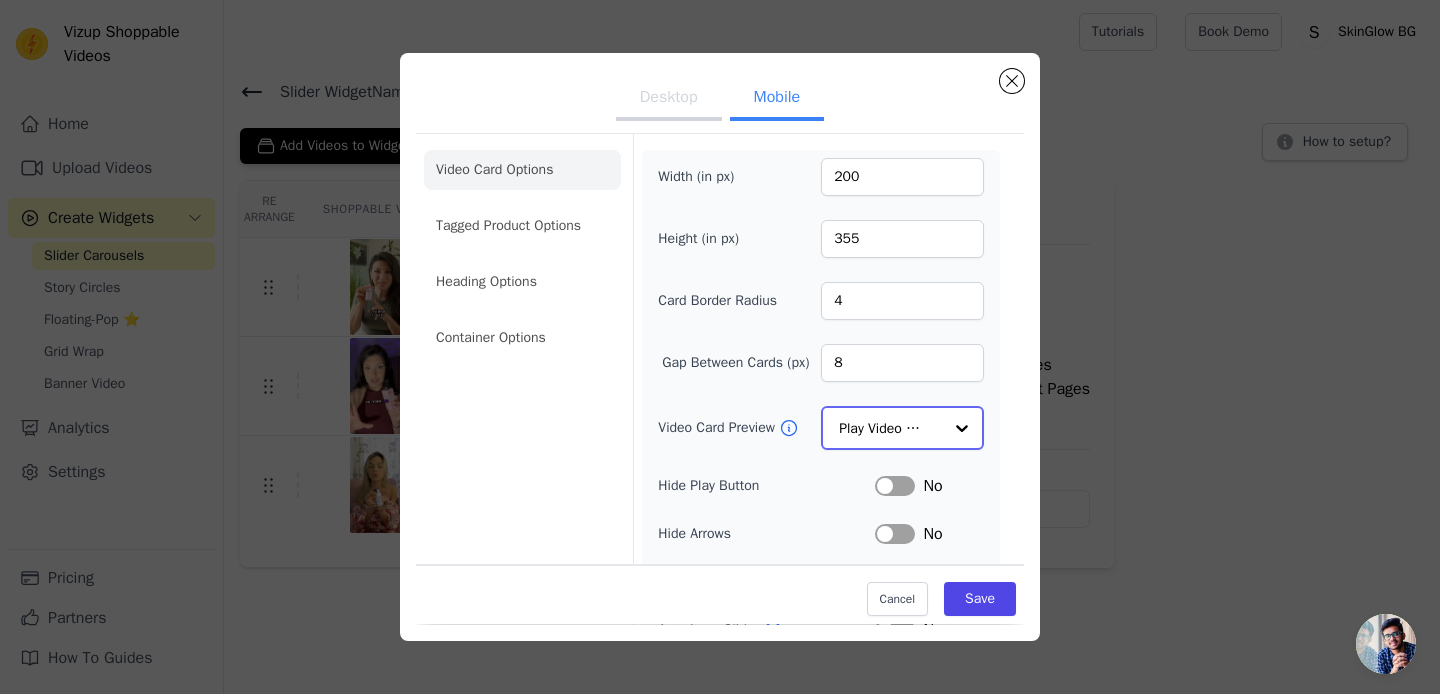 click on "Video Card Preview" 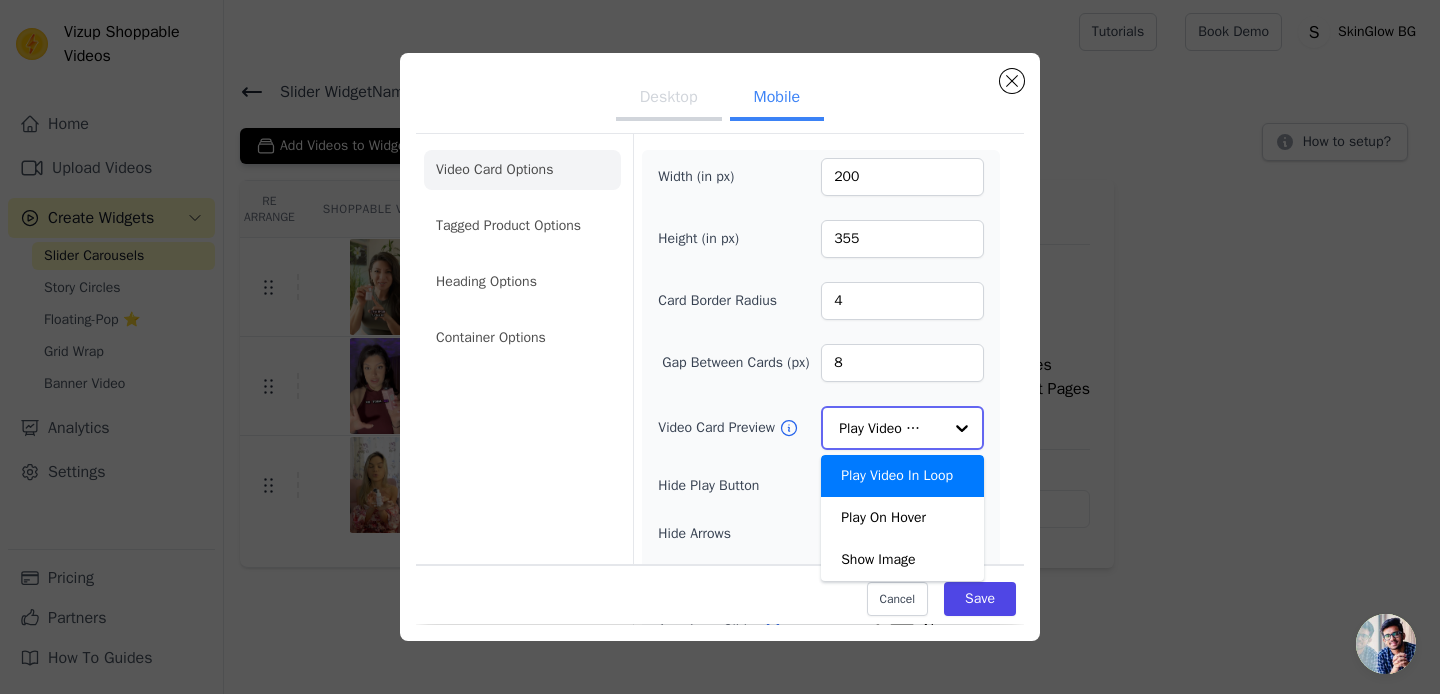 click on "Play Video In Loop" at bounding box center [902, 476] 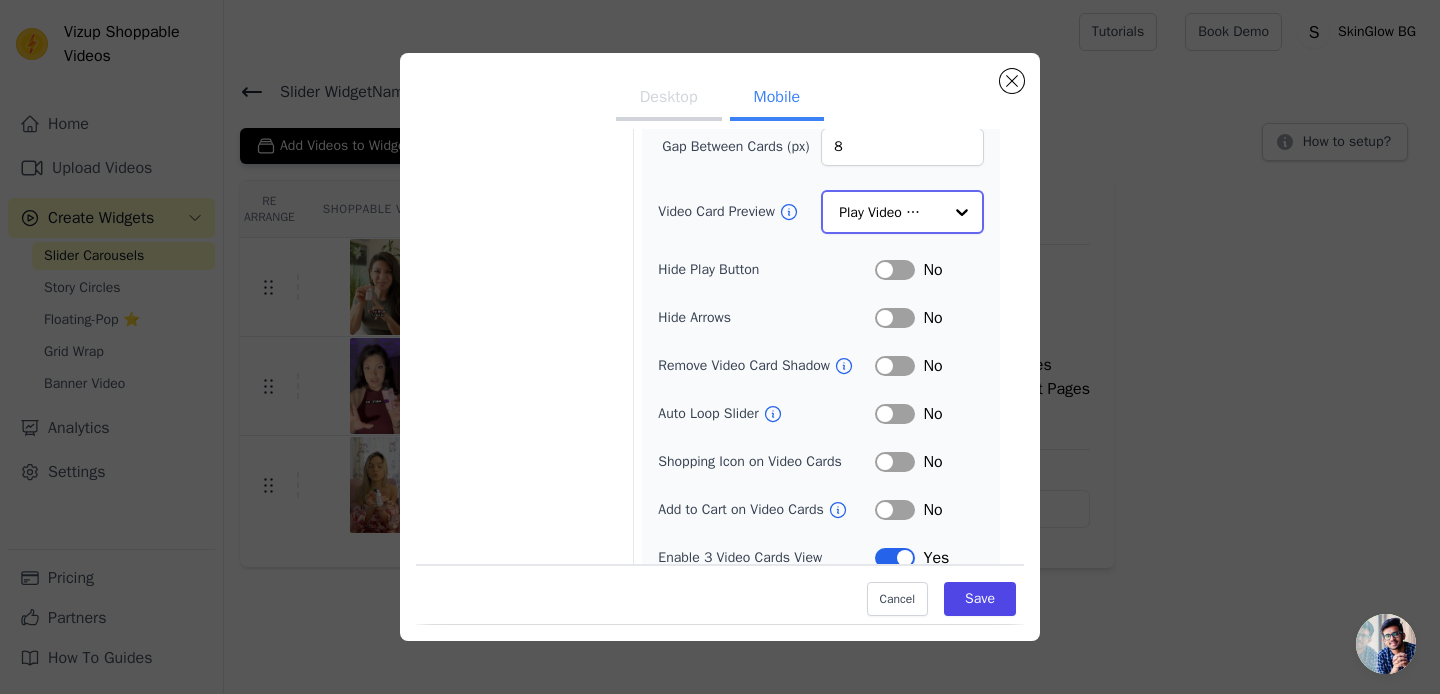 scroll, scrollTop: 240, scrollLeft: 0, axis: vertical 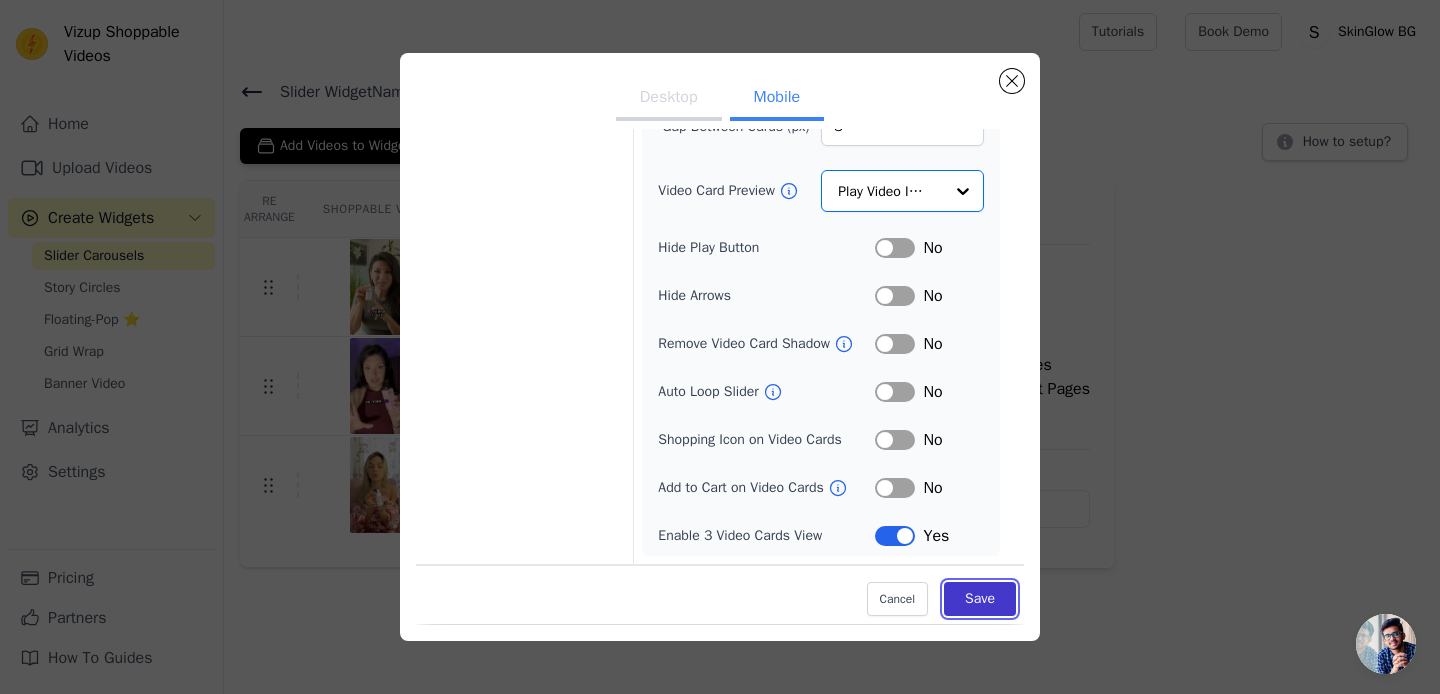click on "Save" at bounding box center (980, 599) 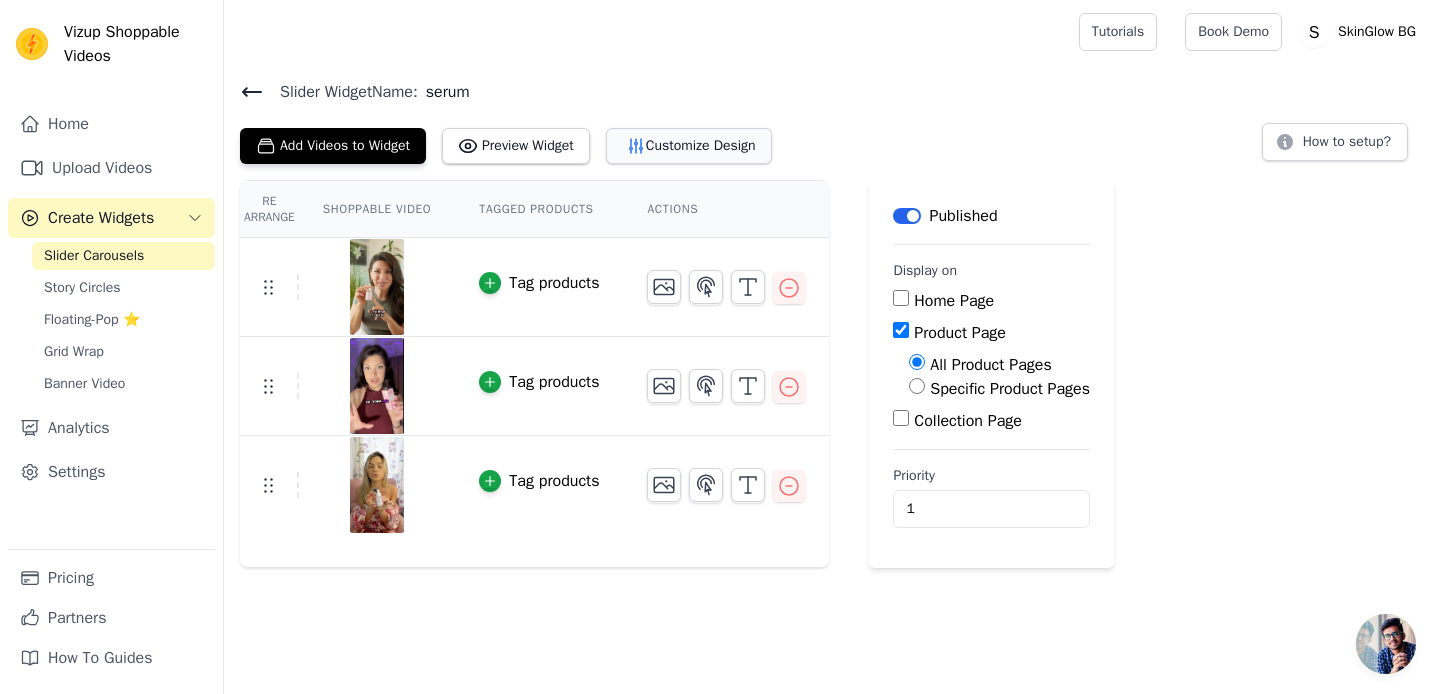 click on "Customize Design" at bounding box center [689, 146] 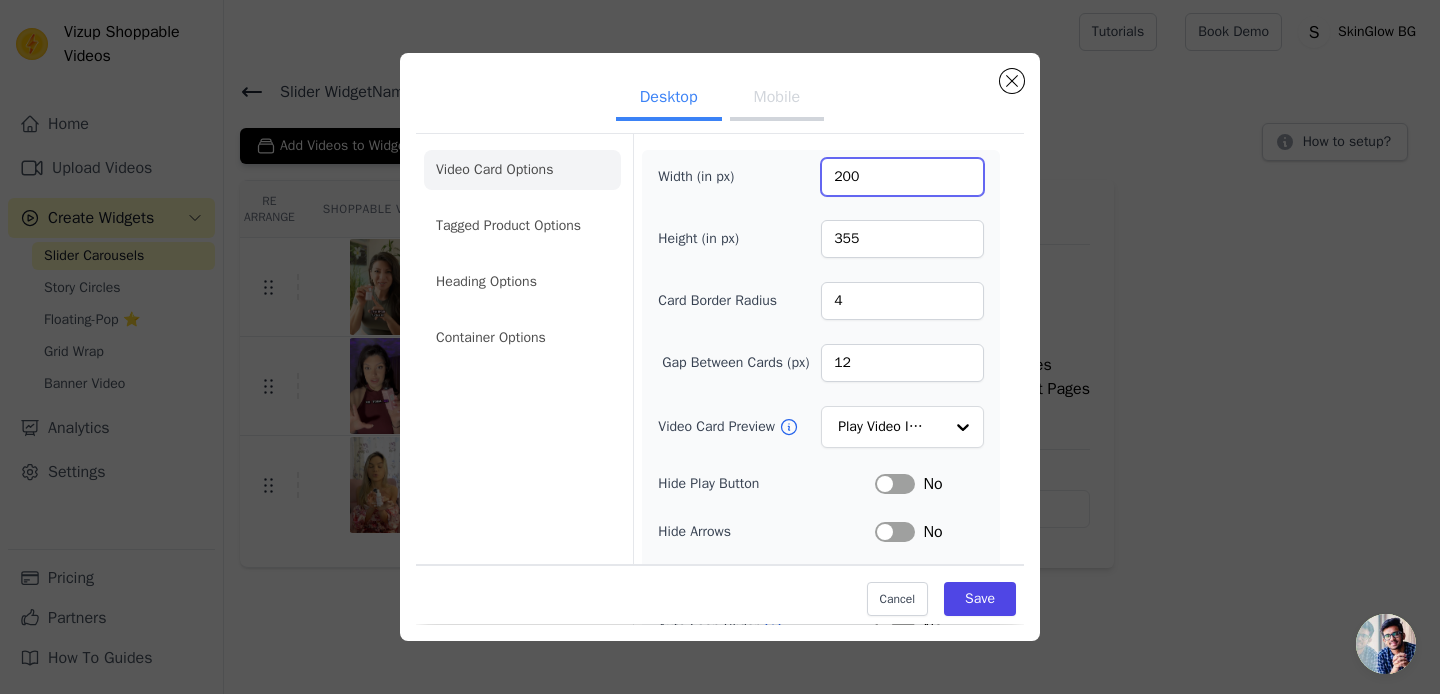 drag, startPoint x: 841, startPoint y: 181, endPoint x: 825, endPoint y: 179, distance: 16.124516 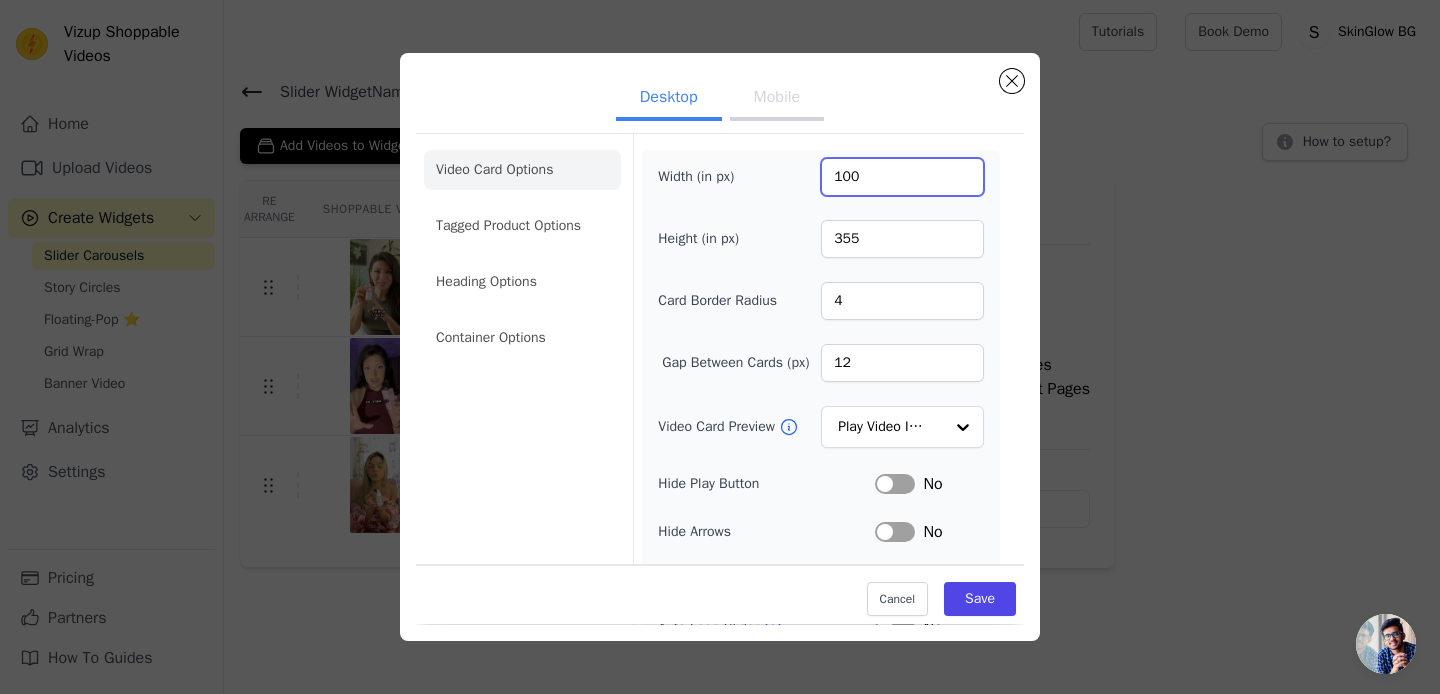 click on "100" at bounding box center (902, 177) 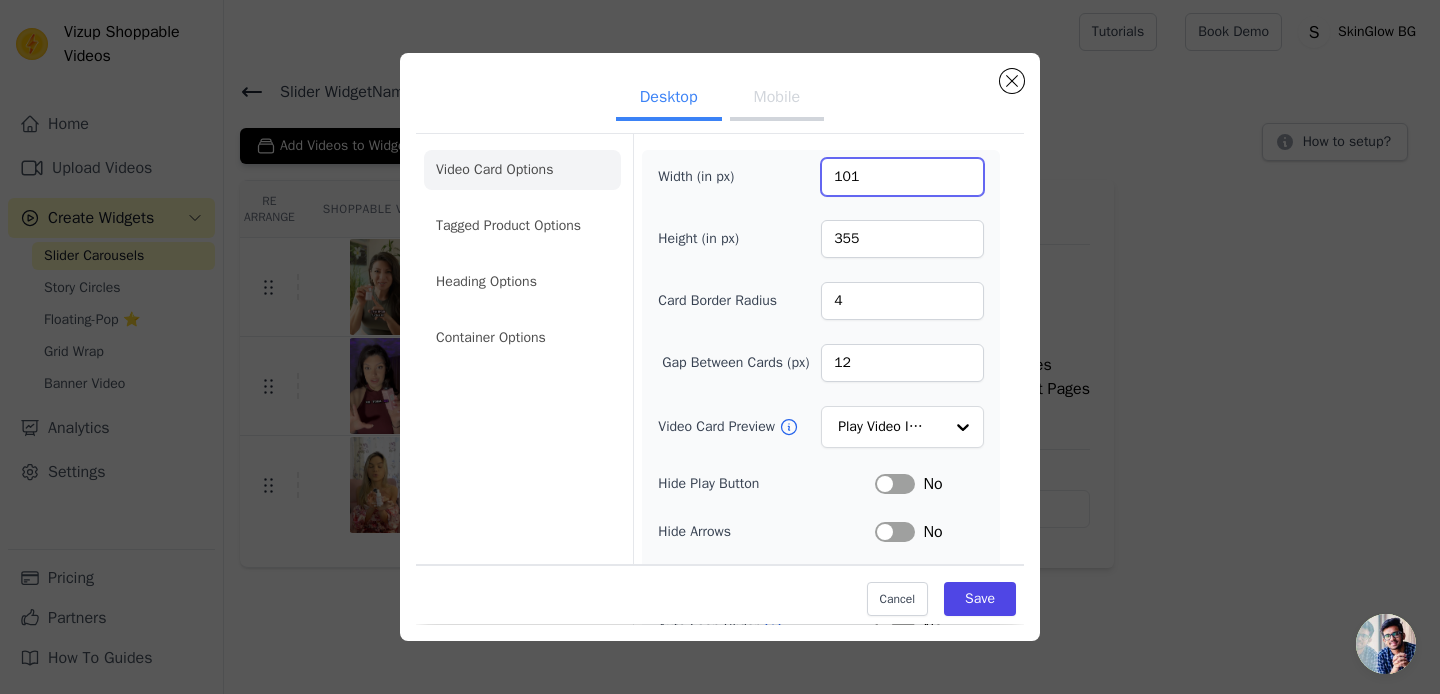 click on "101" at bounding box center (902, 177) 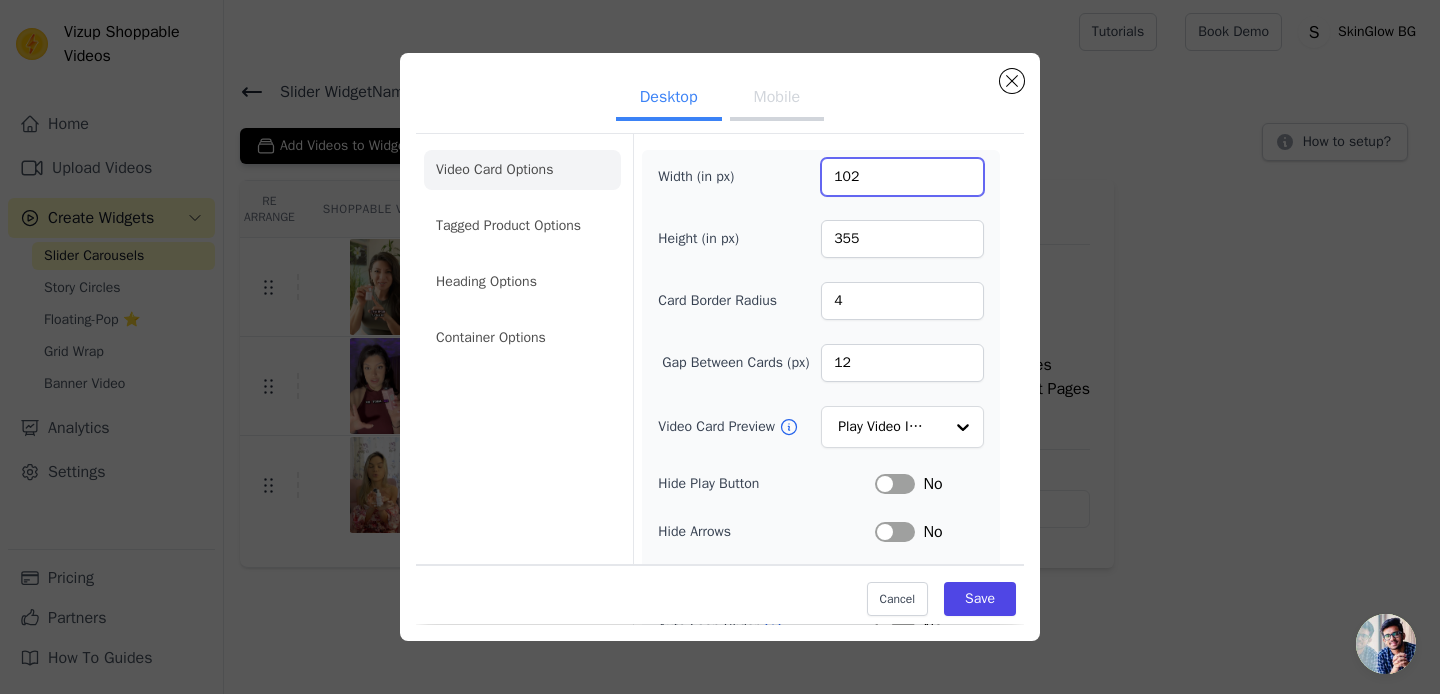 click on "102" at bounding box center (902, 177) 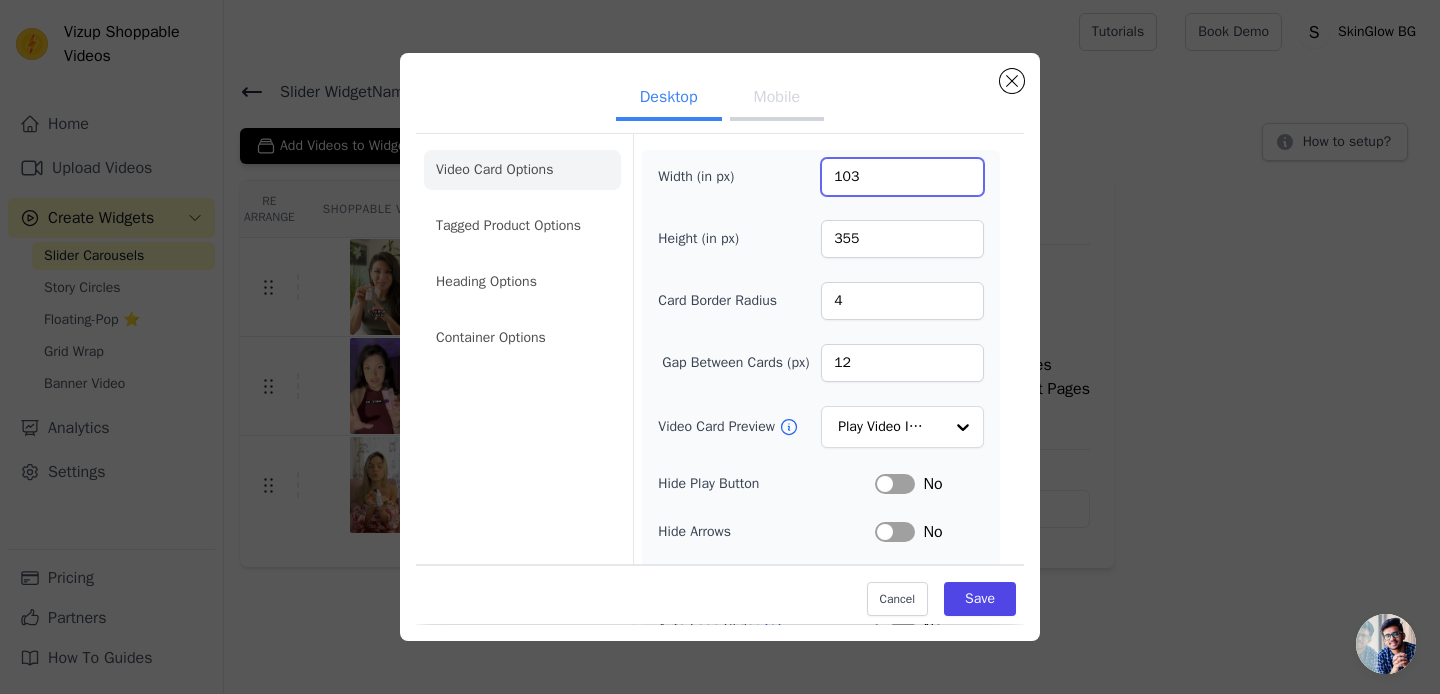 click on "103" at bounding box center [902, 177] 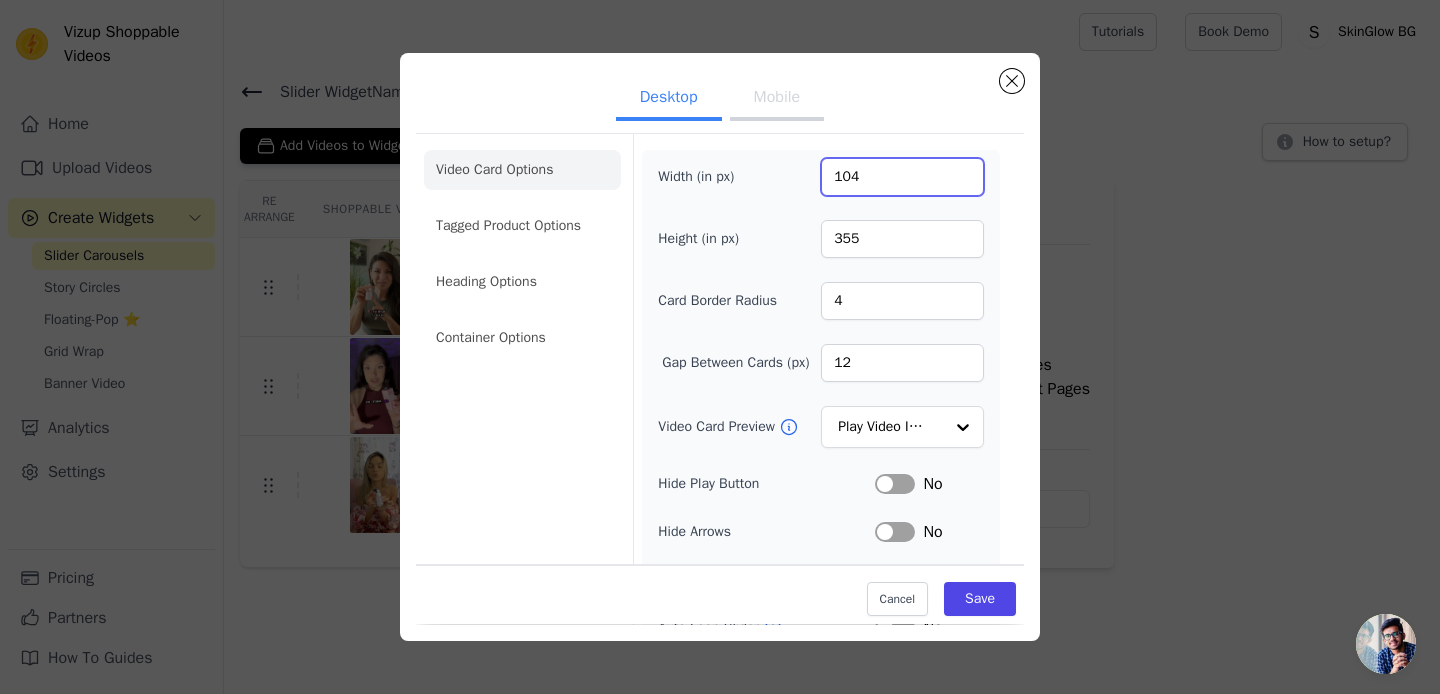 click on "104" at bounding box center (902, 177) 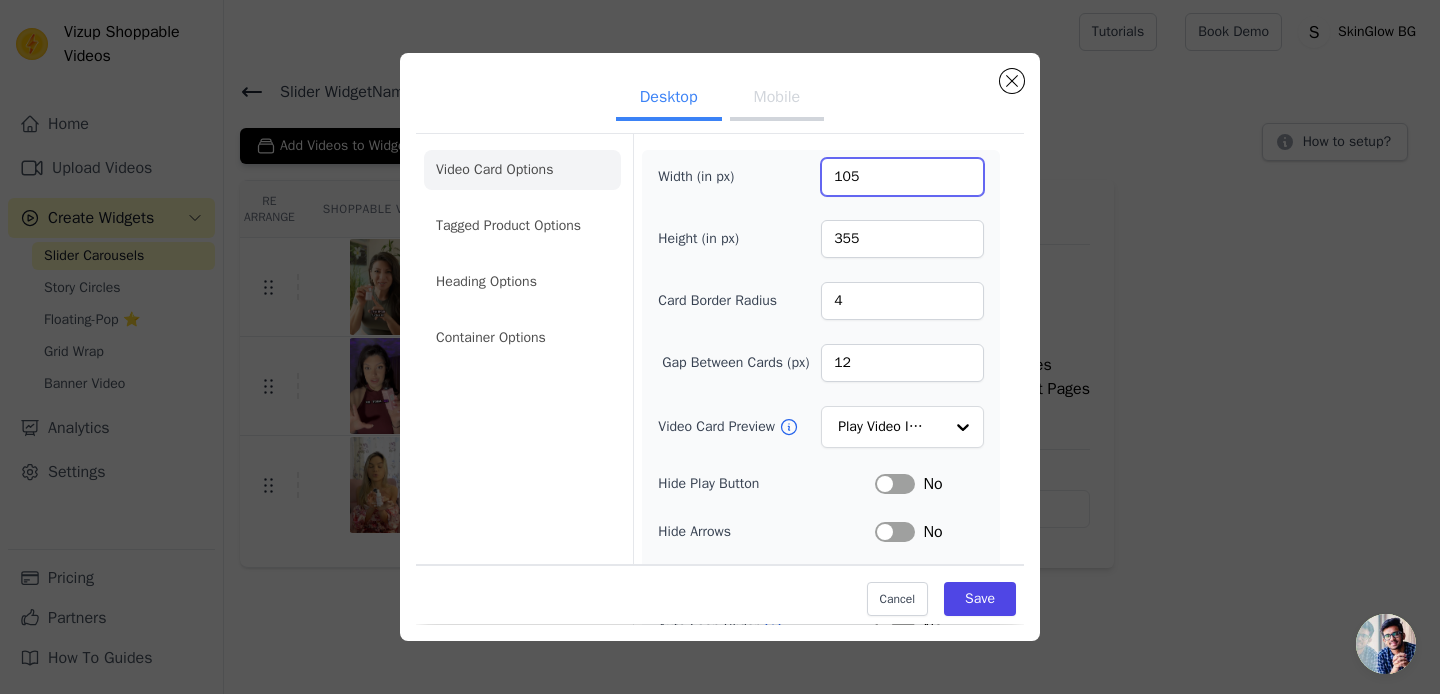 click on "105" at bounding box center (902, 177) 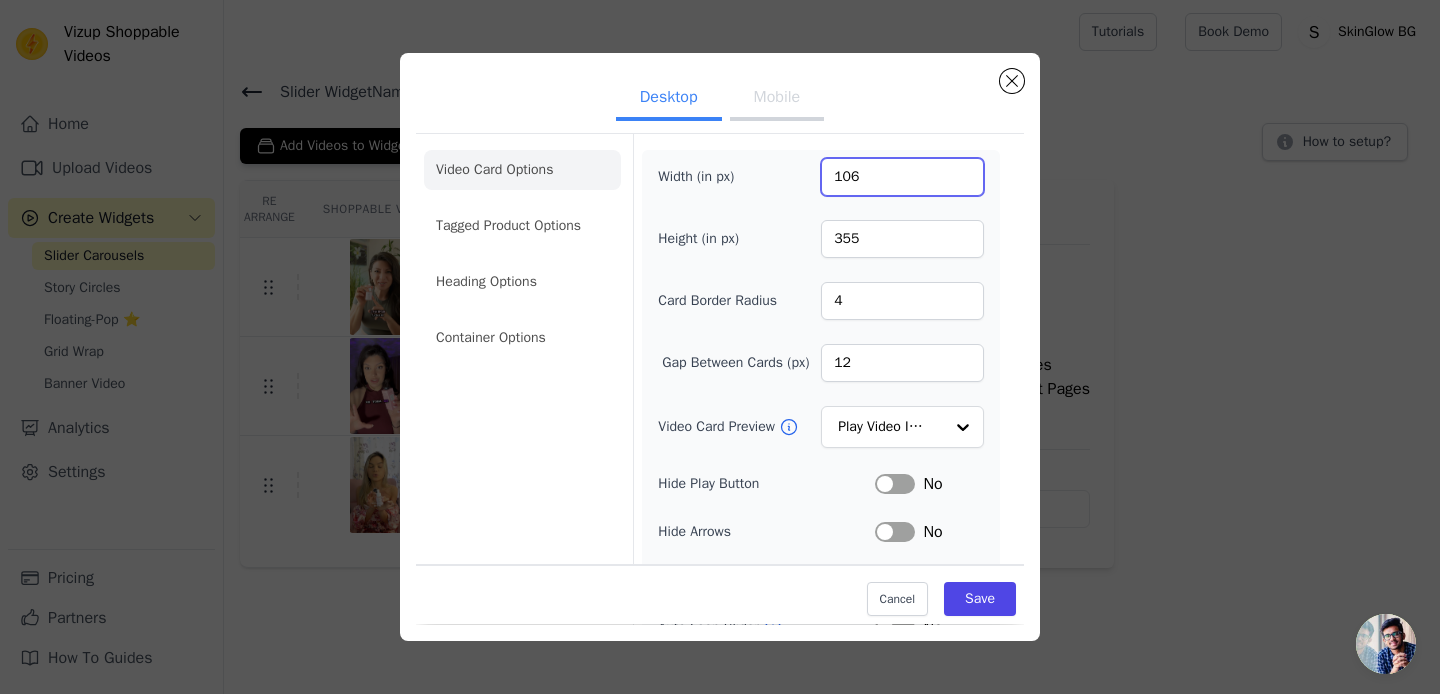 click on "106" at bounding box center (902, 177) 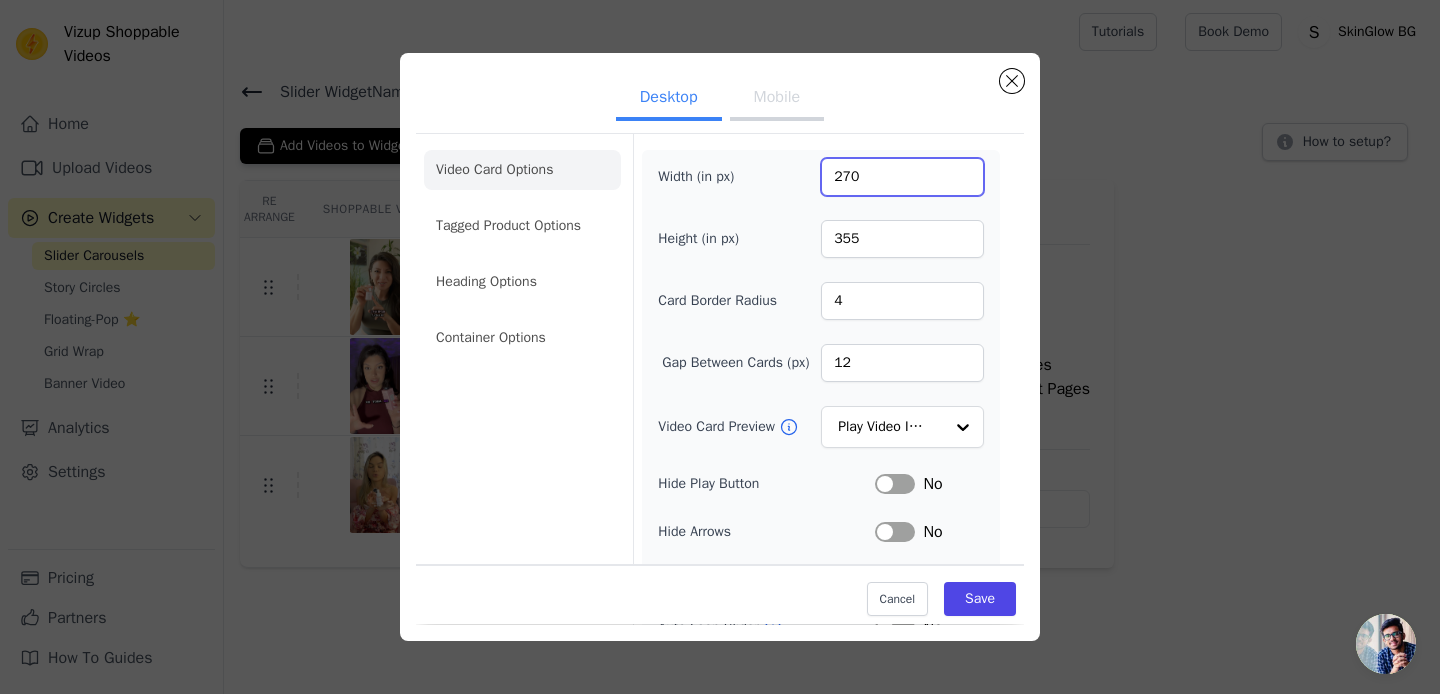 drag, startPoint x: 868, startPoint y: 172, endPoint x: 828, endPoint y: 172, distance: 40 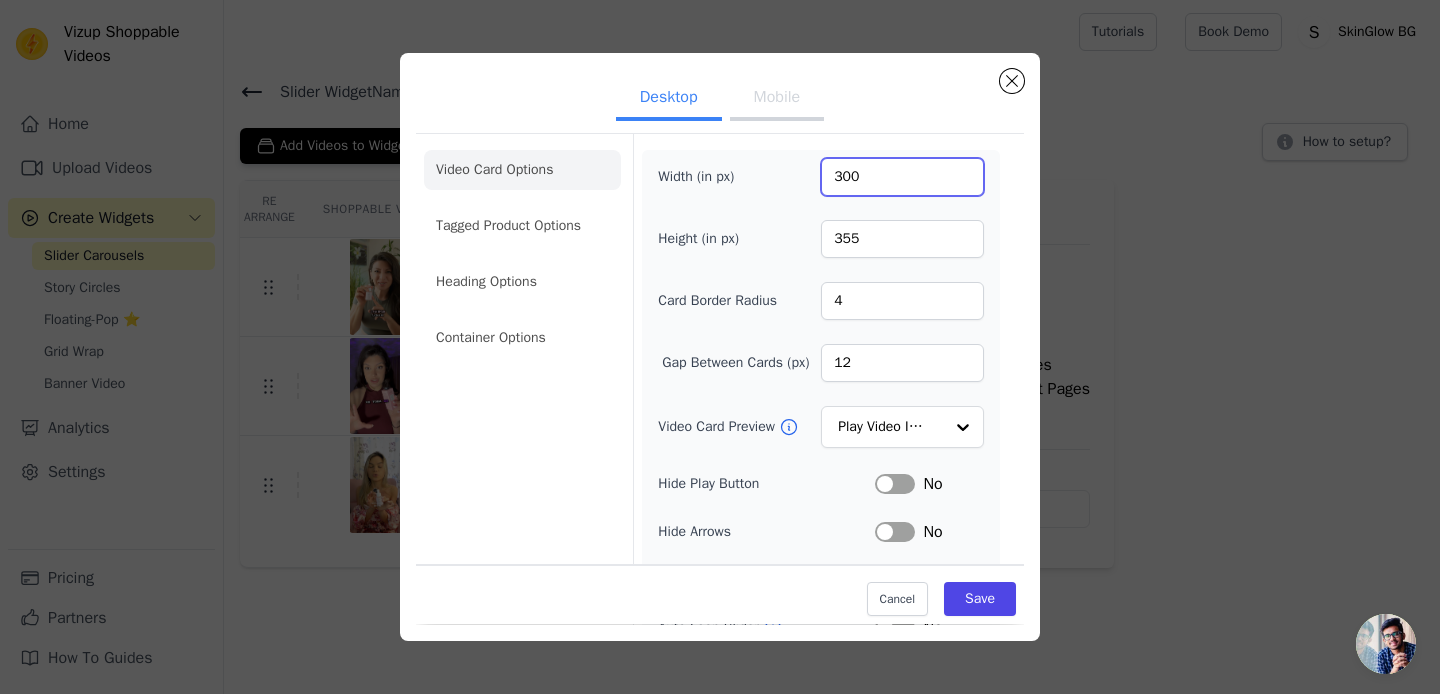 type on "300" 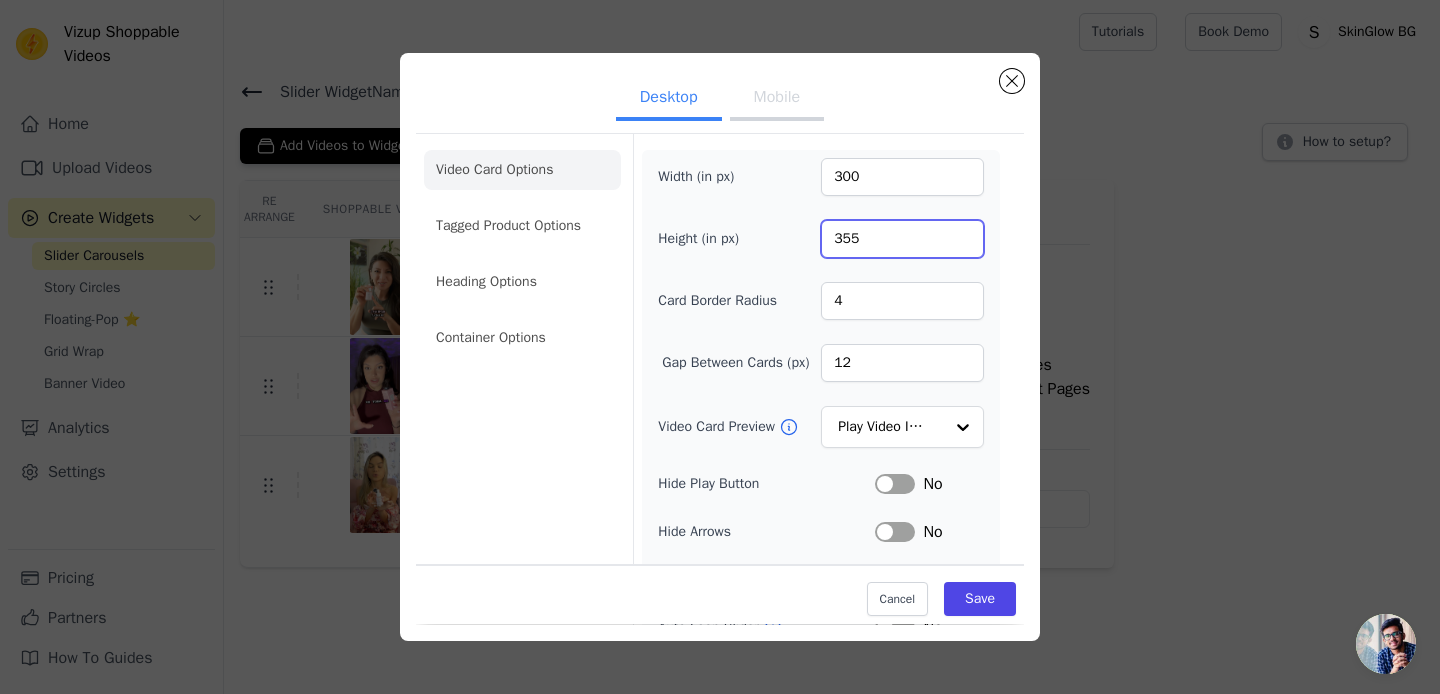 click on "355" at bounding box center [902, 239] 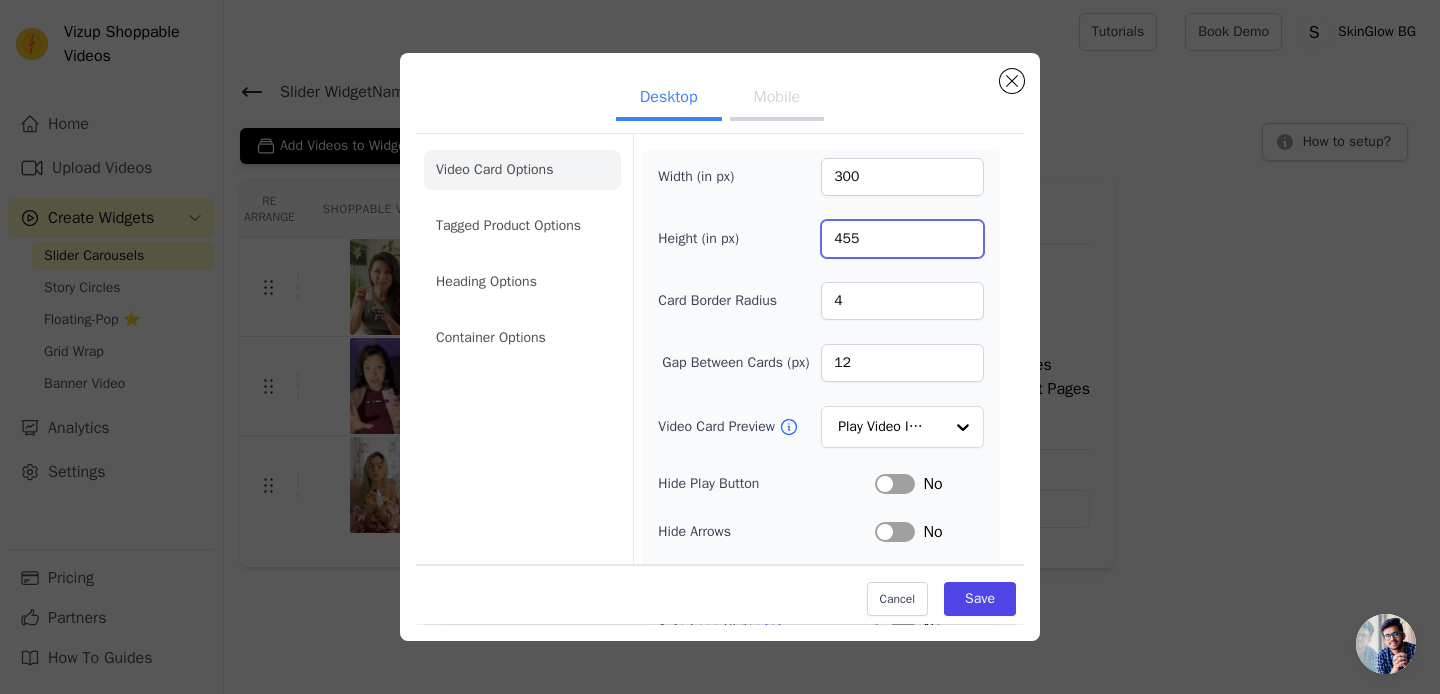 type on "455" 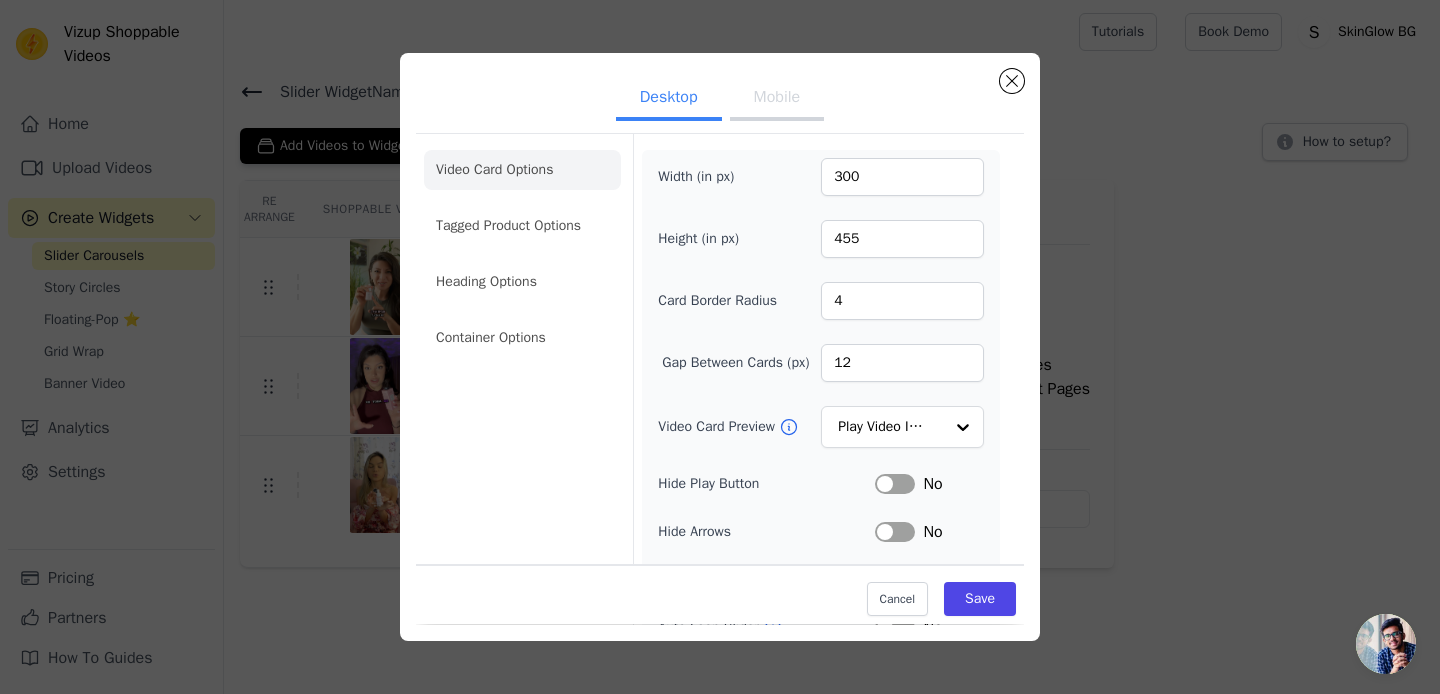 click on "Video Card Options Tagged Product Options Heading Options Container Options   Width (in px)   300   Height (in px)   455   Card Border Radius   4   Gap Between Cards (px)   12   Video Card Preview           Play Video In Loop               Hide Play Button   Label     No   Hide Arrows   Label     No   Remove Video Card Shadow     Label     No   Auto Loop Slider     Label     No   Shopping Icon on Video Cards   Label     No   Add to Cart on Video Cards     Label     No" at bounding box center [720, 442] 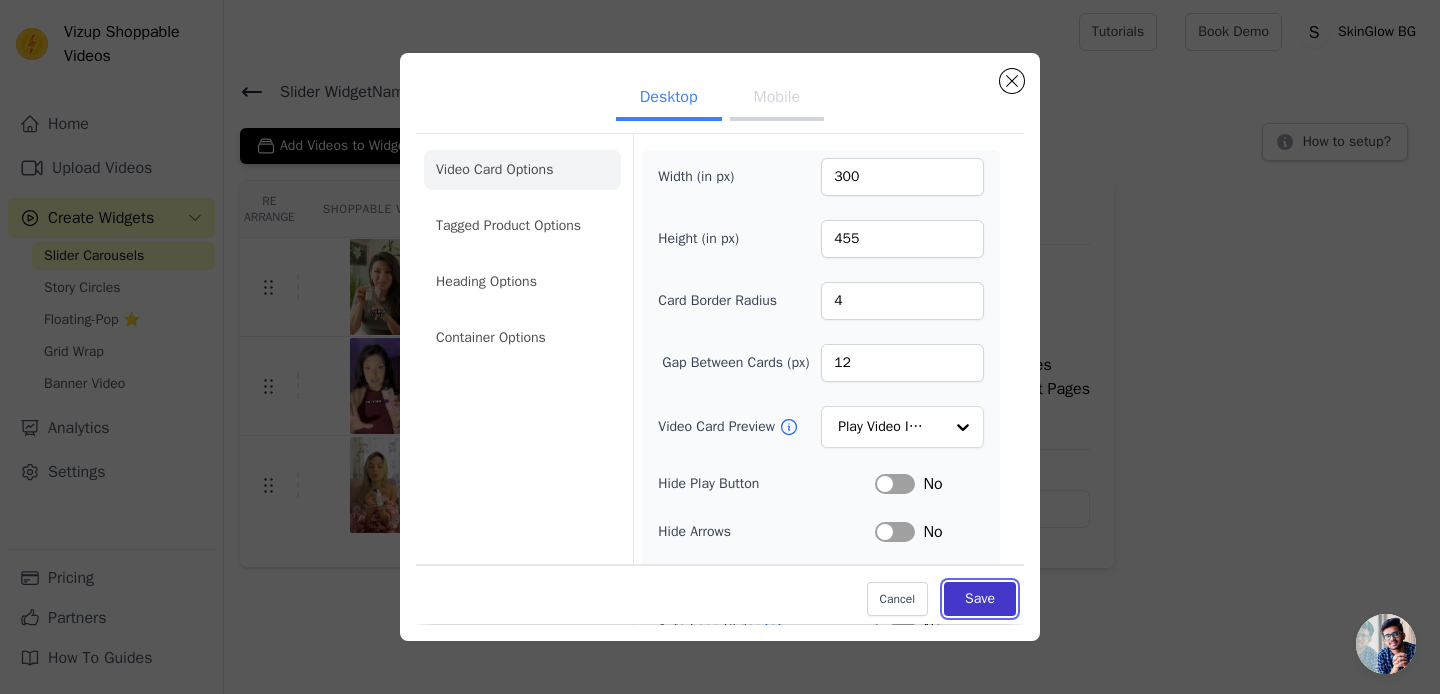 click on "Save" at bounding box center (980, 600) 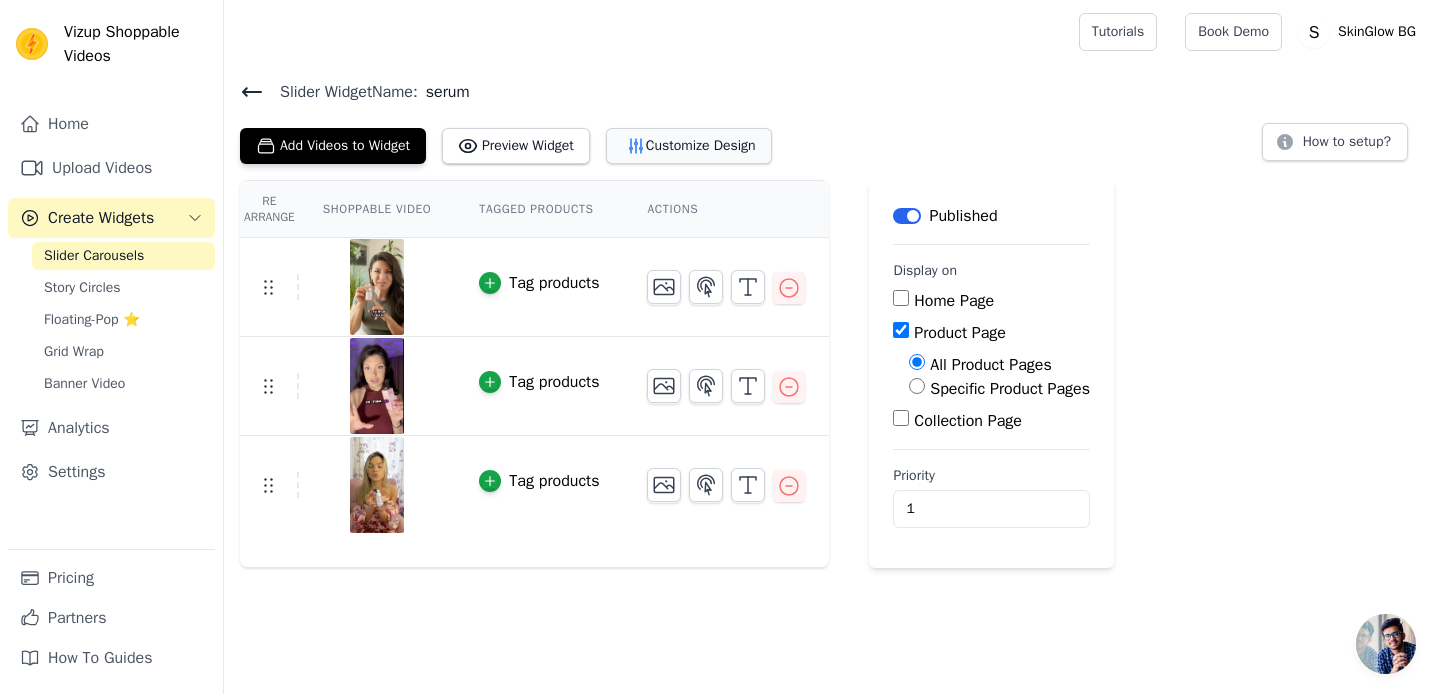 click on "Customize Design" at bounding box center [689, 146] 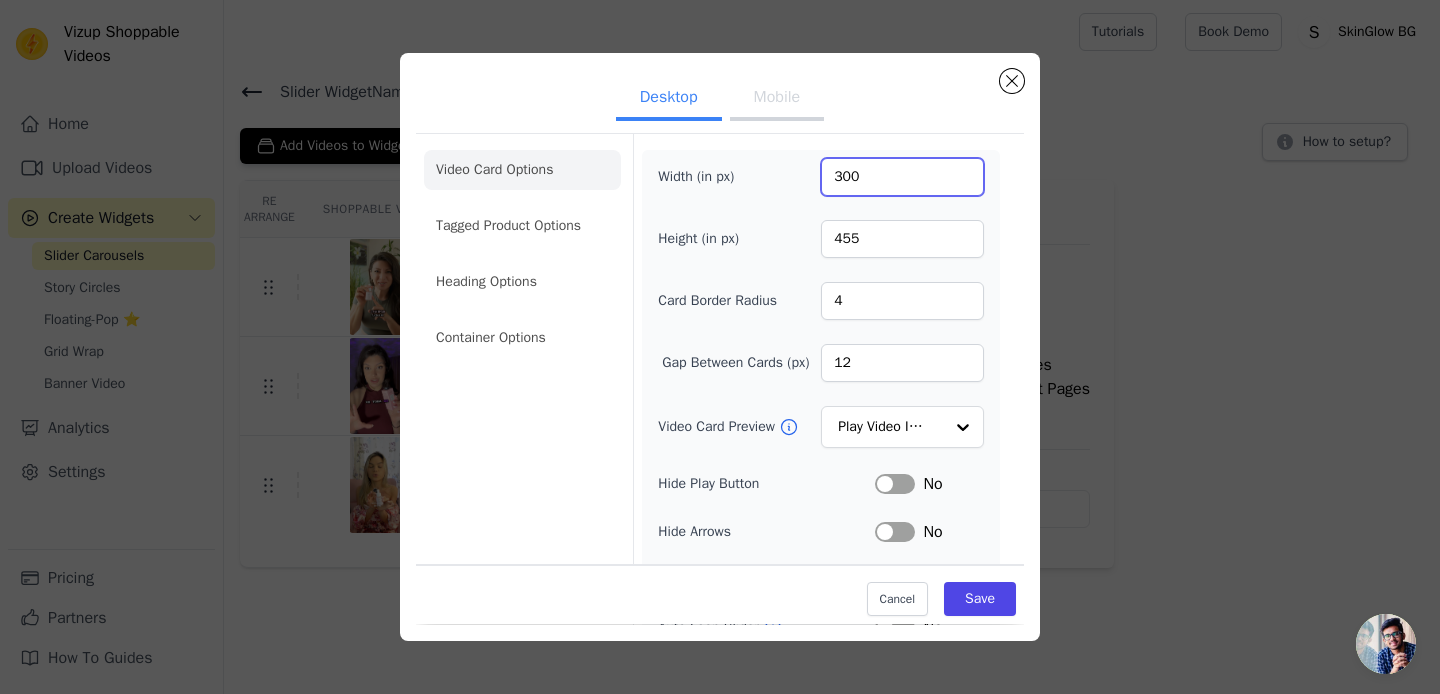 click on "300" at bounding box center [902, 177] 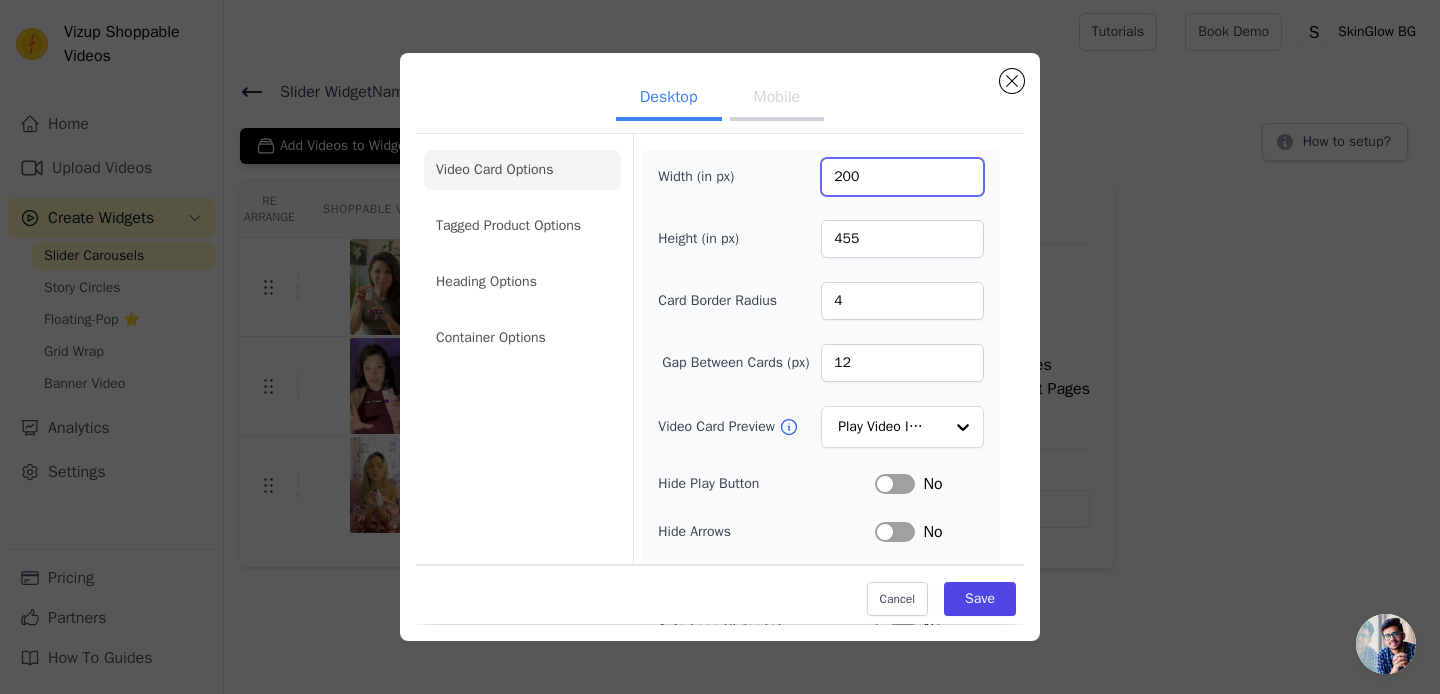 type on "200" 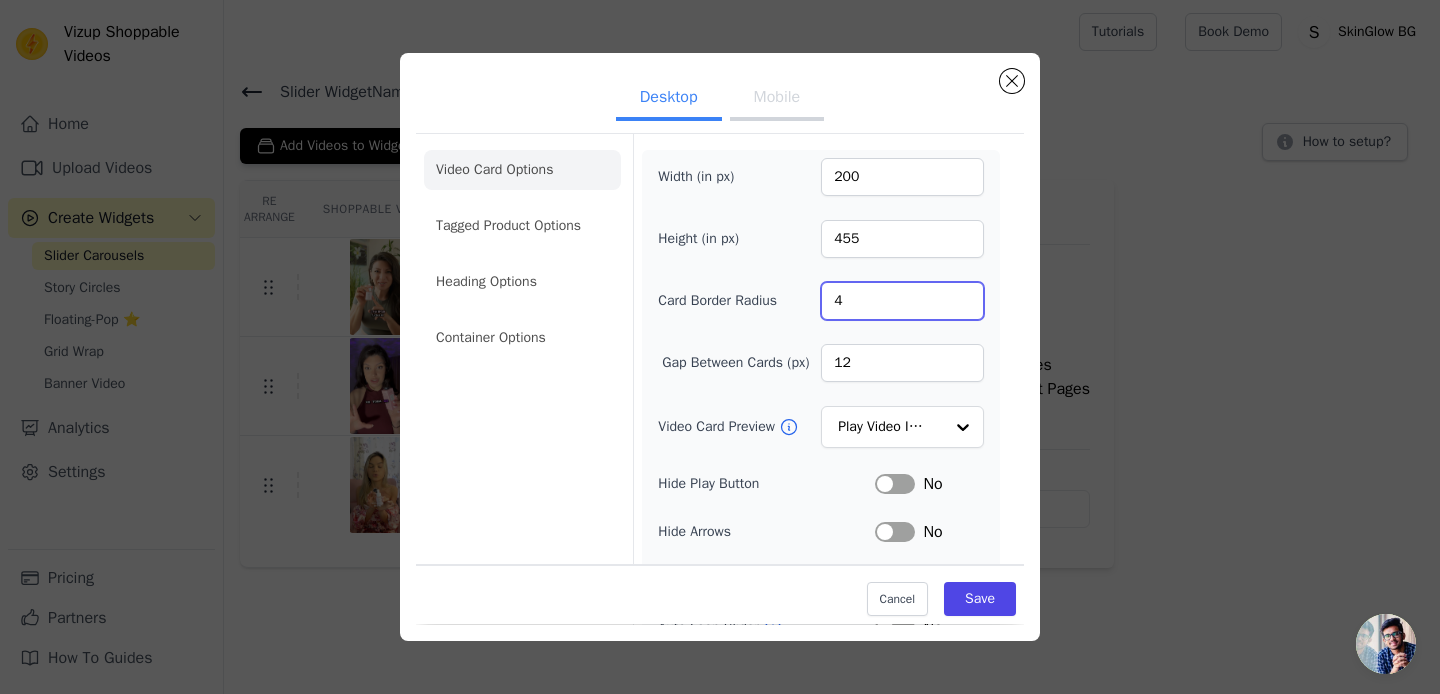 click on "Width (in px)   200   Height (in px)   455   Card Border Radius   4   Gap Between Cards (px)   12   Video Card Preview           Play Video In Loop               Hide Play Button   Label     No   Hide Arrows   Label     No   Remove Video Card Shadow     Label     No   Auto Loop Slider     Label     No   Shopping Icon on Video Cards   Label     No   Add to Cart on Video Cards     Label     No" at bounding box center (820, 443) 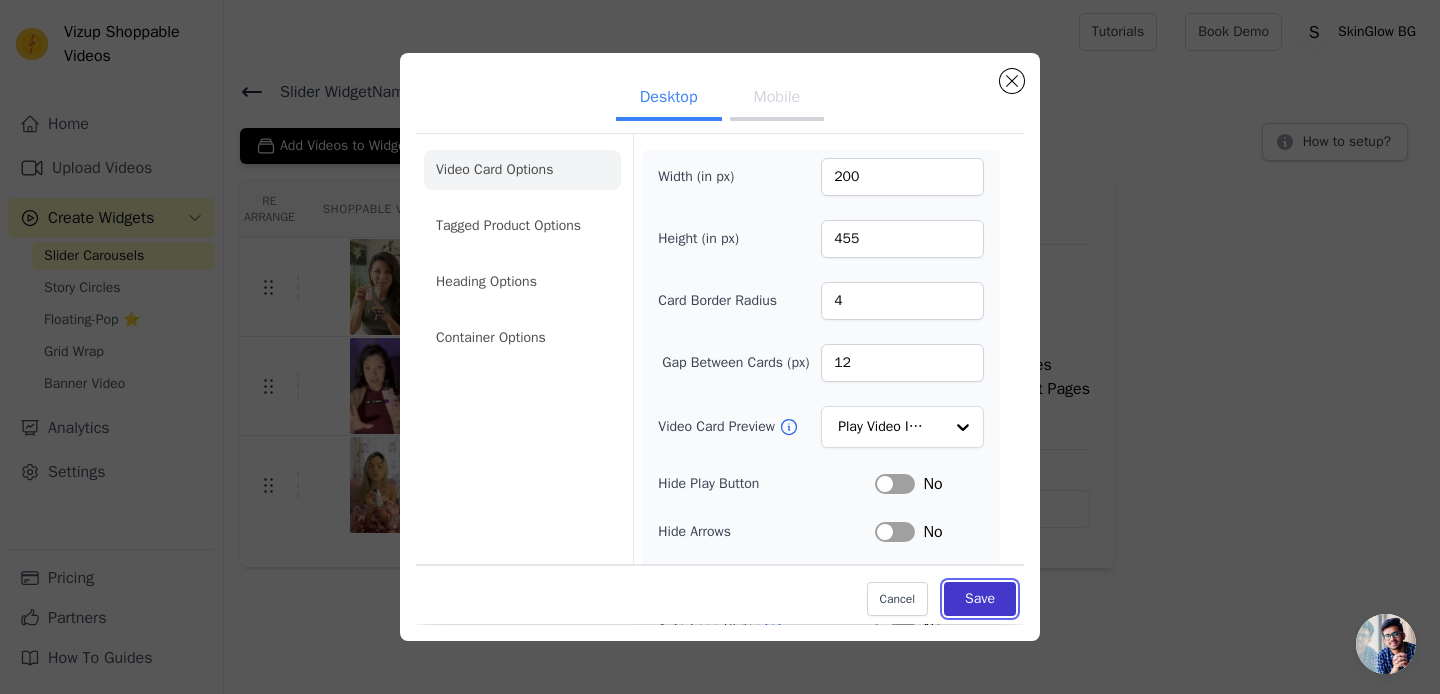 click on "Save" at bounding box center [980, 600] 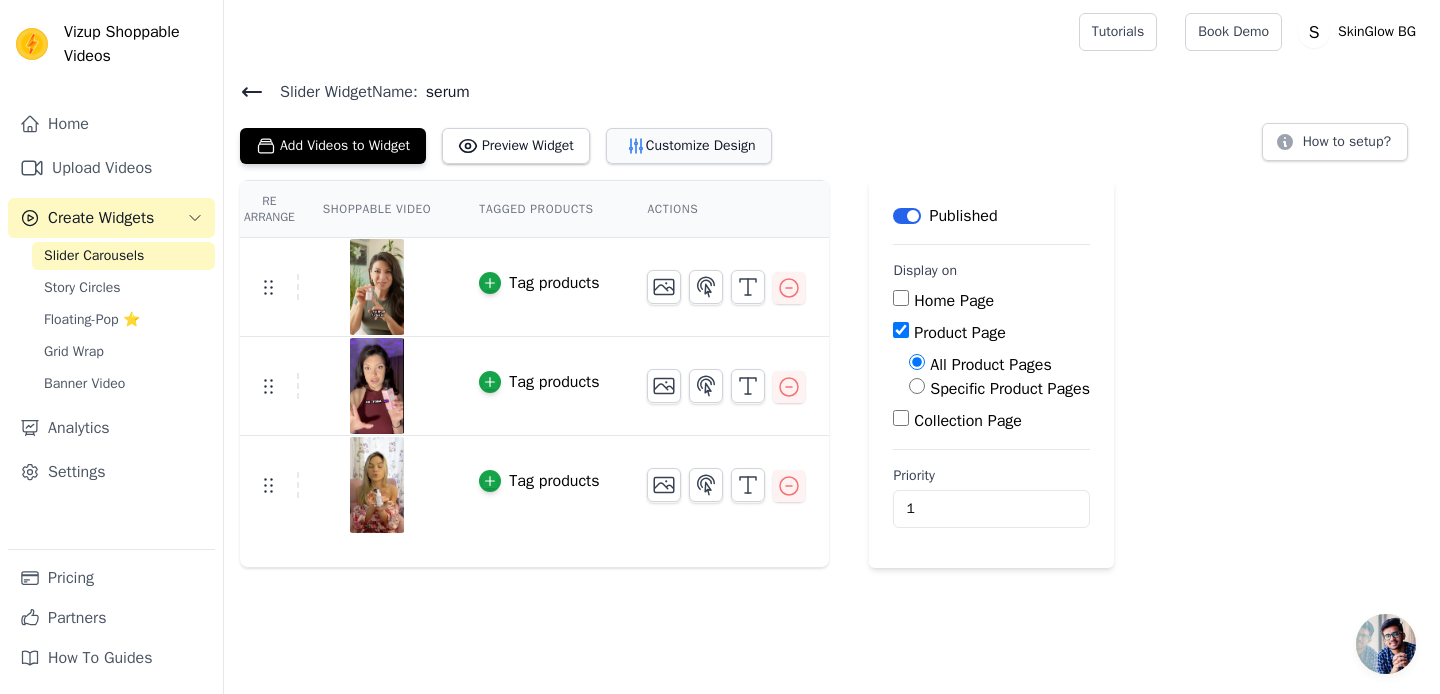 click on "Customize Design" at bounding box center (689, 146) 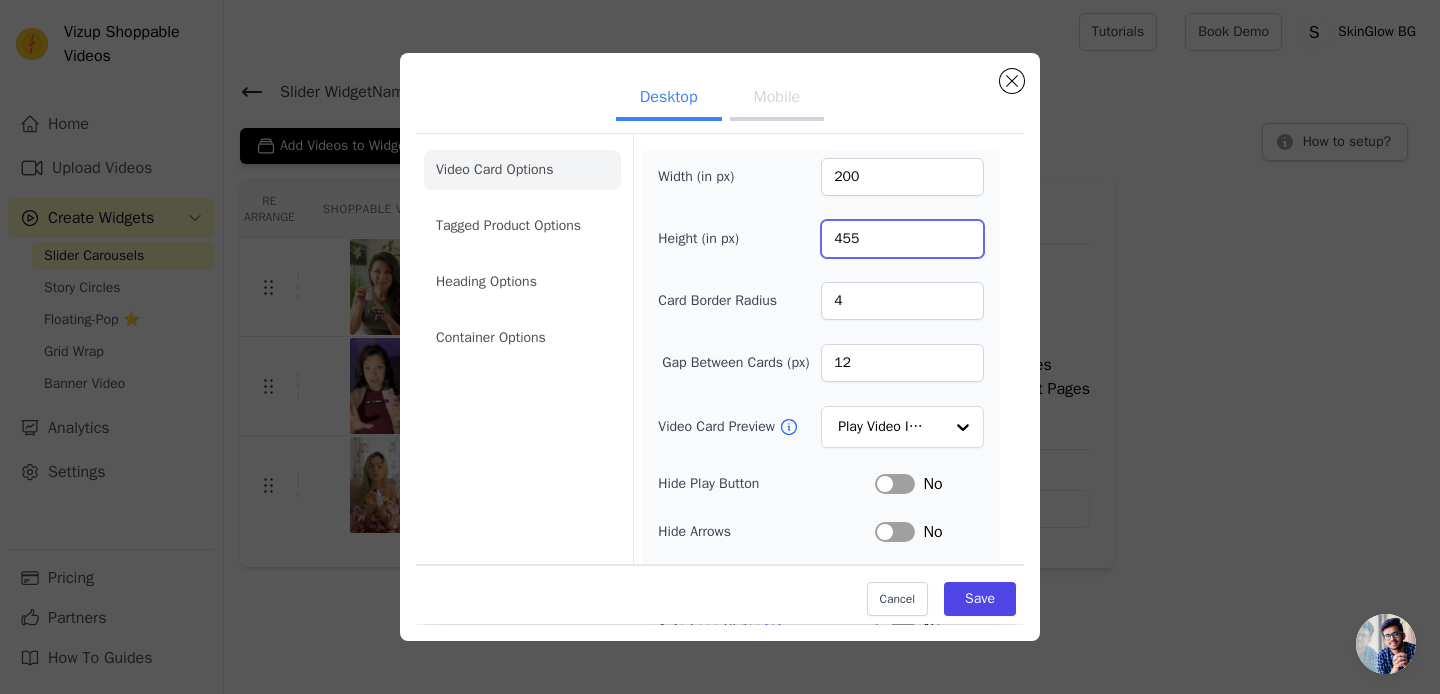 drag, startPoint x: 840, startPoint y: 236, endPoint x: 812, endPoint y: 236, distance: 28 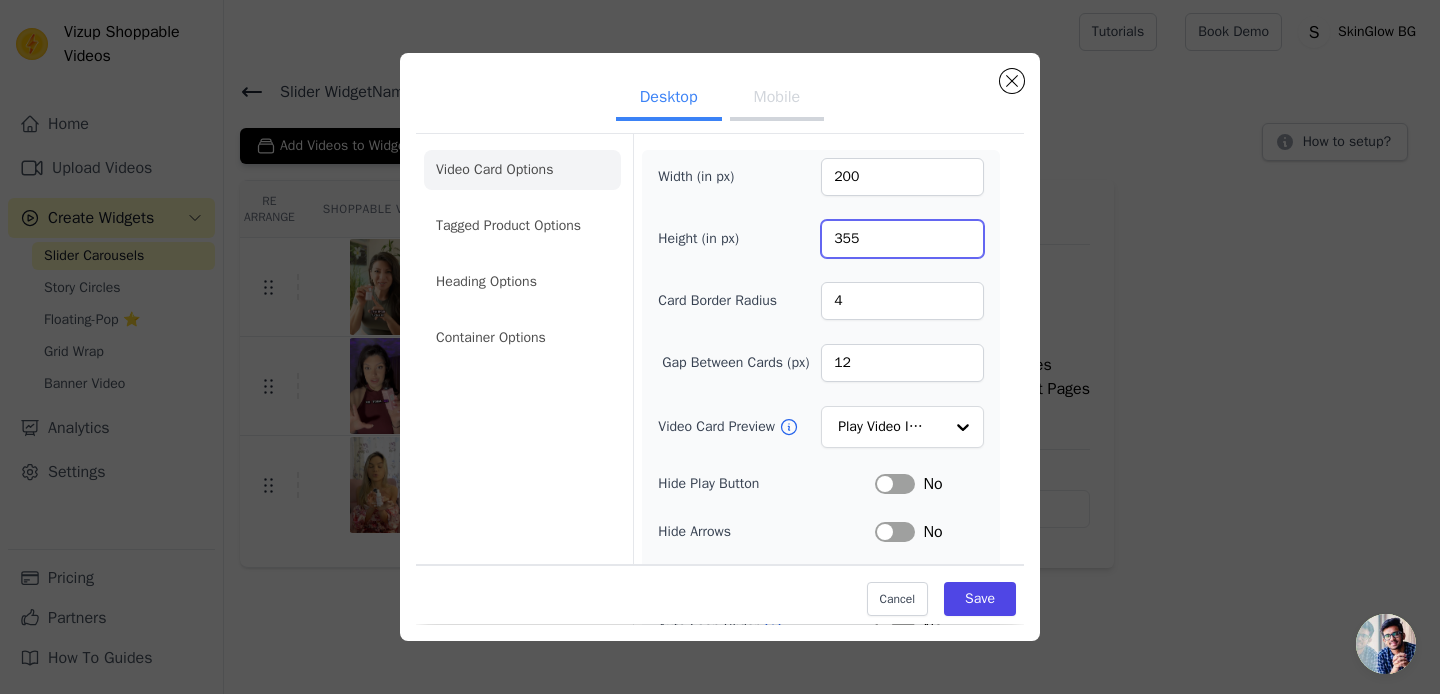 type on "355" 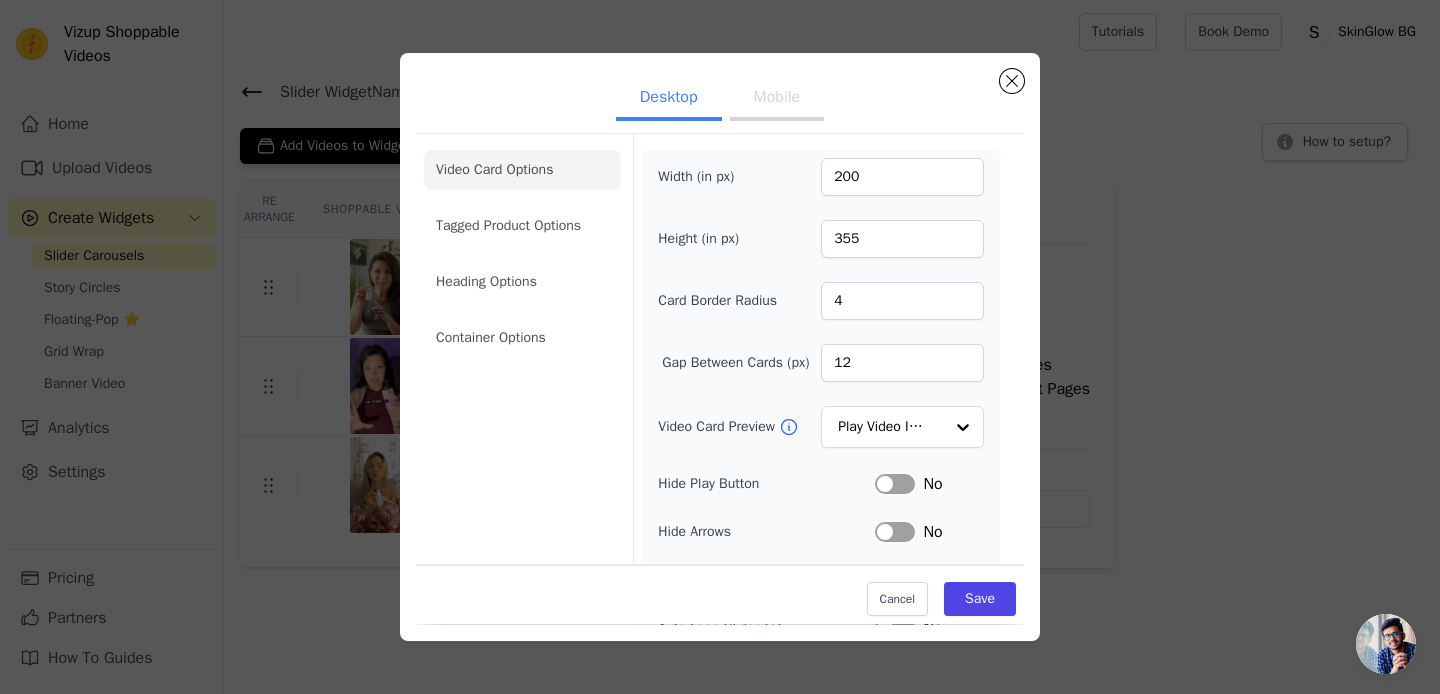 click on "Width (in px)   200   Height (in px)   355   Card Border Radius   4   Gap Between Cards (px)   12   Video Card Preview           Play Video In Loop               Hide Play Button   Label     No   Hide Arrows   Label     No   Remove Video Card Shadow     Label     No   Auto Loop Slider     Label     No   Shopping Icon on Video Cards   Label     No   Add to Cart on Video Cards     Label     No" at bounding box center [820, 443] 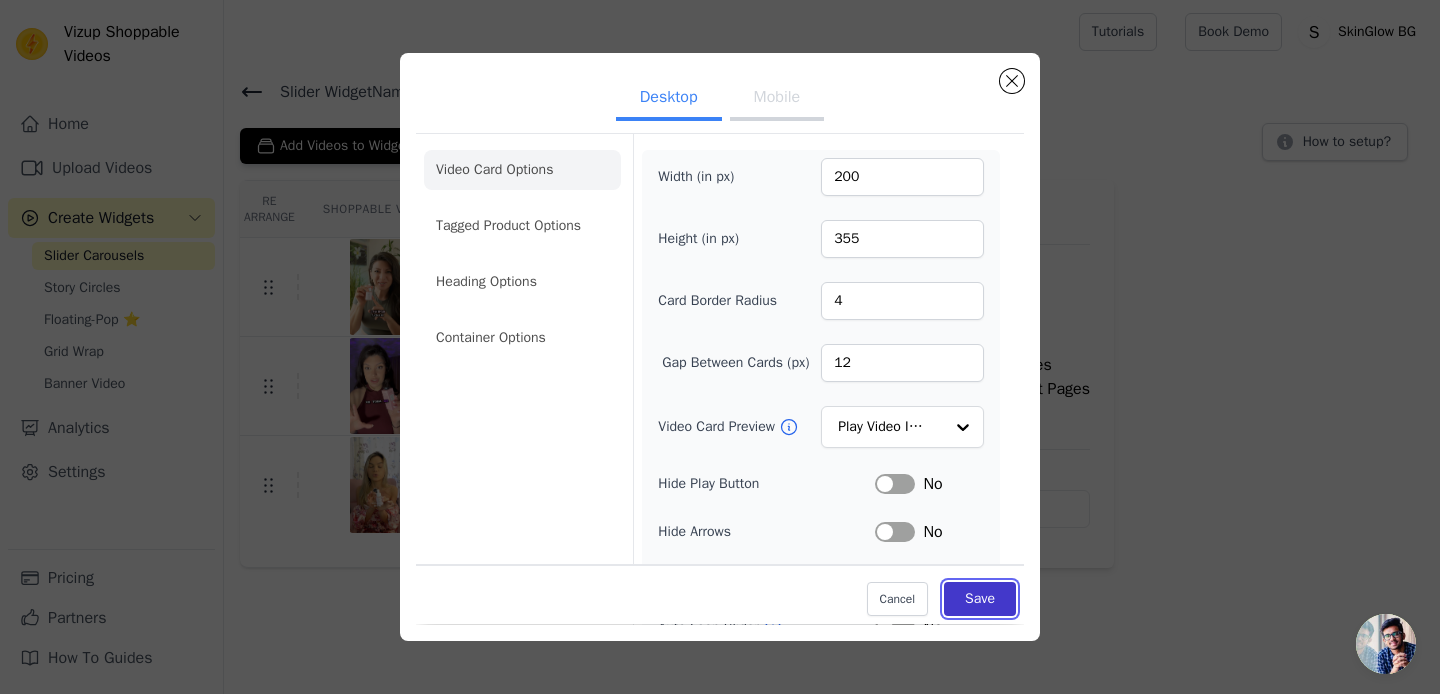 click on "Save" at bounding box center (980, 600) 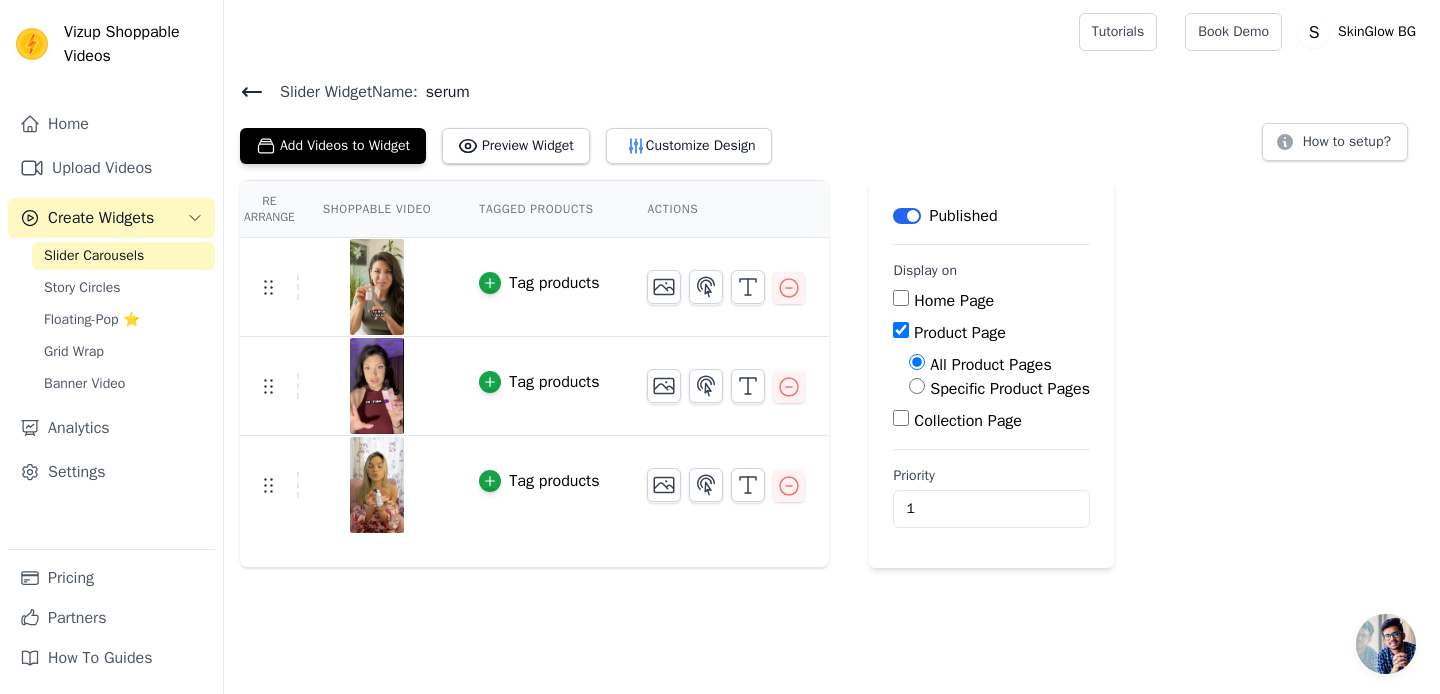 drag, startPoint x: 977, startPoint y: 588, endPoint x: 878, endPoint y: 588, distance: 99 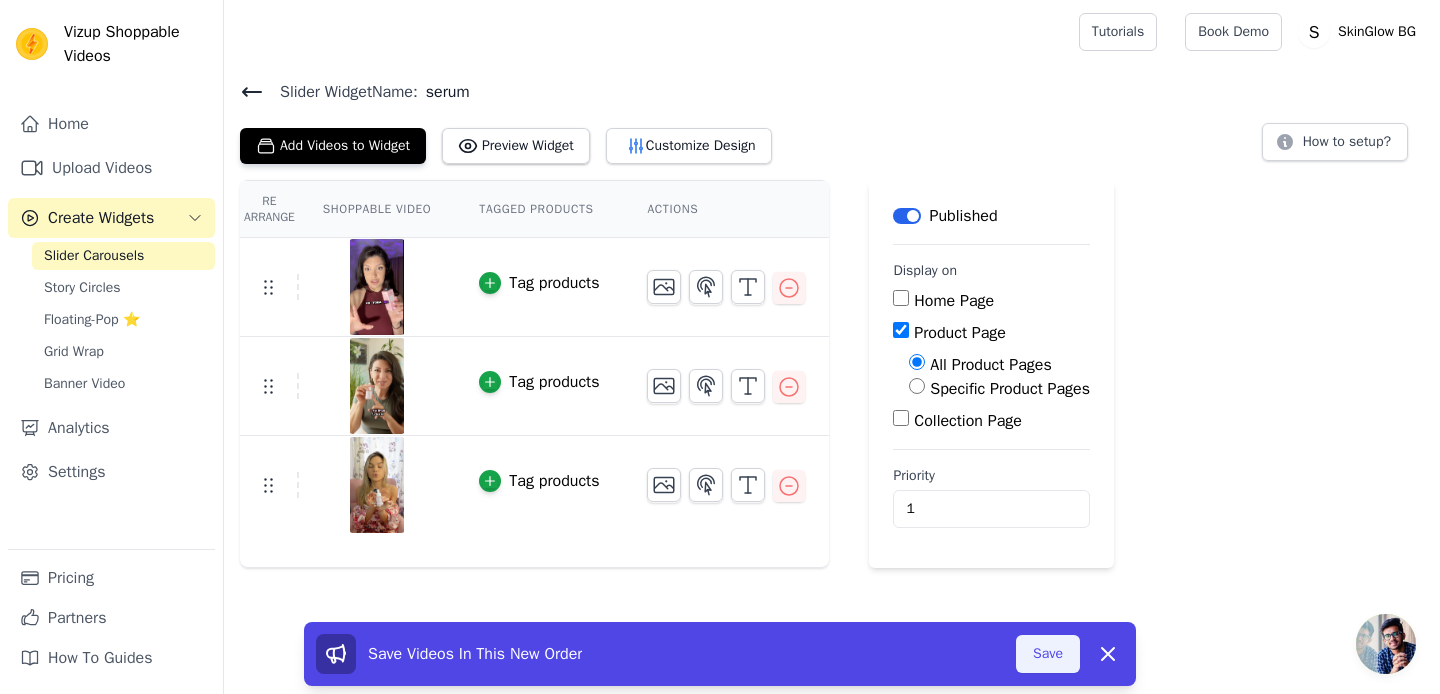 click on "Save" at bounding box center [1048, 654] 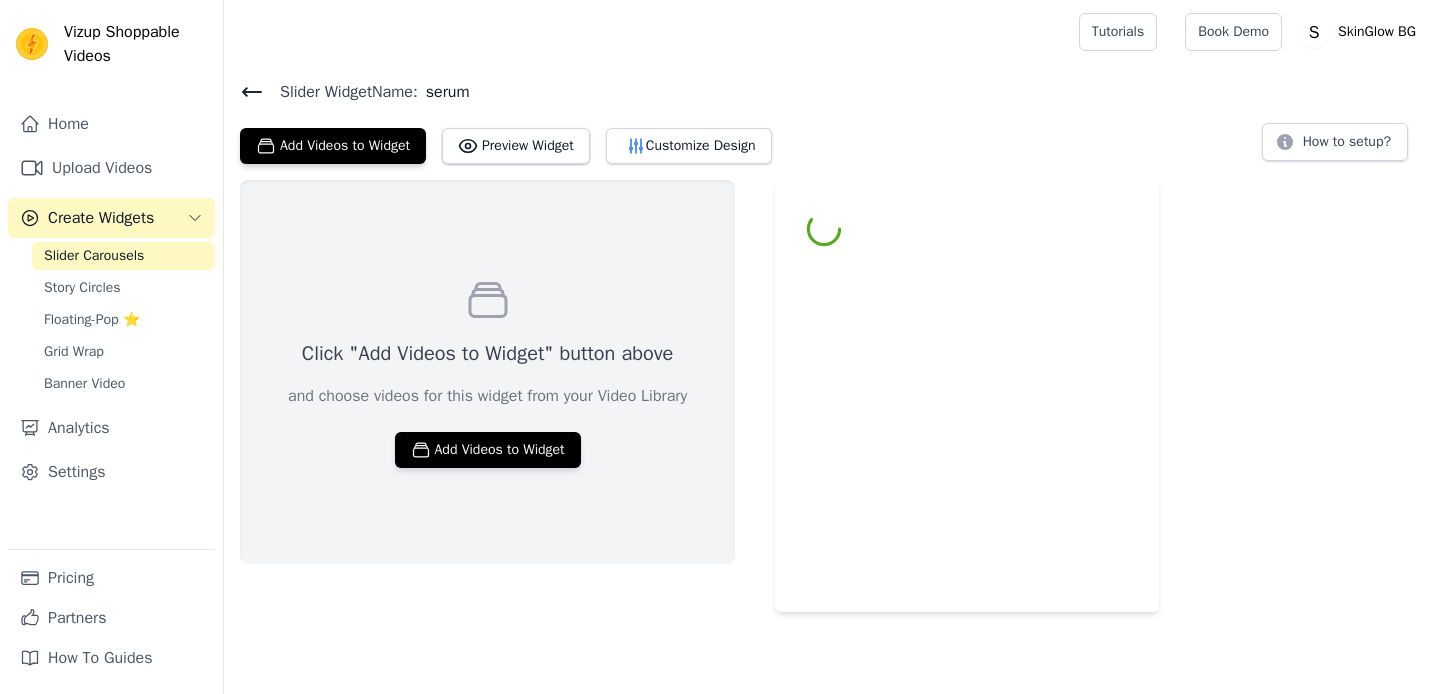 scroll, scrollTop: 0, scrollLeft: 0, axis: both 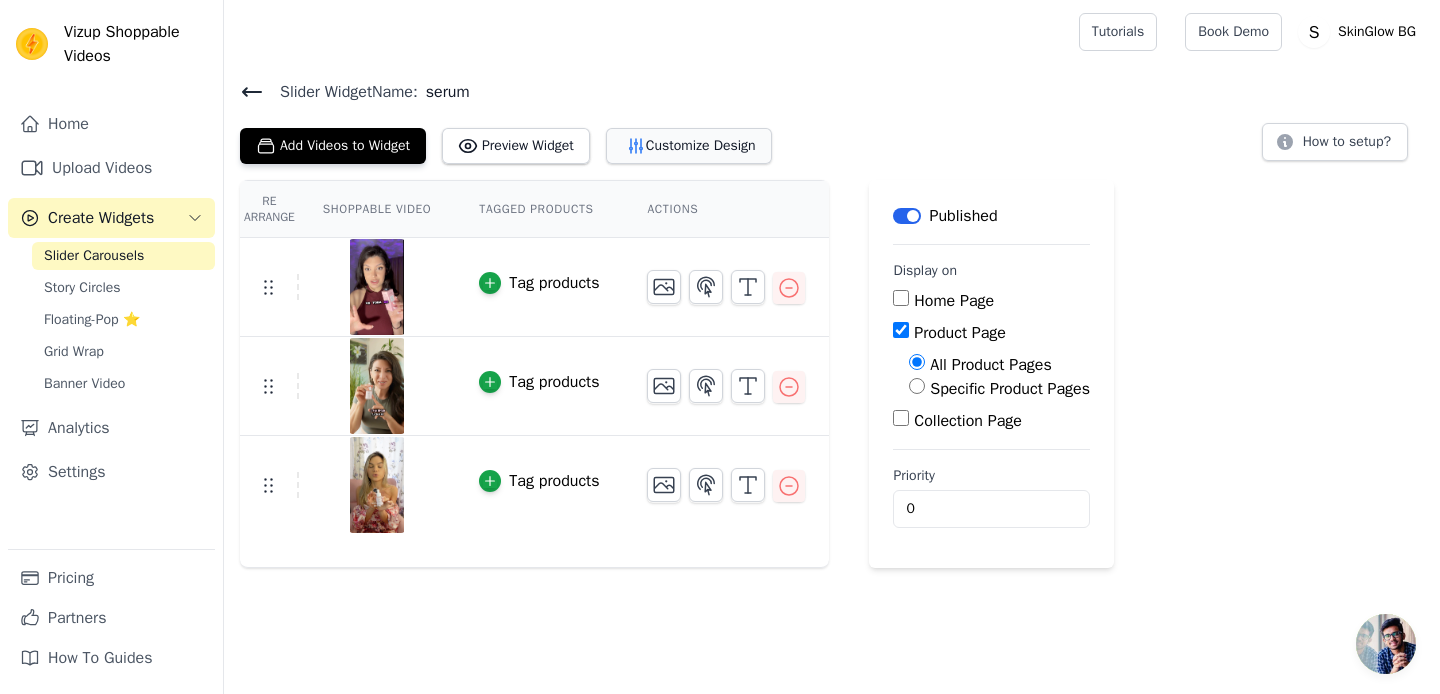 click on "Customize Design" at bounding box center [689, 146] 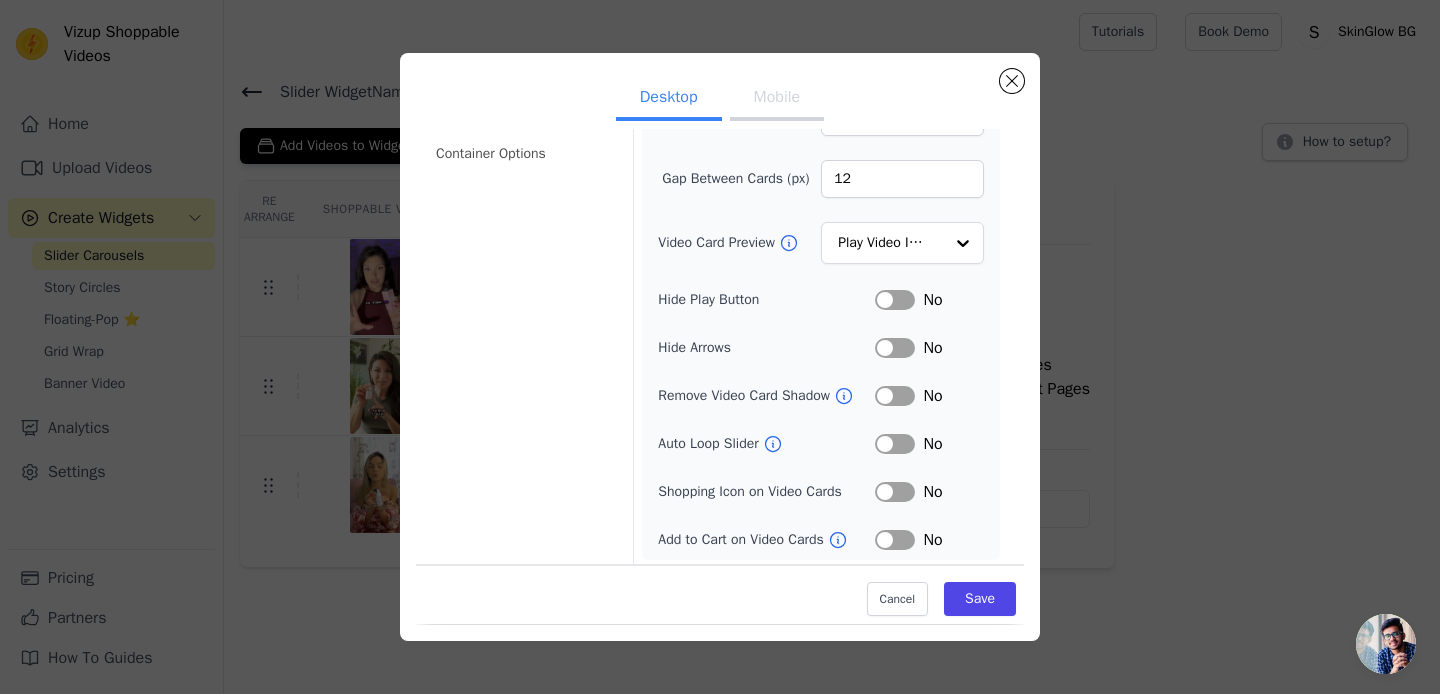 scroll, scrollTop: 190, scrollLeft: 0, axis: vertical 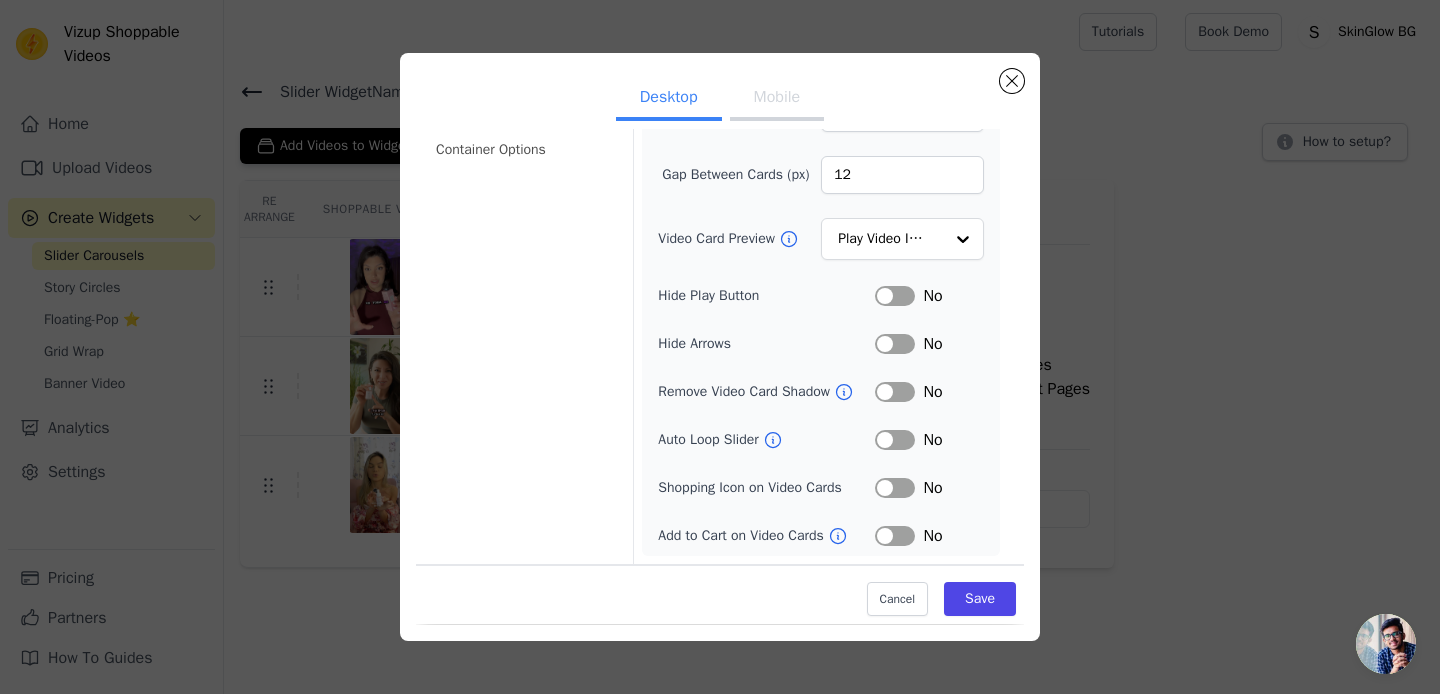 click on "Remove Video Card Shadow     Label     No" at bounding box center [821, 392] 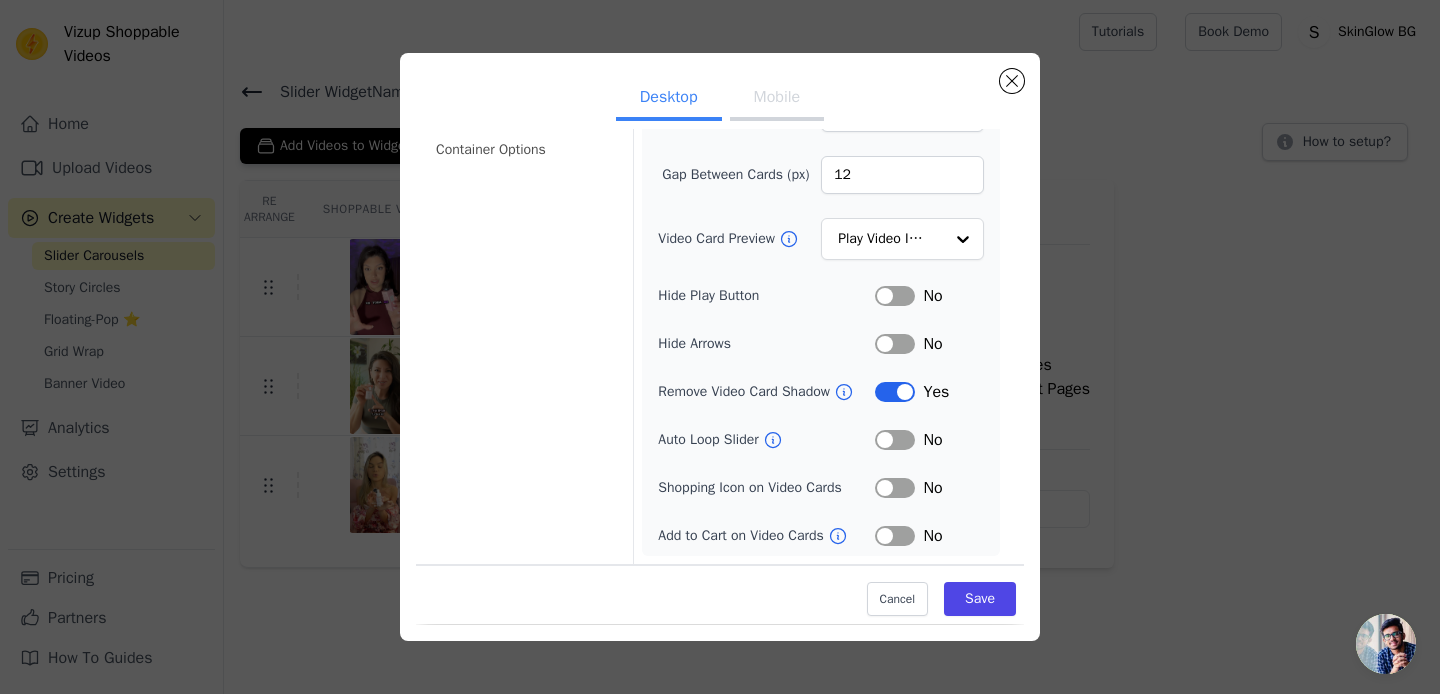 scroll, scrollTop: 0, scrollLeft: 0, axis: both 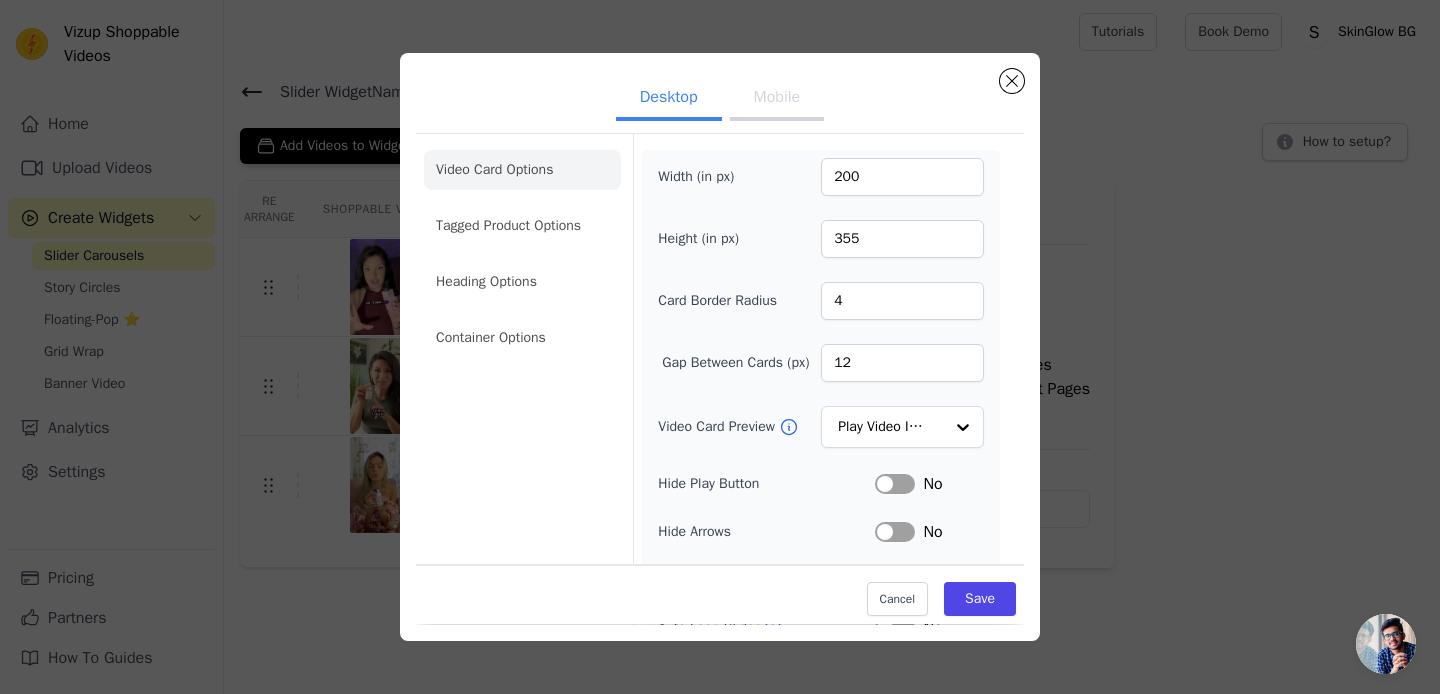 click on "Mobile" at bounding box center (777, 99) 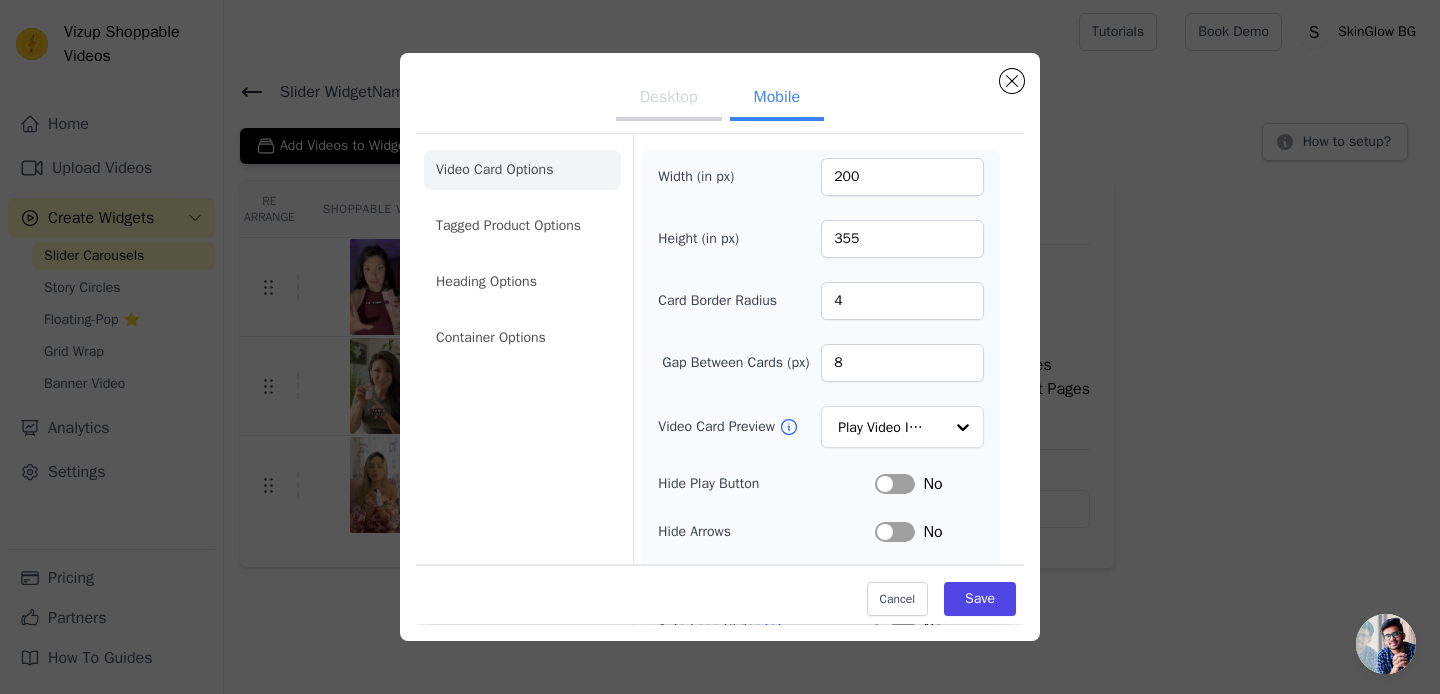 click on "Desktop" at bounding box center [669, 99] 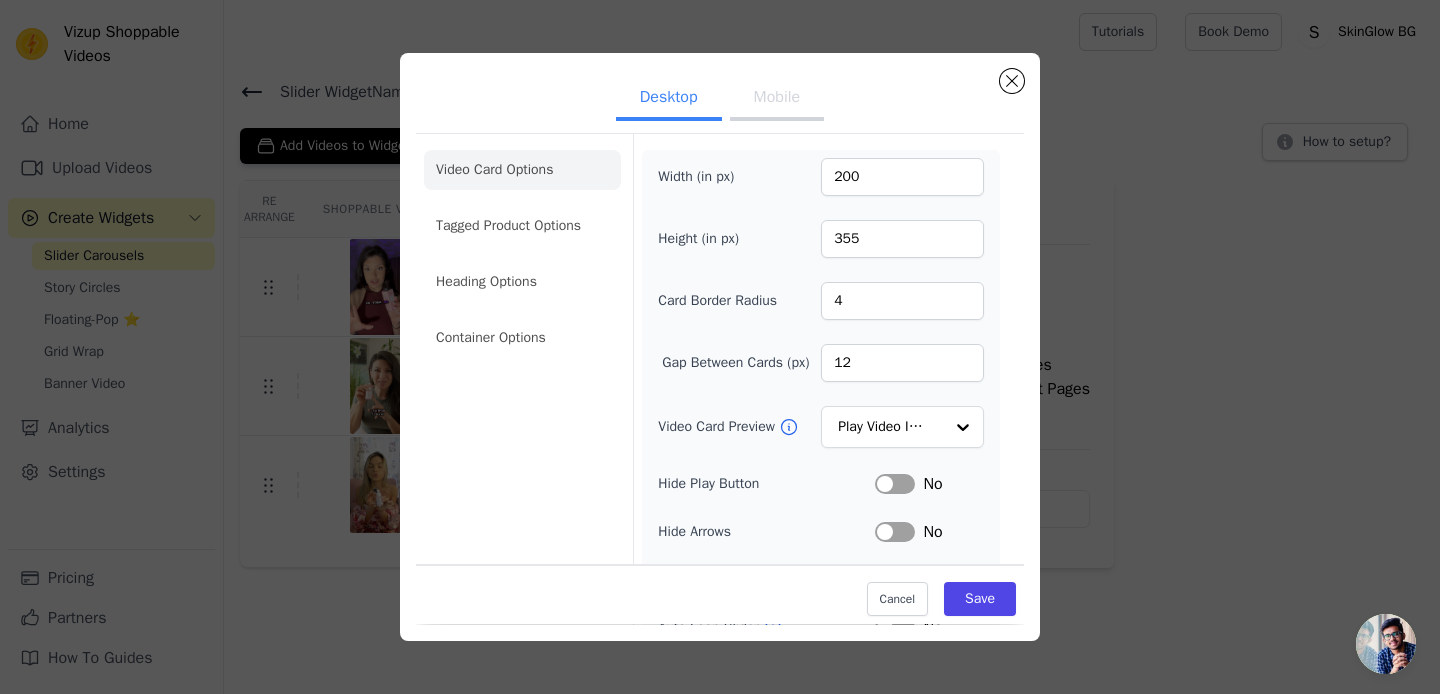 click on "Mobile" at bounding box center (777, 99) 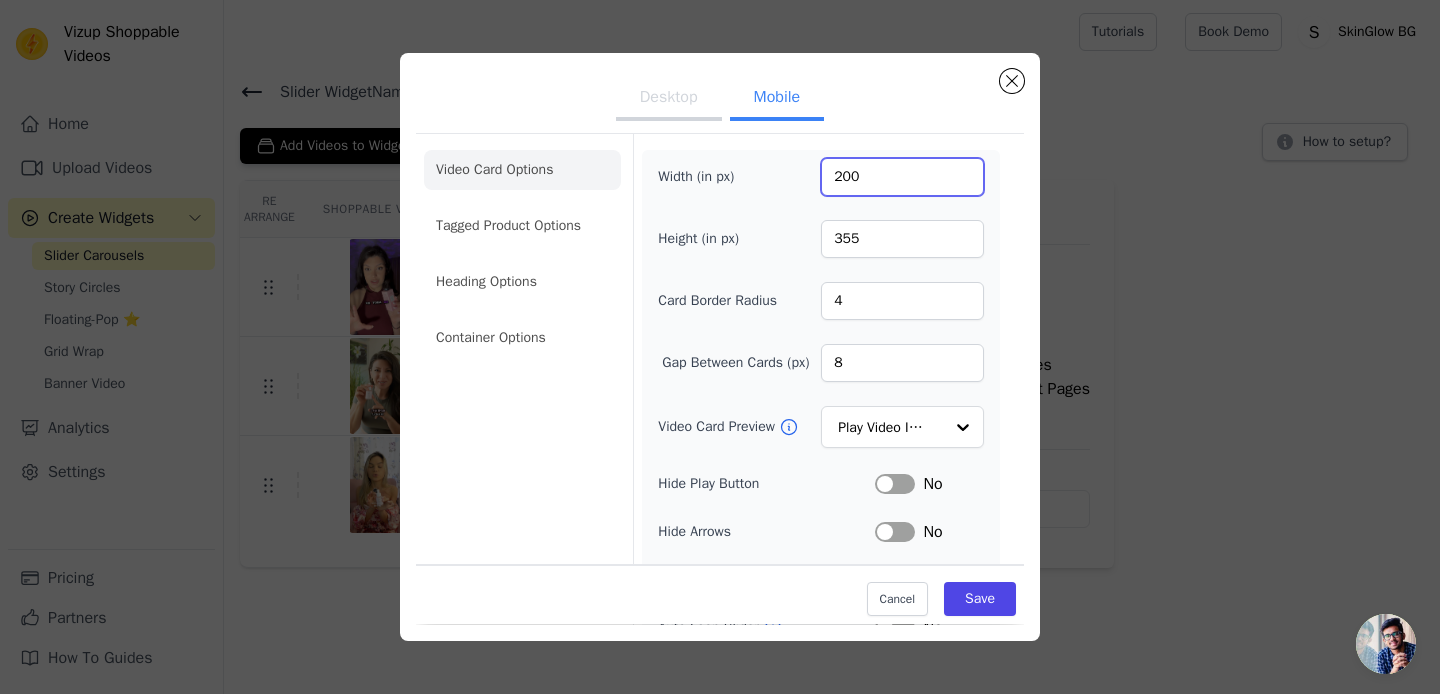 click on "200" at bounding box center [902, 177] 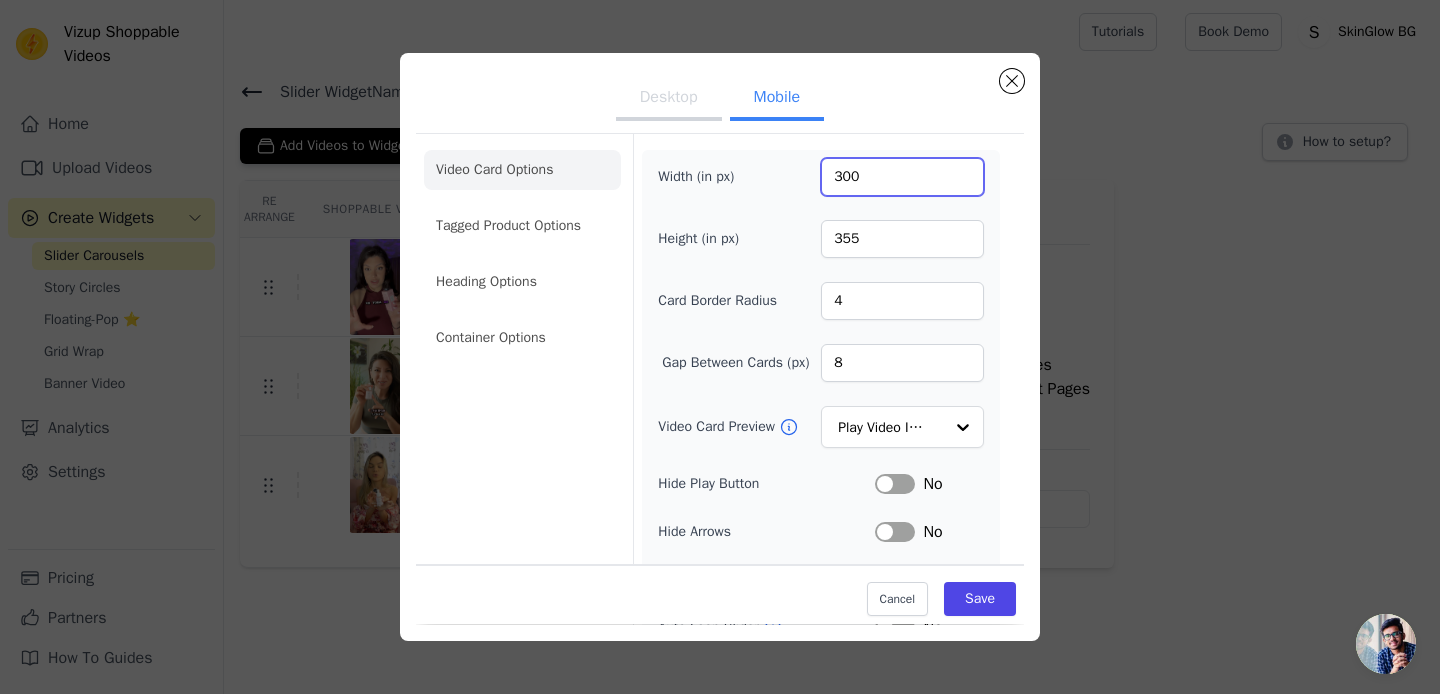 type on "300" 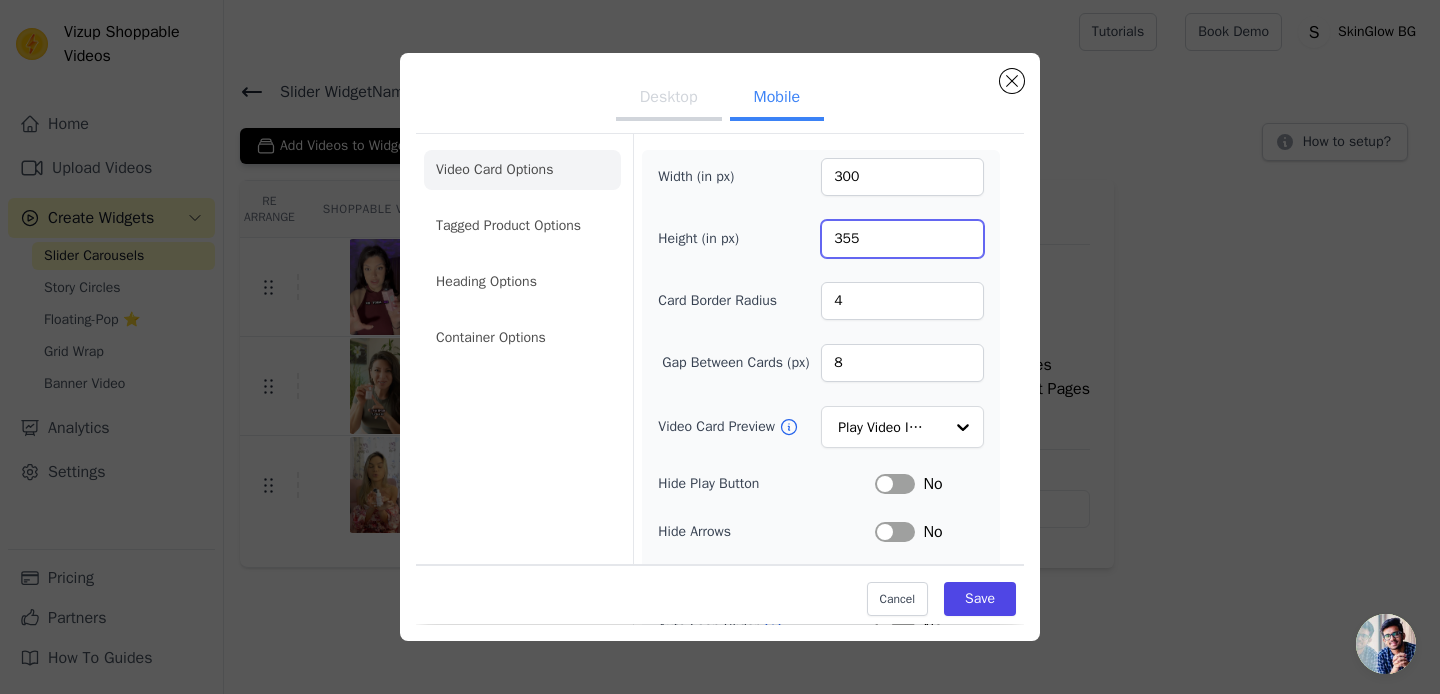 click on "355" at bounding box center (902, 239) 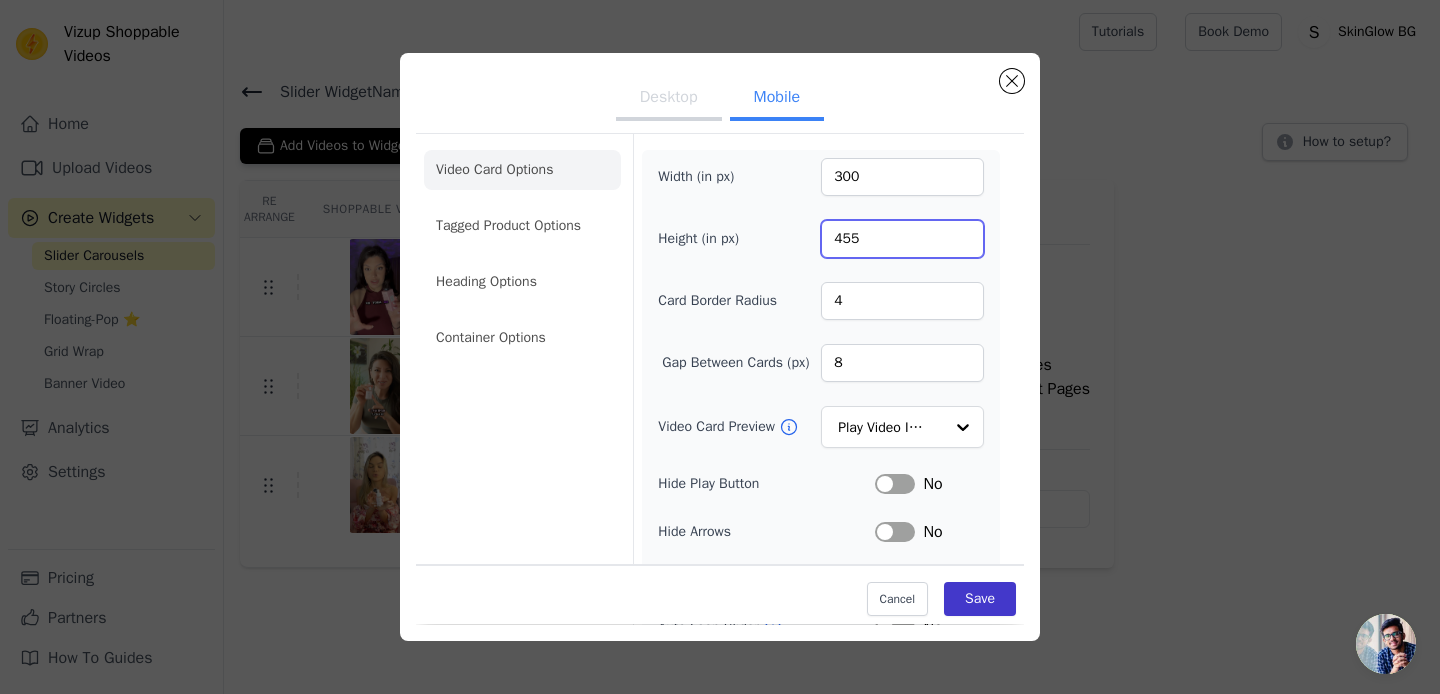 type on "455" 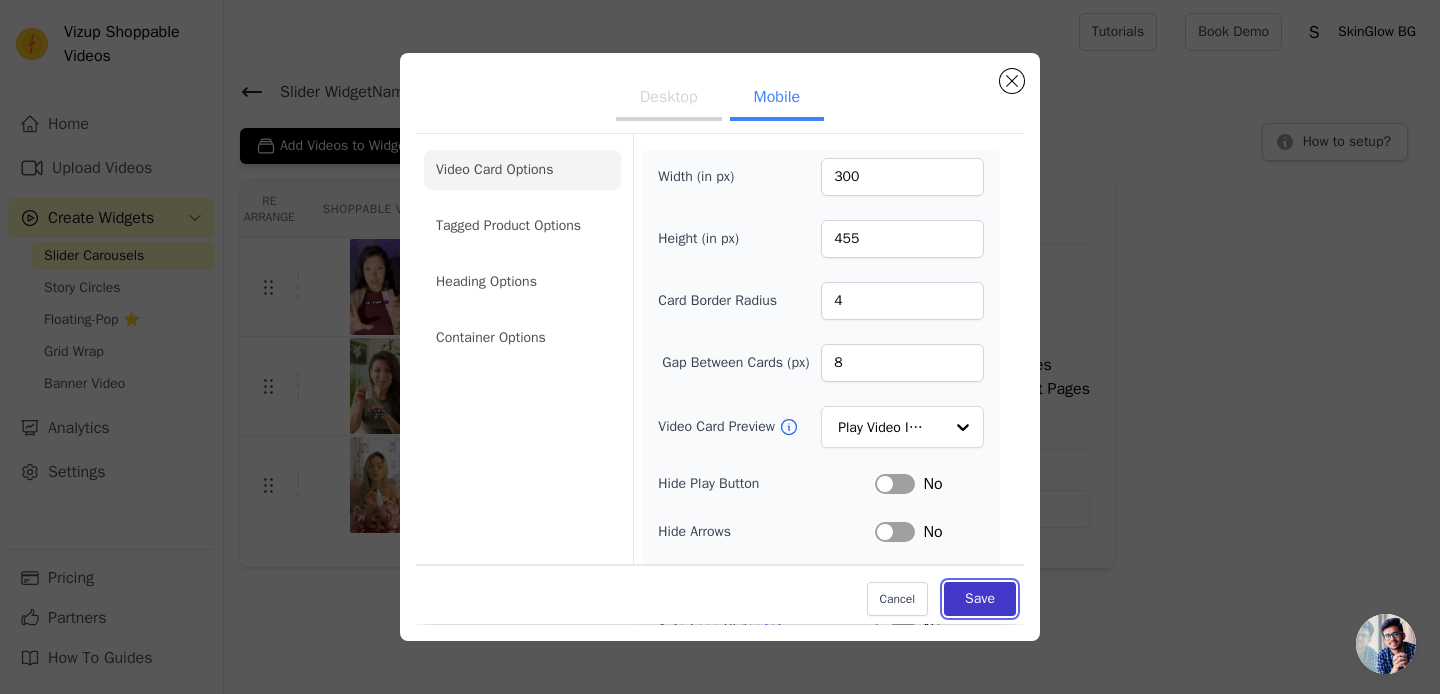 click on "Save" at bounding box center (980, 600) 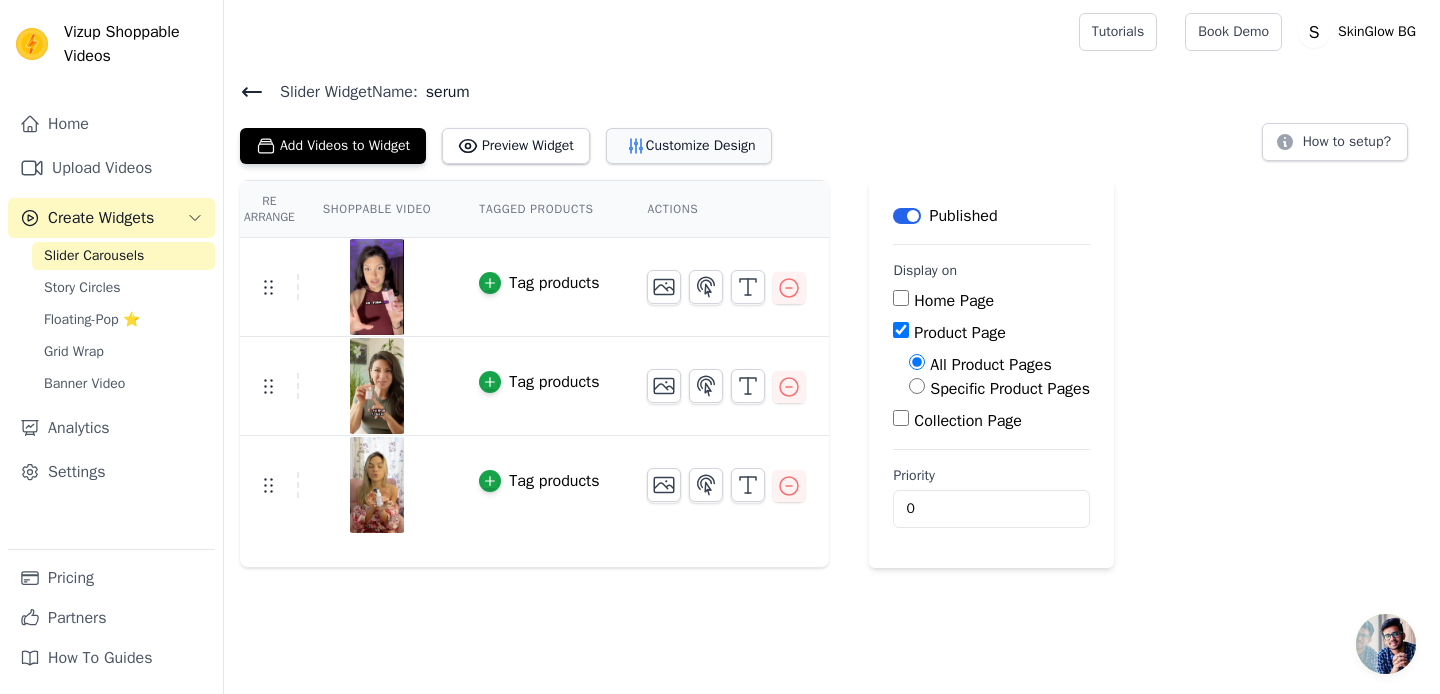 click on "Customize Design" at bounding box center [689, 146] 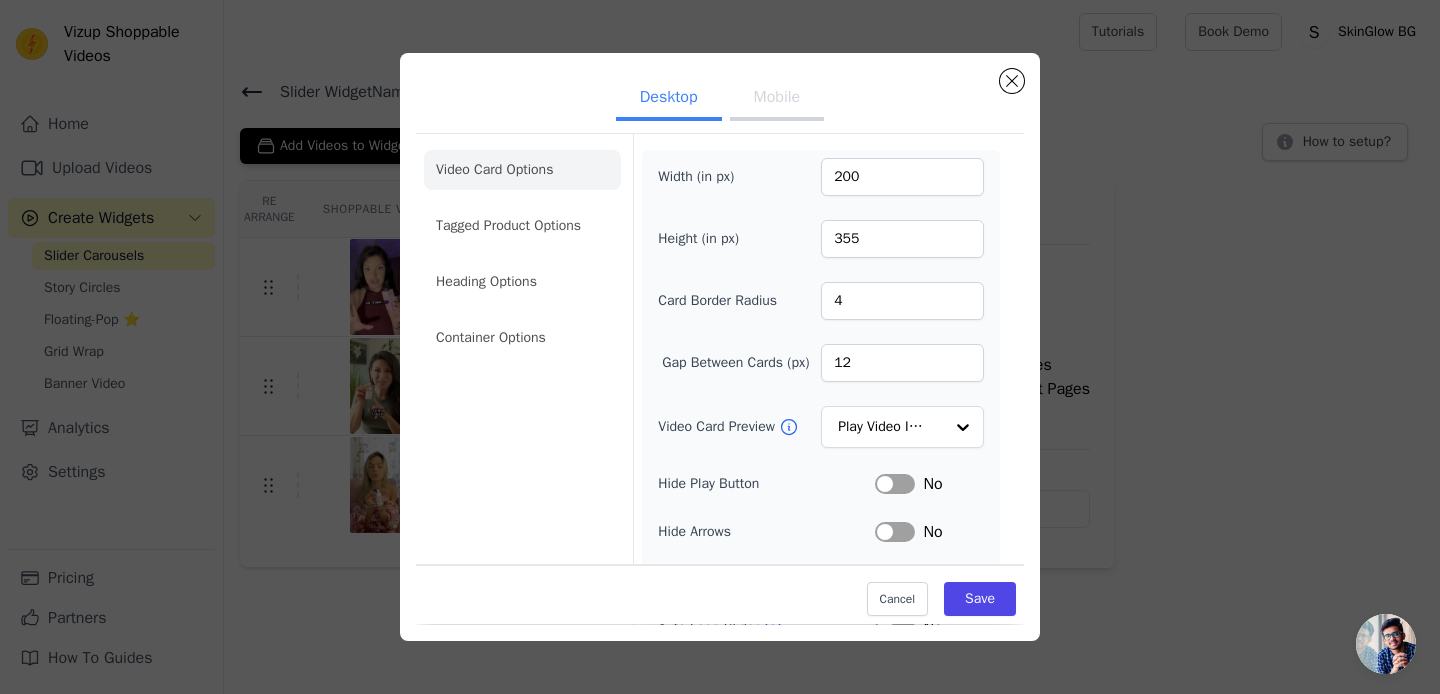 click on "Mobile" at bounding box center [777, 99] 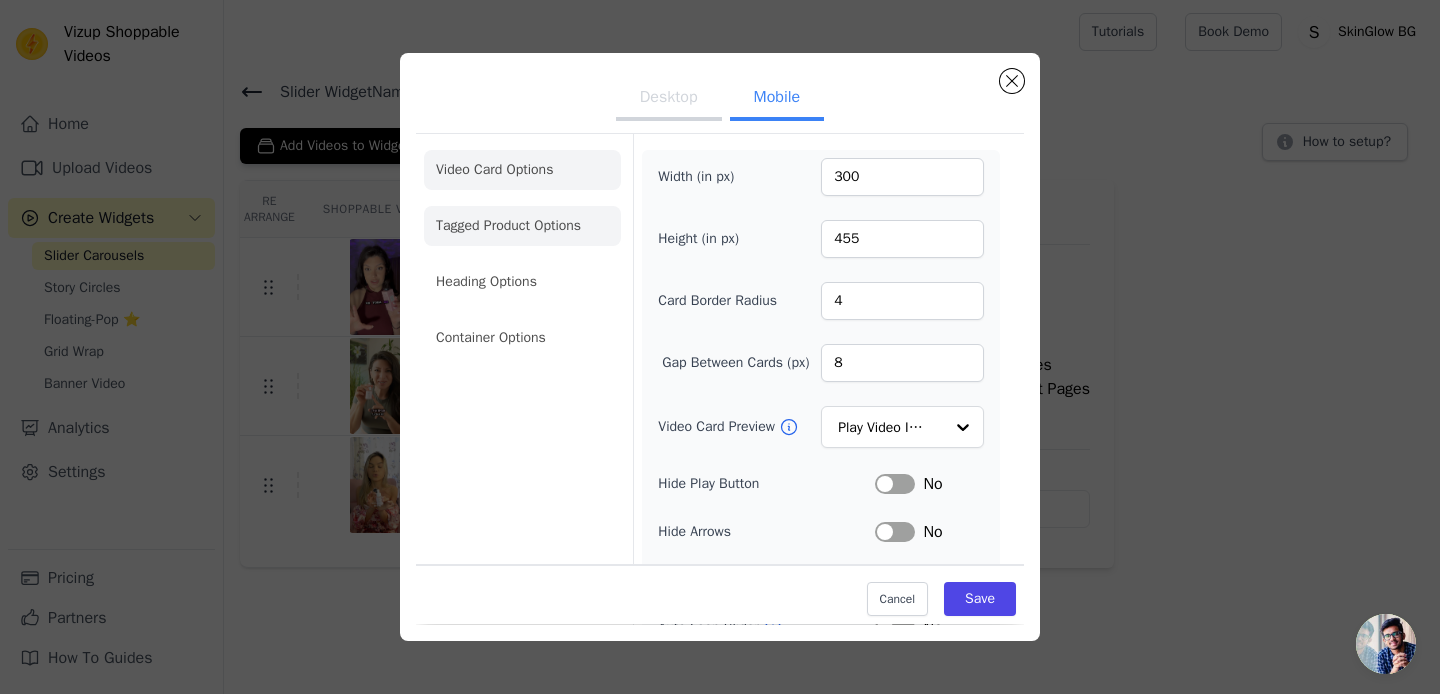 click on "Tagged Product Options" 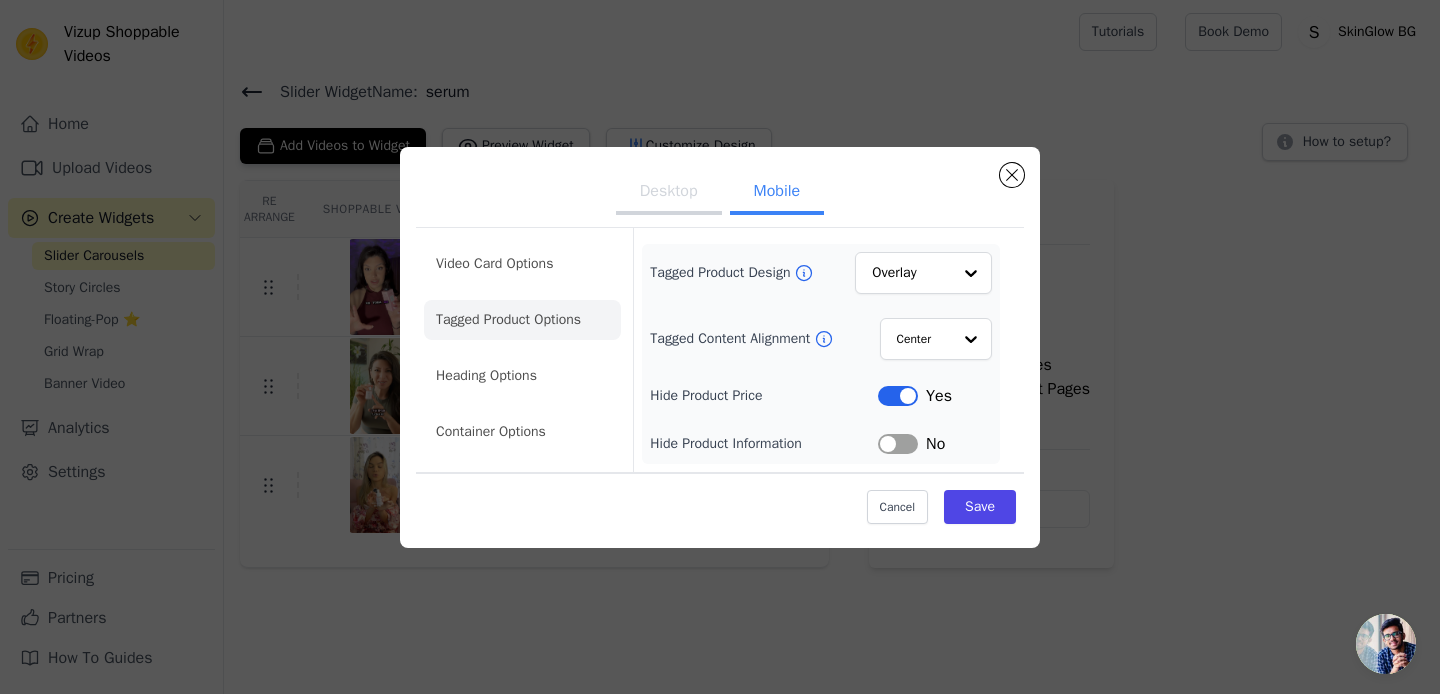 click on "Desktop" at bounding box center [669, 193] 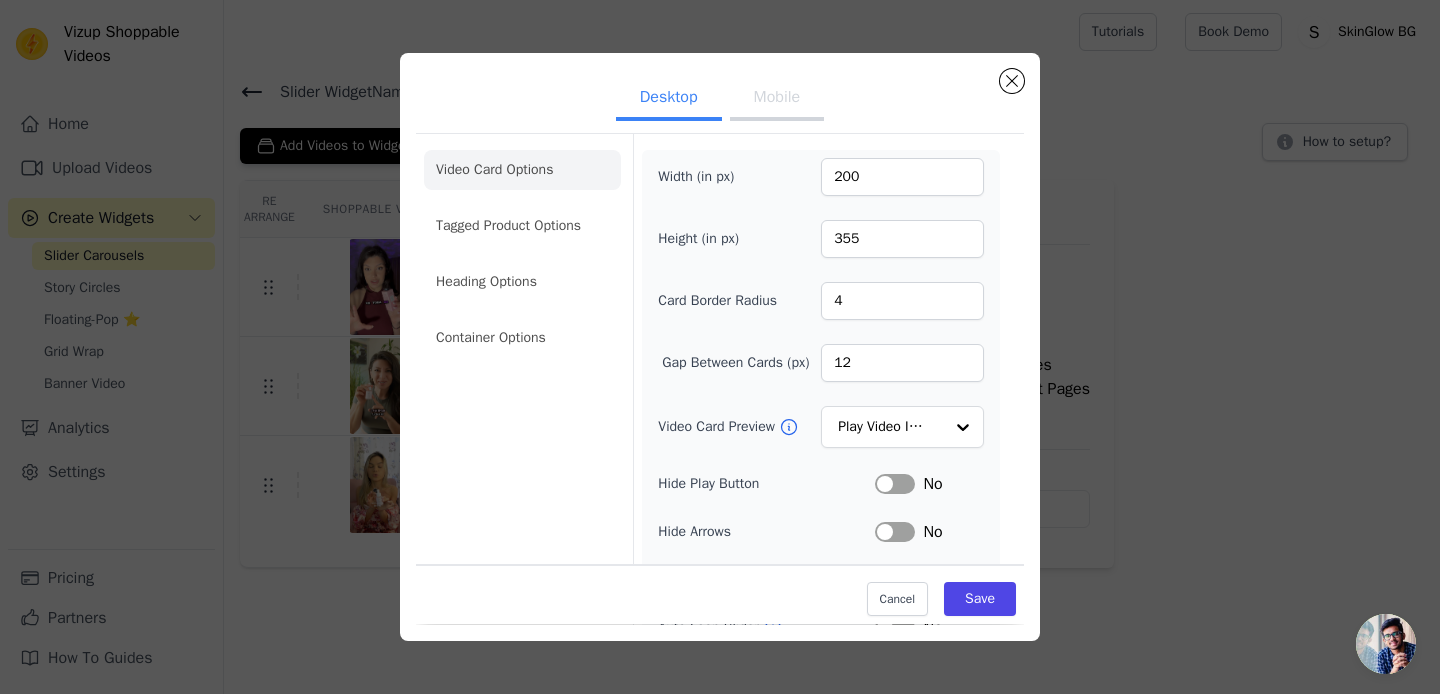 click on "Video Card Options" 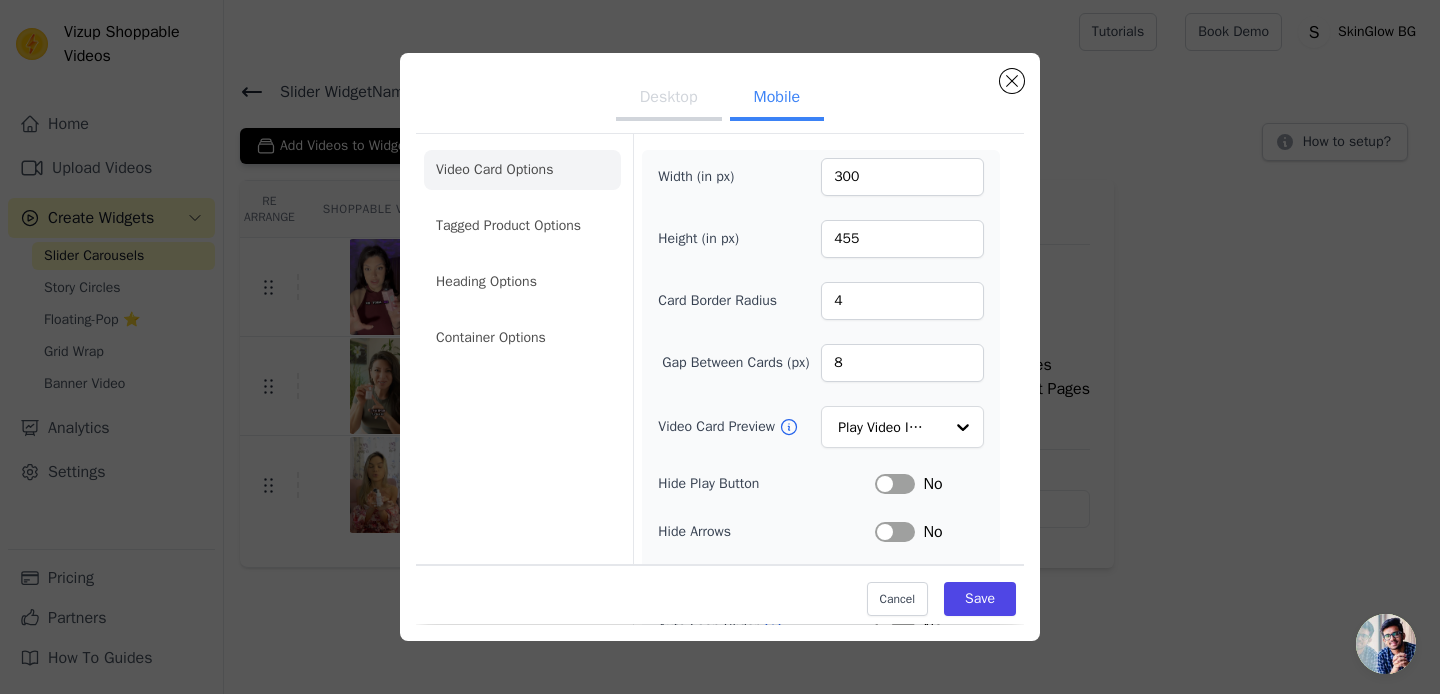 click on "Desktop" at bounding box center (669, 99) 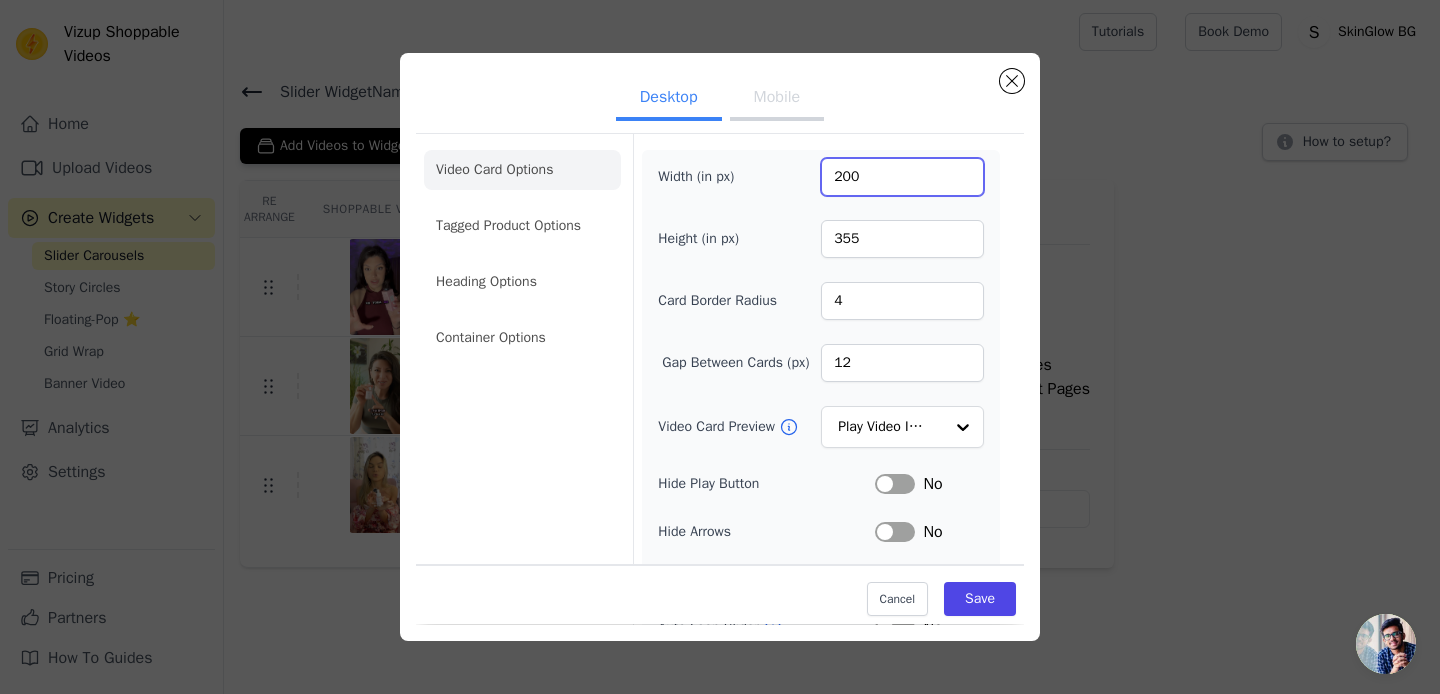 drag, startPoint x: 840, startPoint y: 174, endPoint x: 819, endPoint y: 174, distance: 21 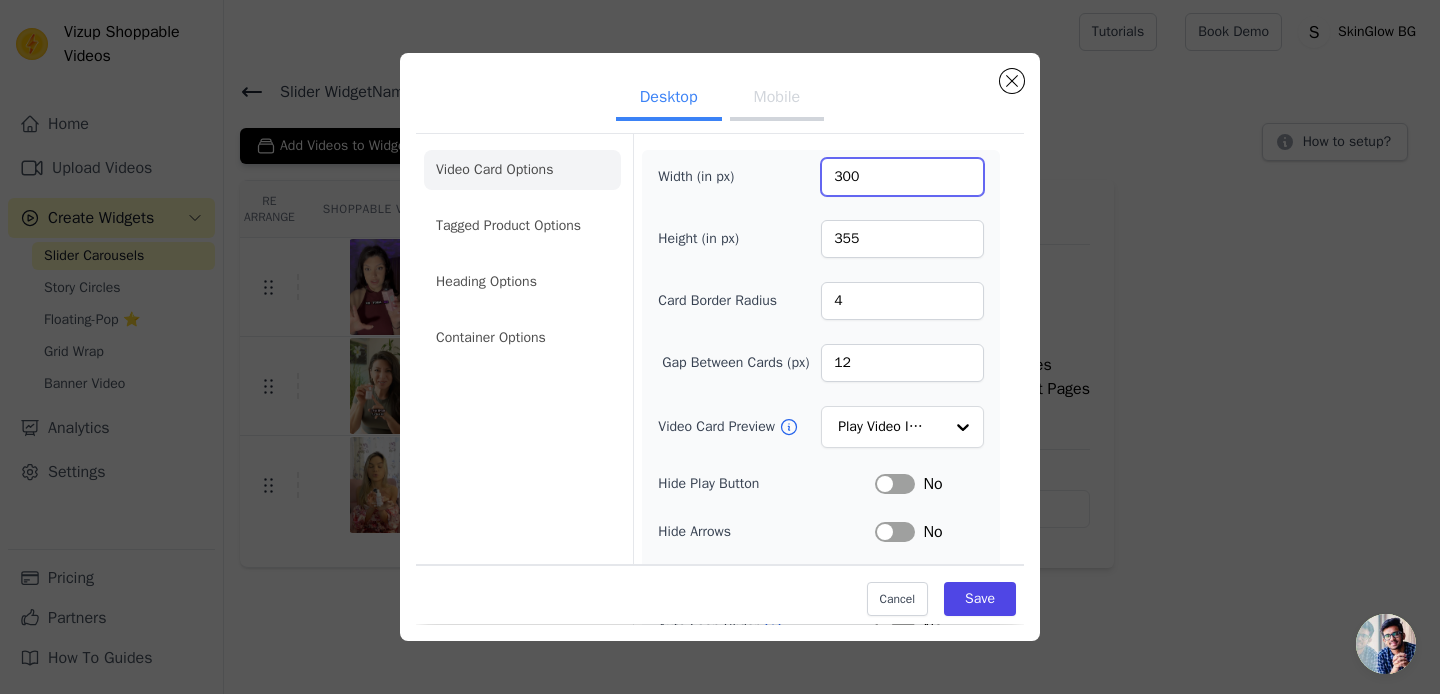 type on "300" 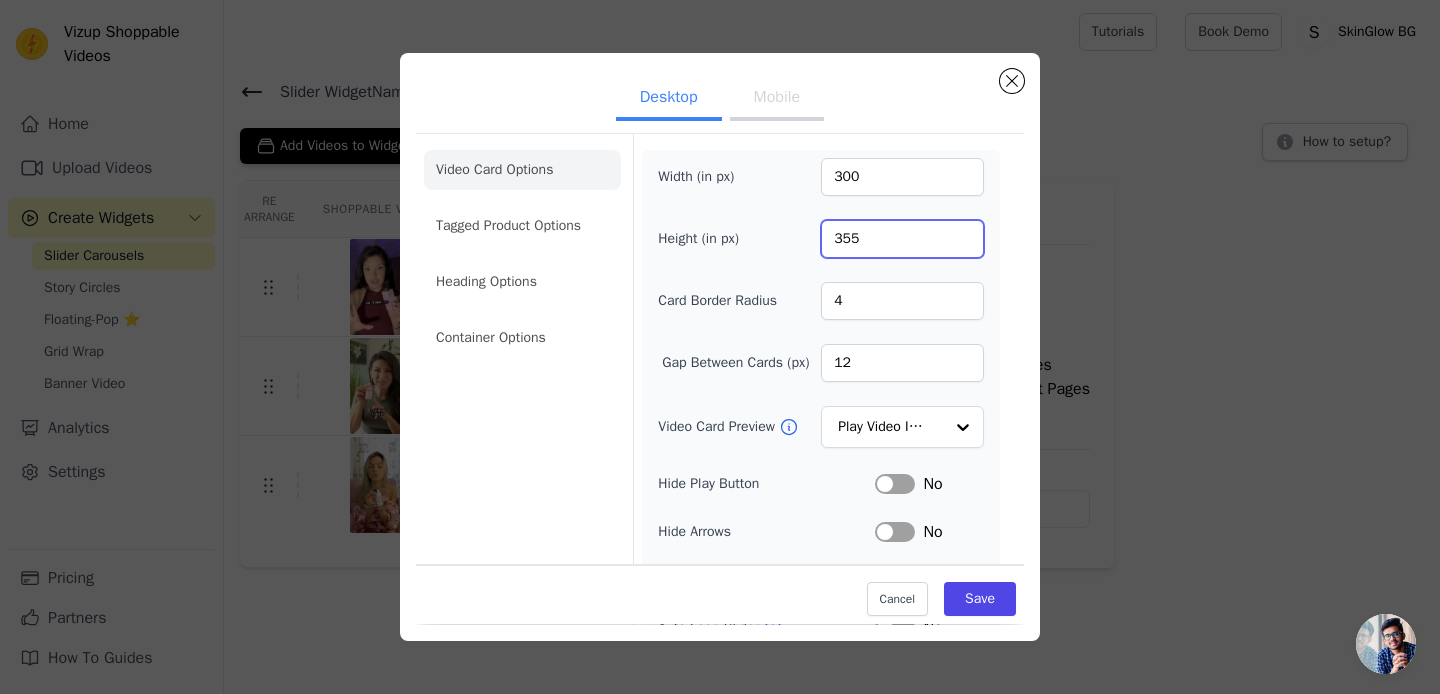 drag, startPoint x: 840, startPoint y: 234, endPoint x: 828, endPoint y: 234, distance: 12 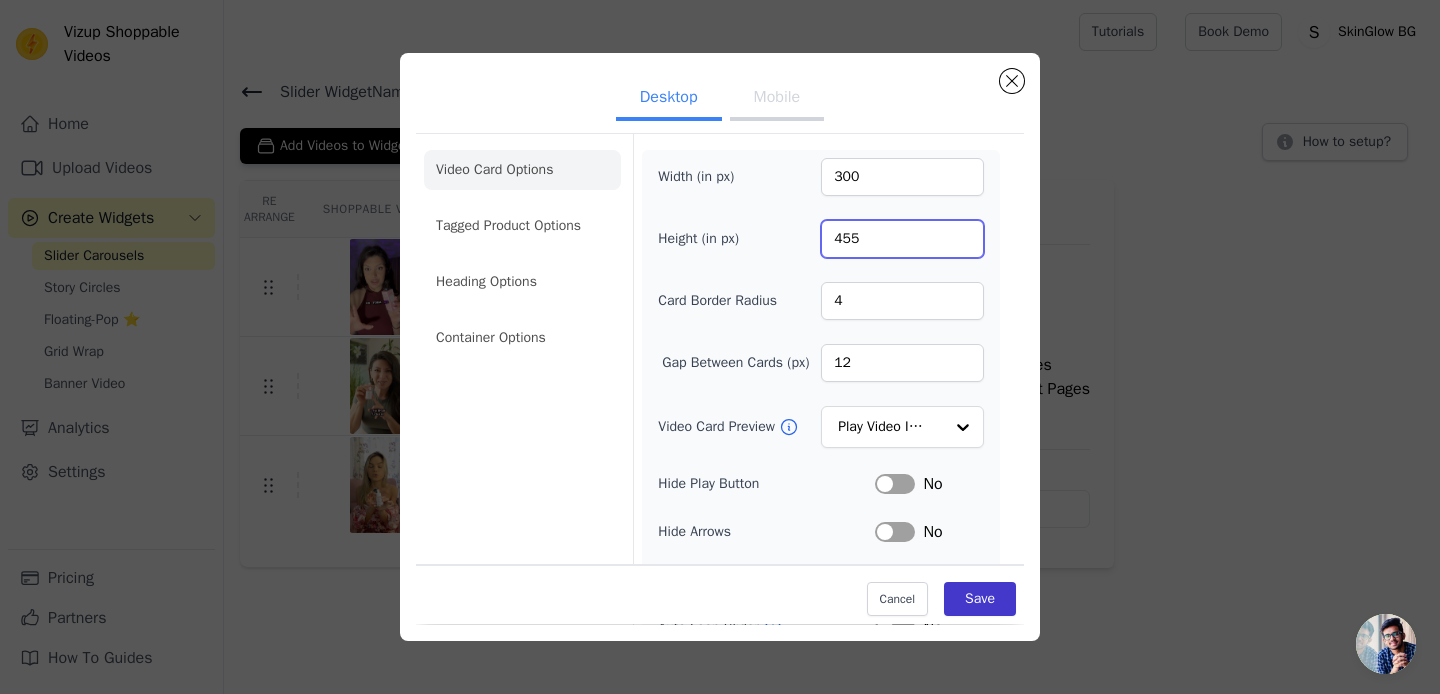type on "455" 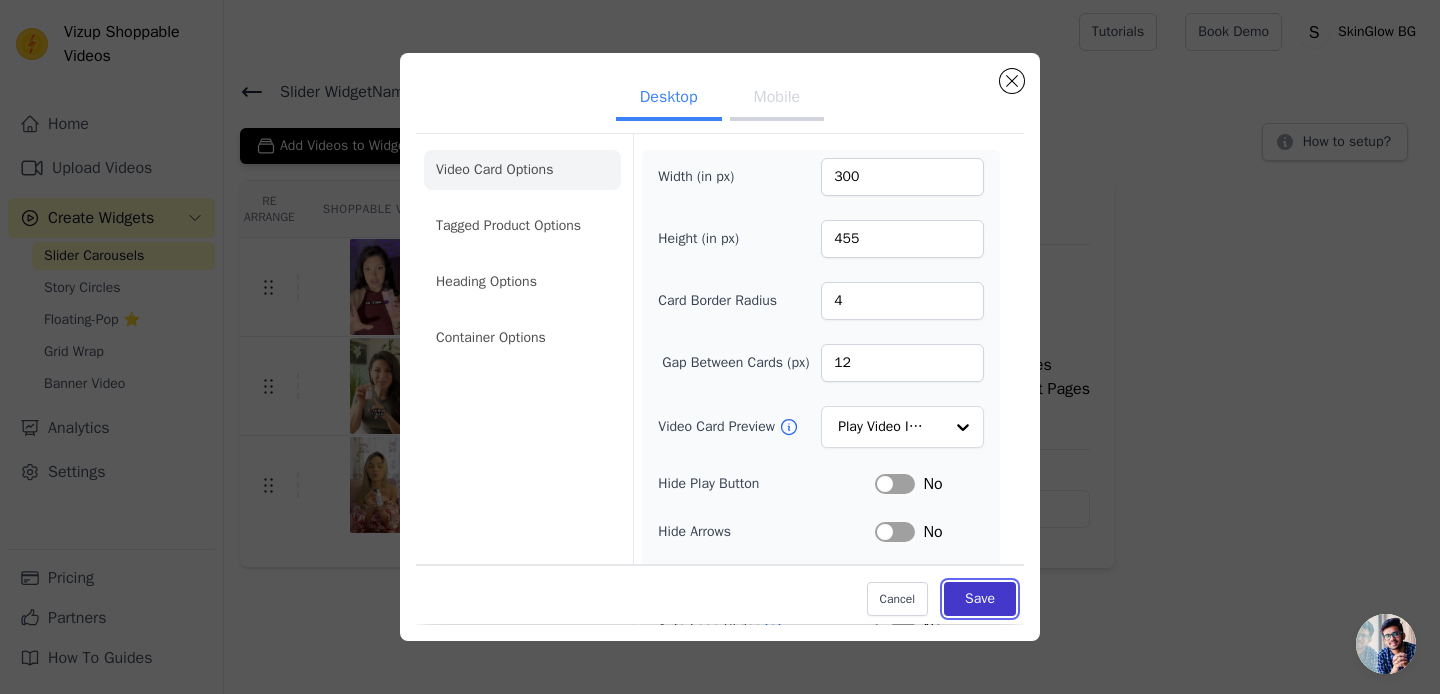 click on "Save" at bounding box center [980, 600] 